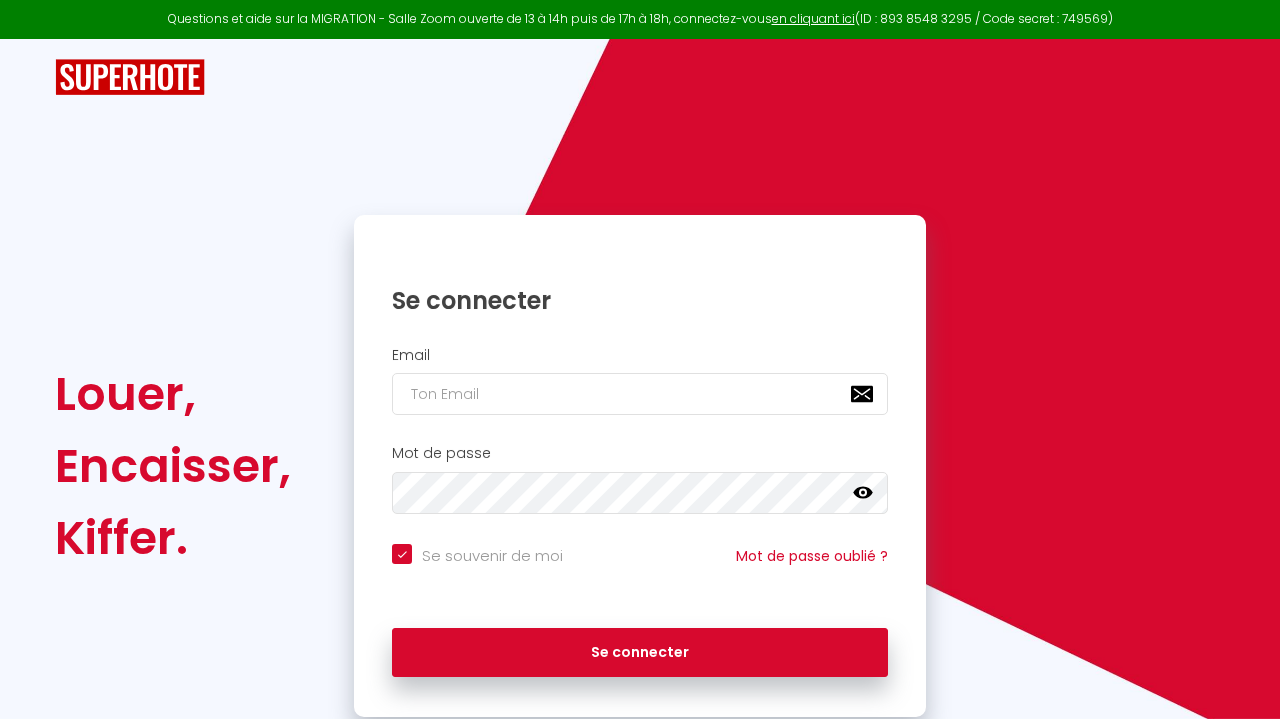 scroll, scrollTop: 0, scrollLeft: 0, axis: both 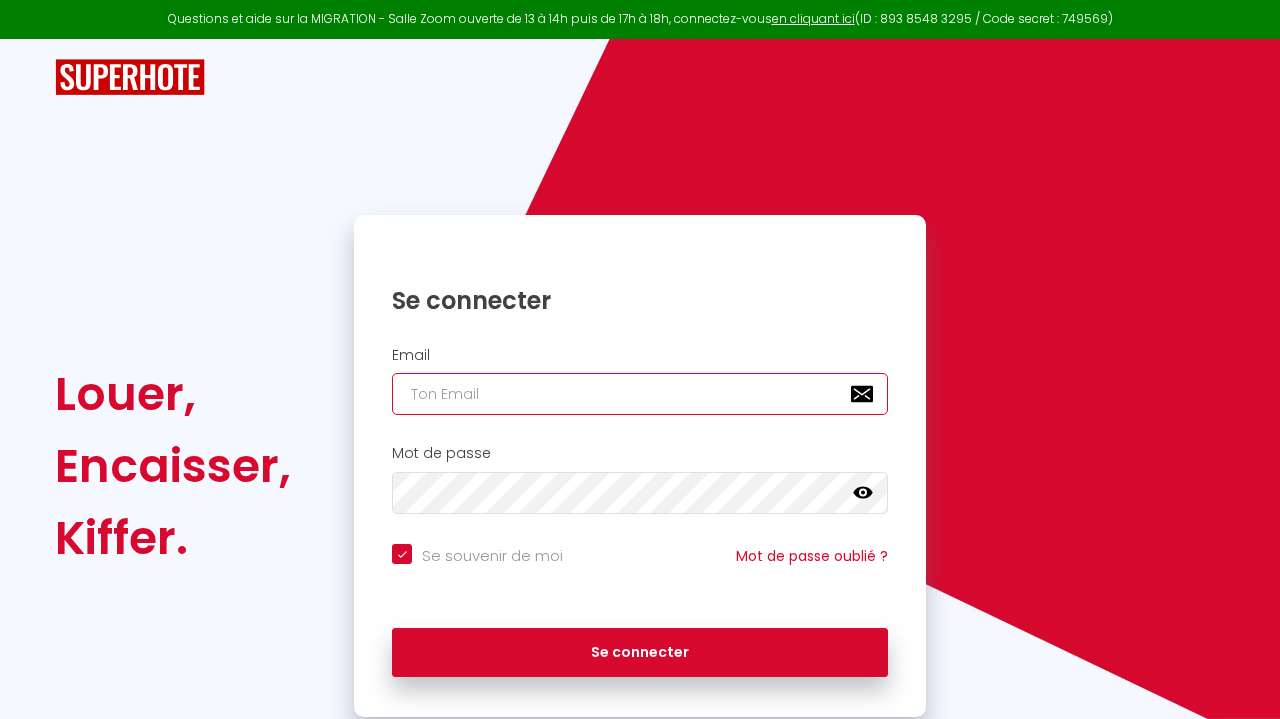 type on "[EMAIL]" 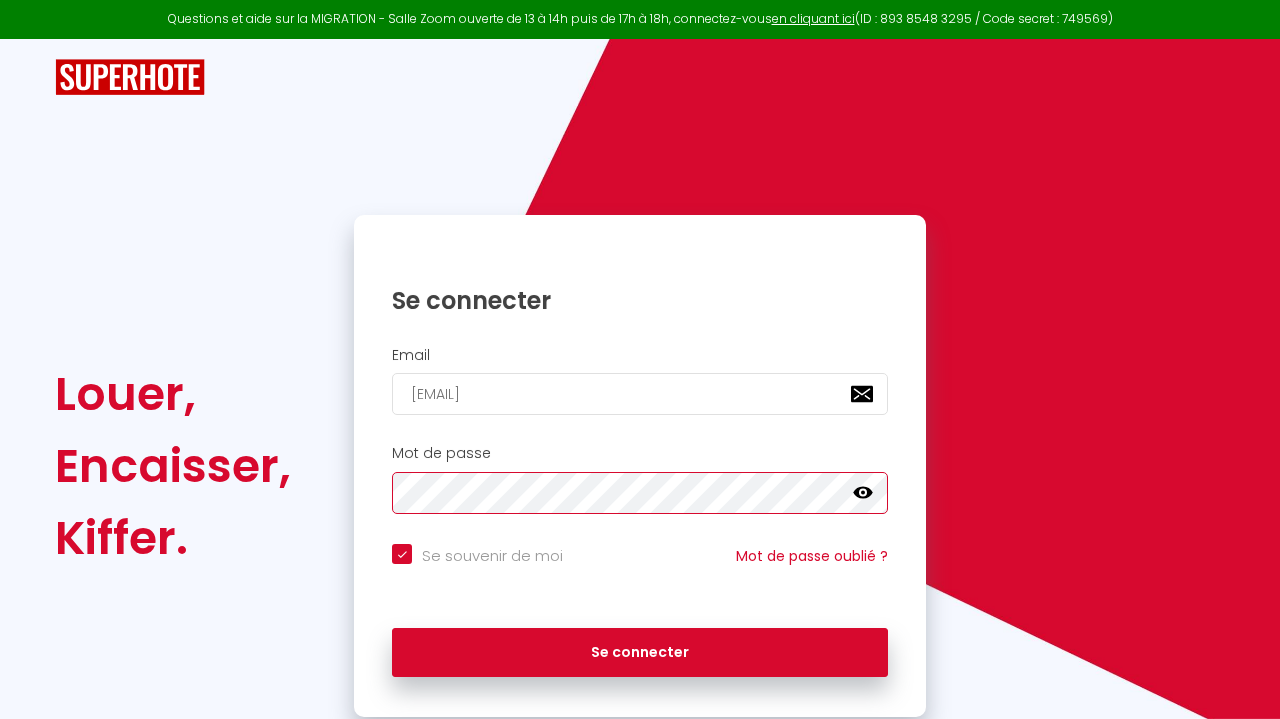 click on "Se connecter" at bounding box center (640, 653) 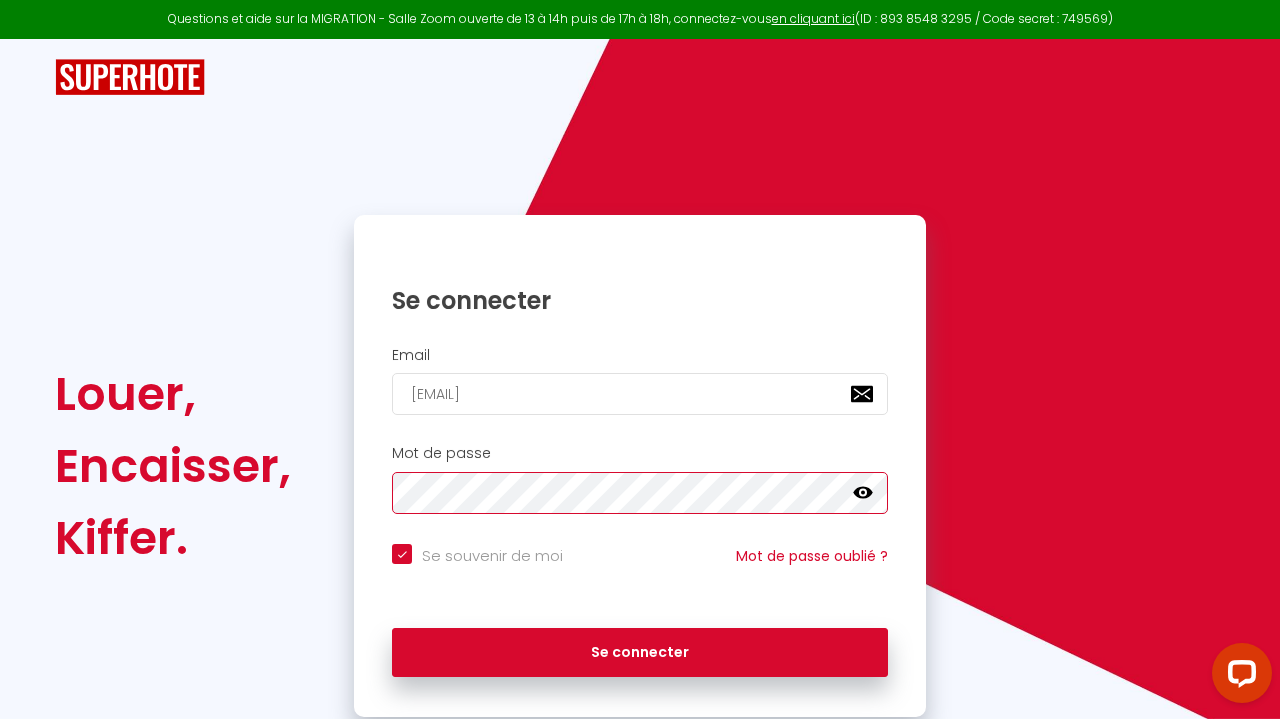 scroll, scrollTop: 0, scrollLeft: 0, axis: both 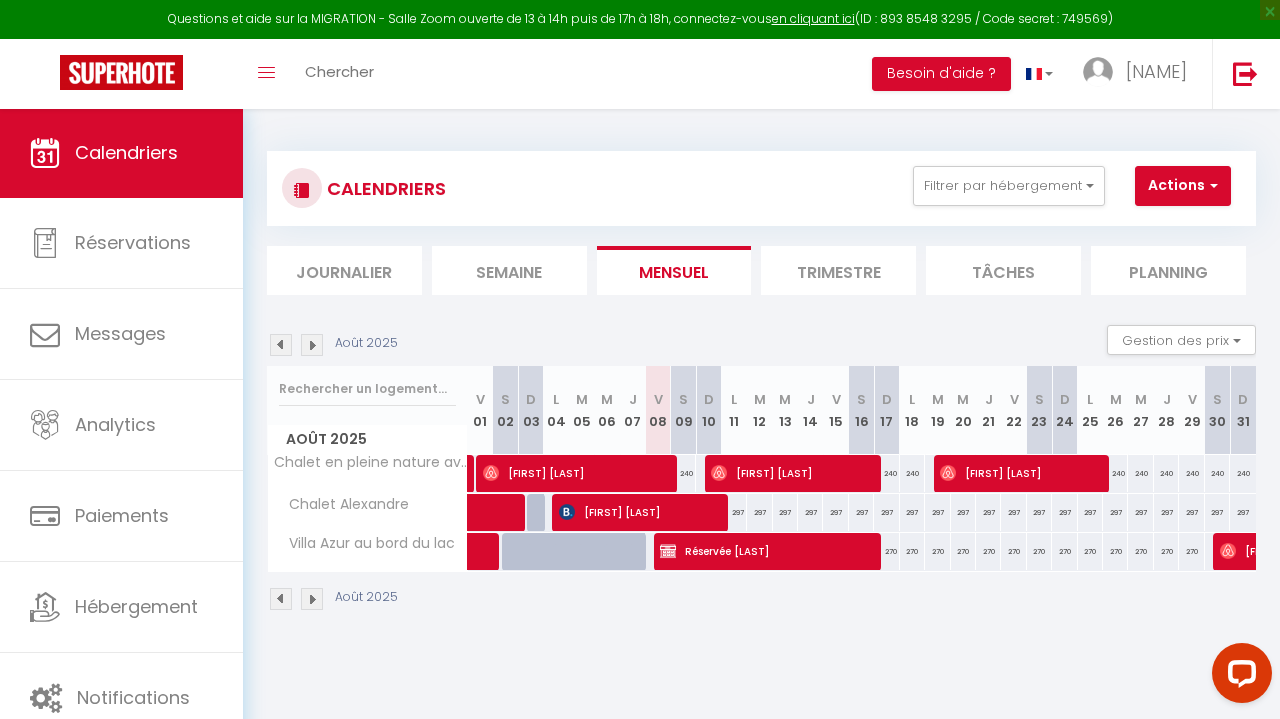 click at bounding box center [312, 345] 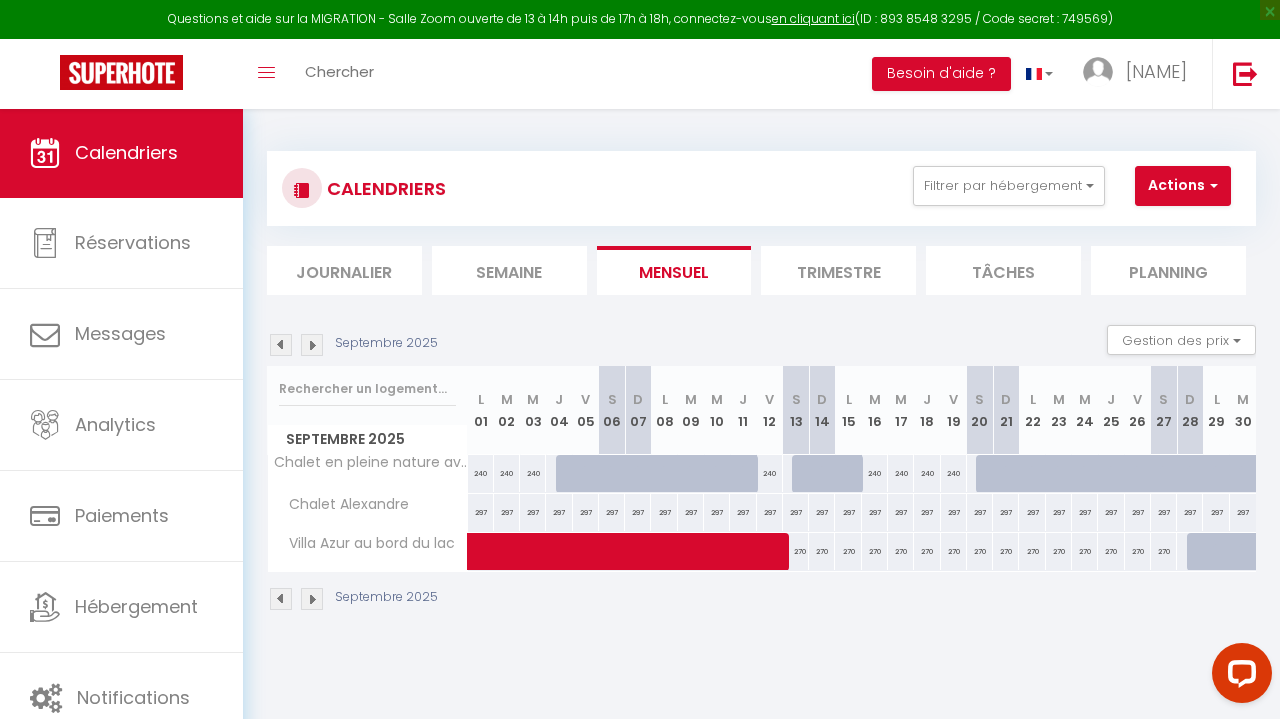 click at bounding box center [312, 345] 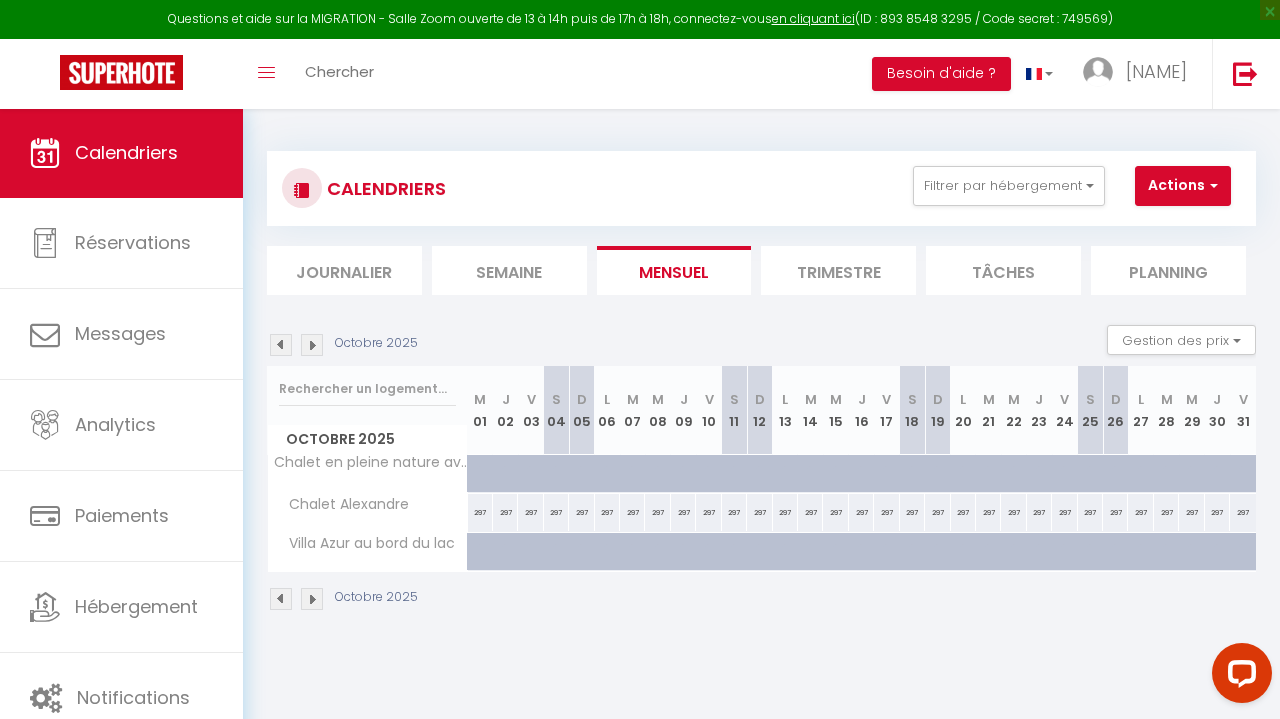 click at bounding box center (565, 485) 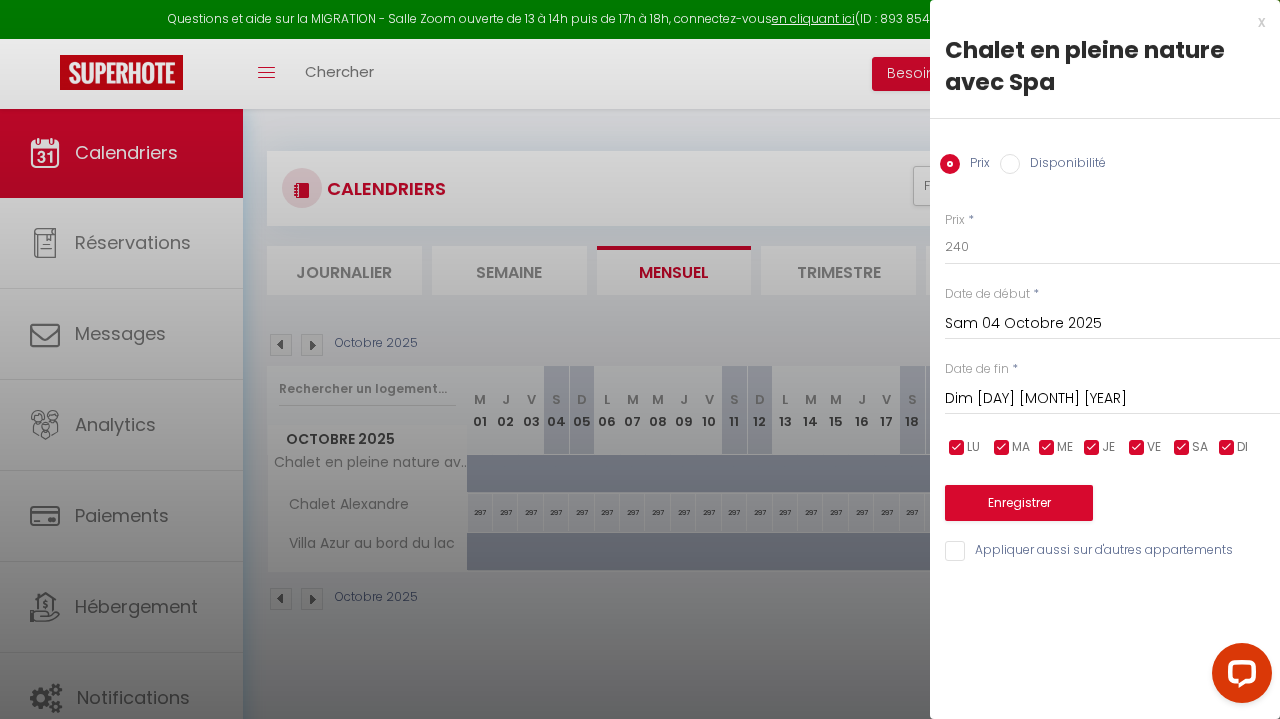 click on "Disponibilité" at bounding box center [1010, 164] 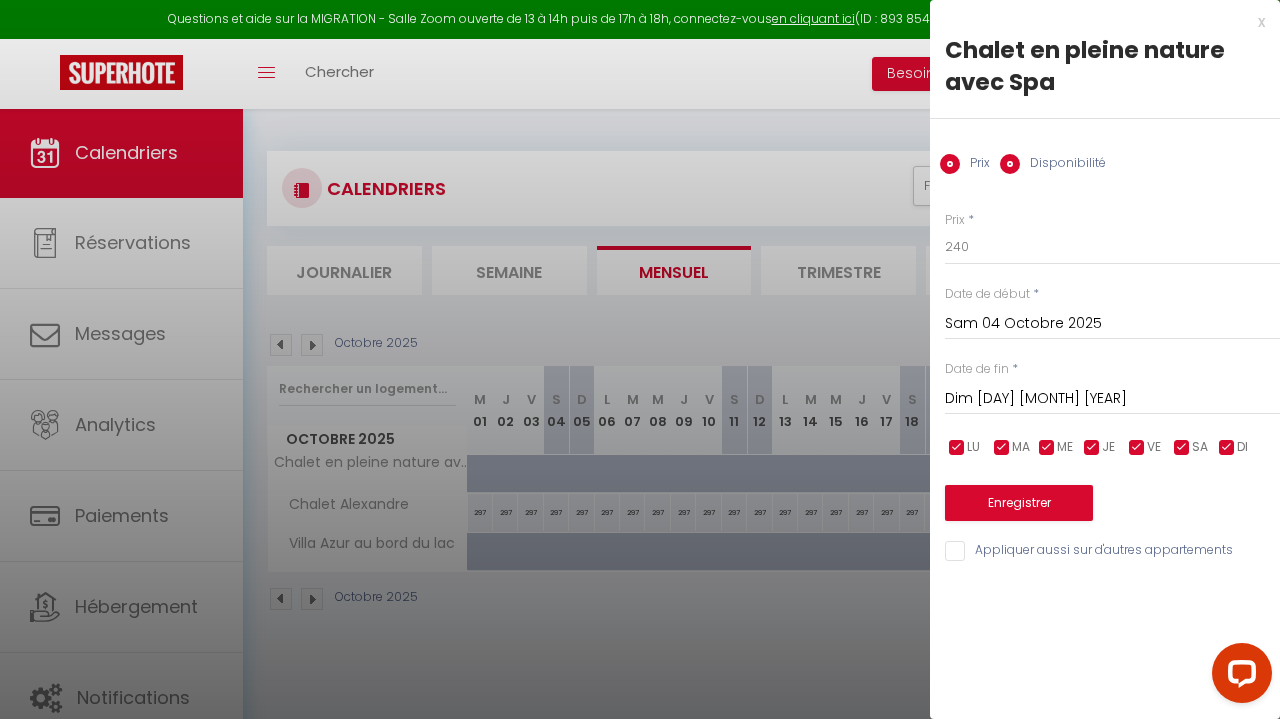 radio on "false" 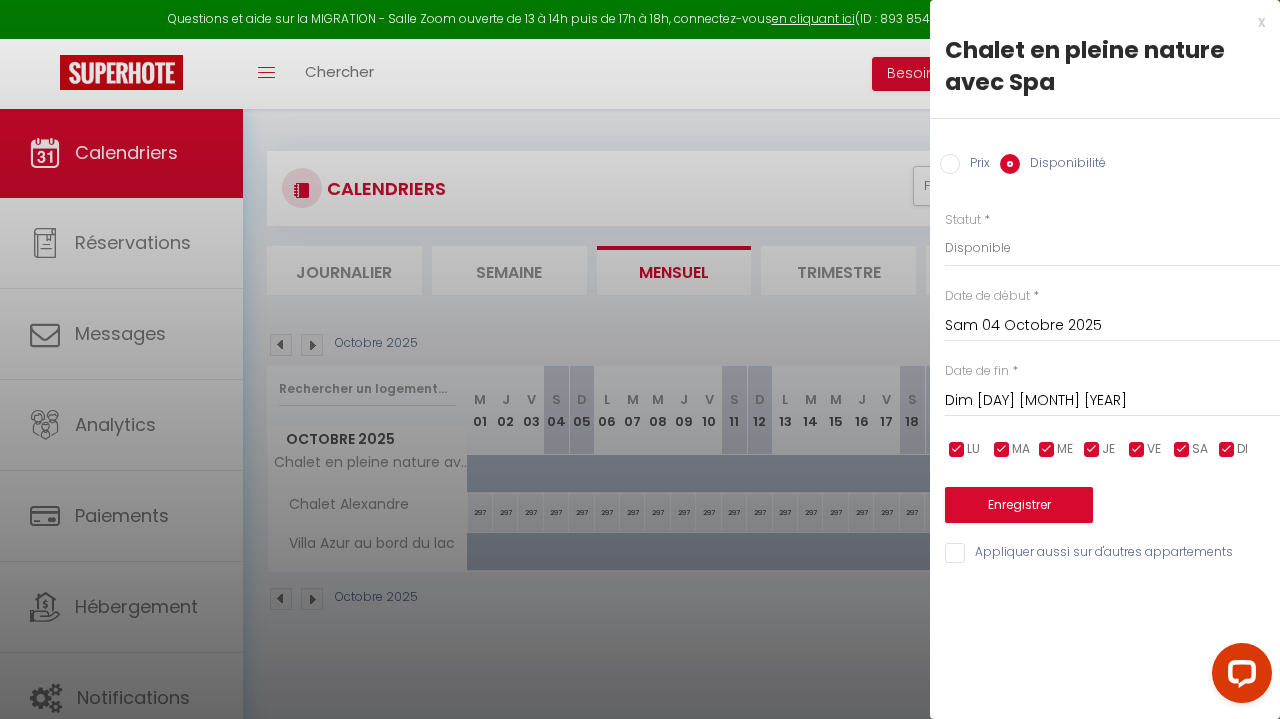 click on "Dim [DAY] [MONTH] [YEAR]" at bounding box center (1112, 401) 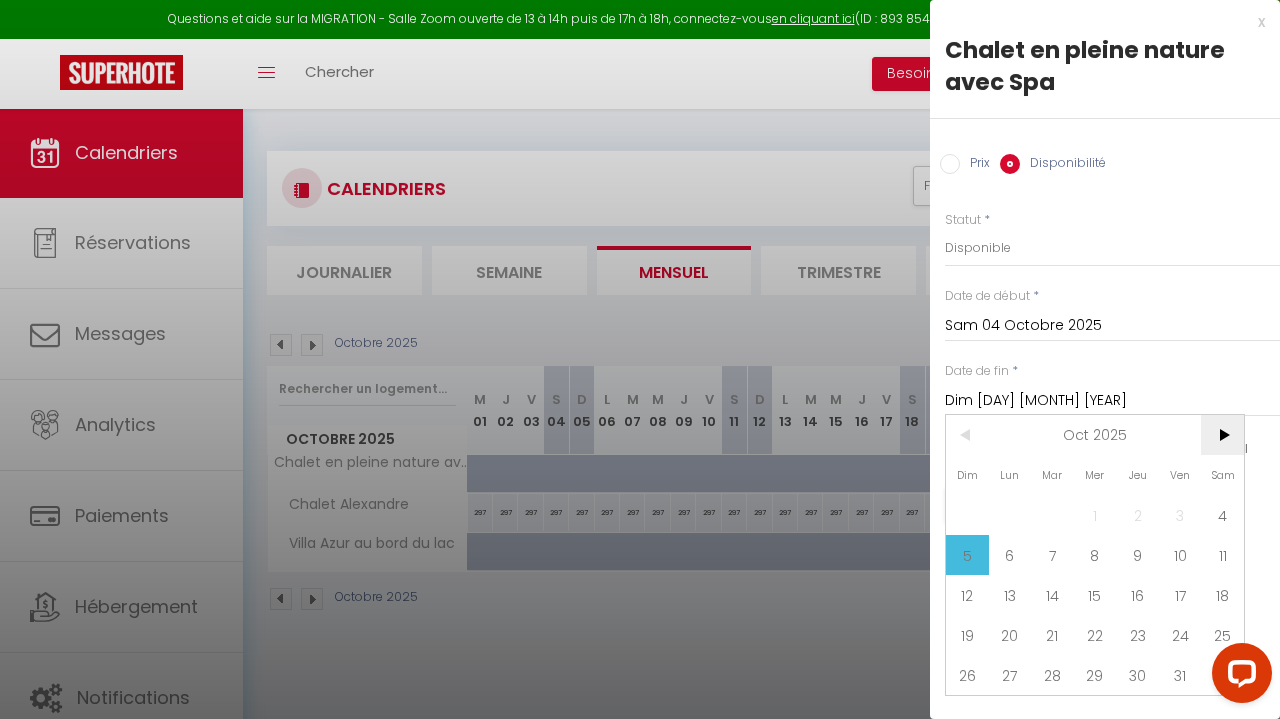 click on ">" at bounding box center (1222, 435) 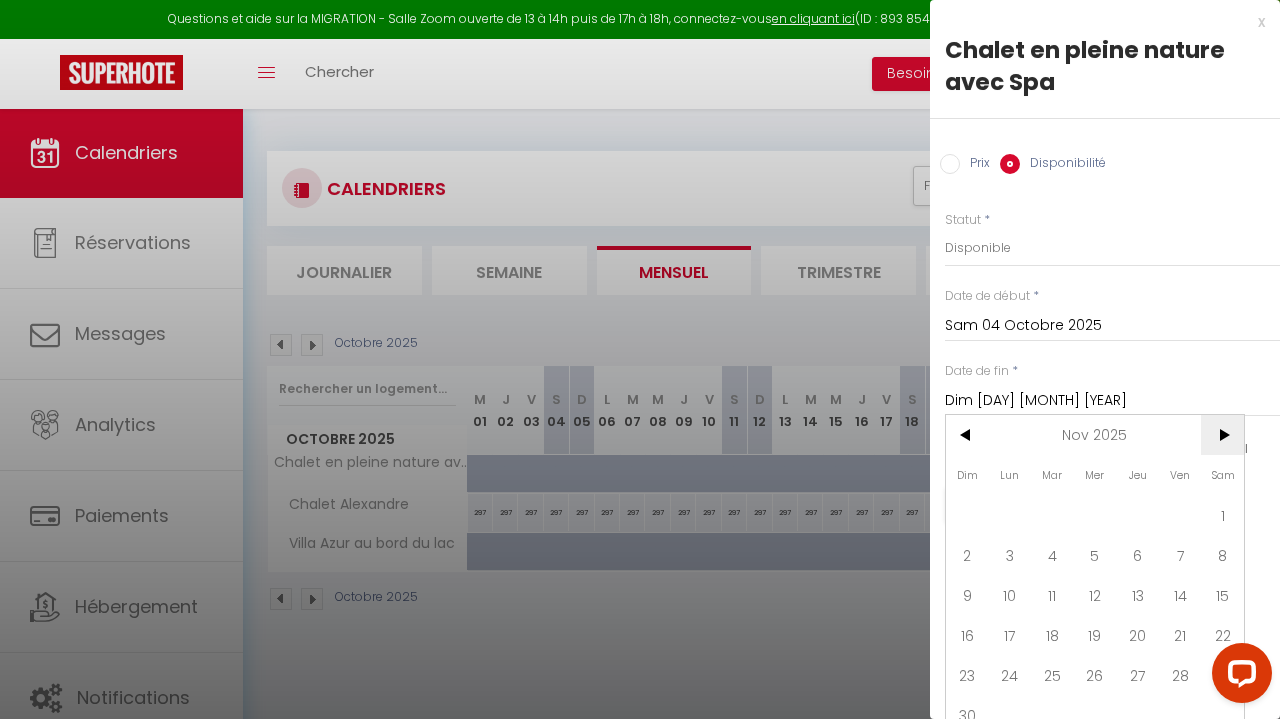 click on ">" at bounding box center (1222, 435) 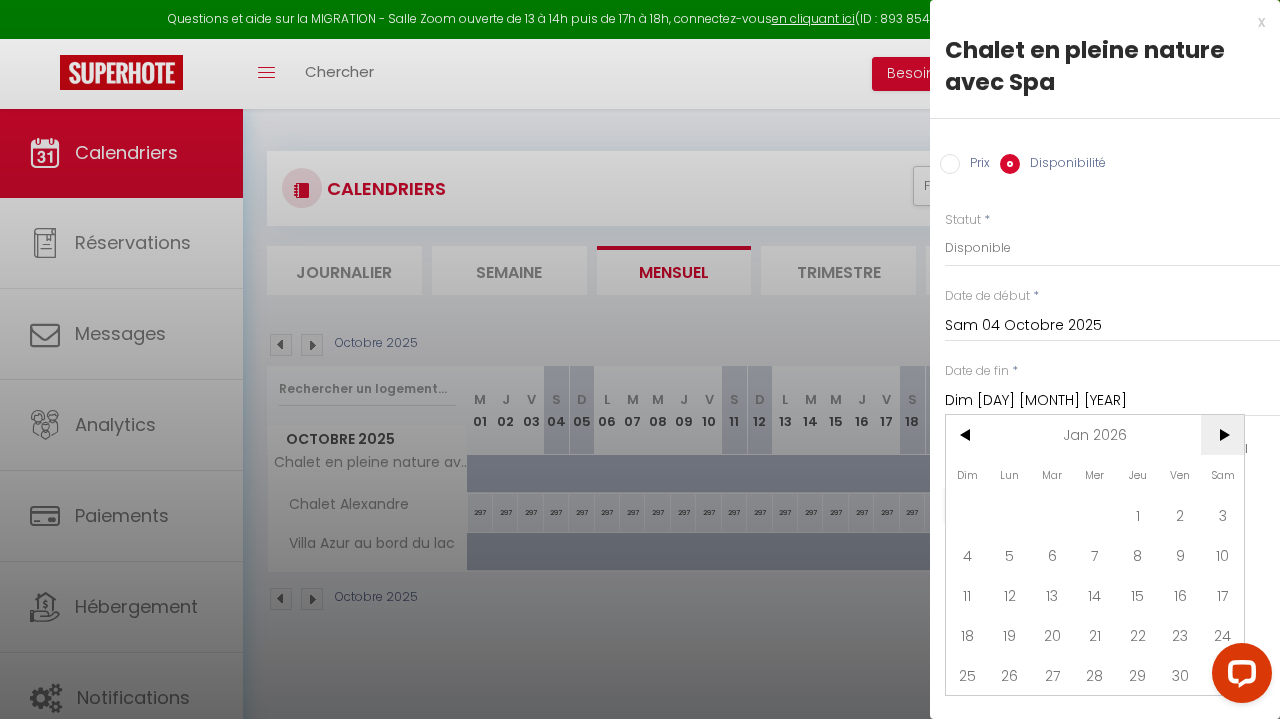 click on ">" at bounding box center (1222, 435) 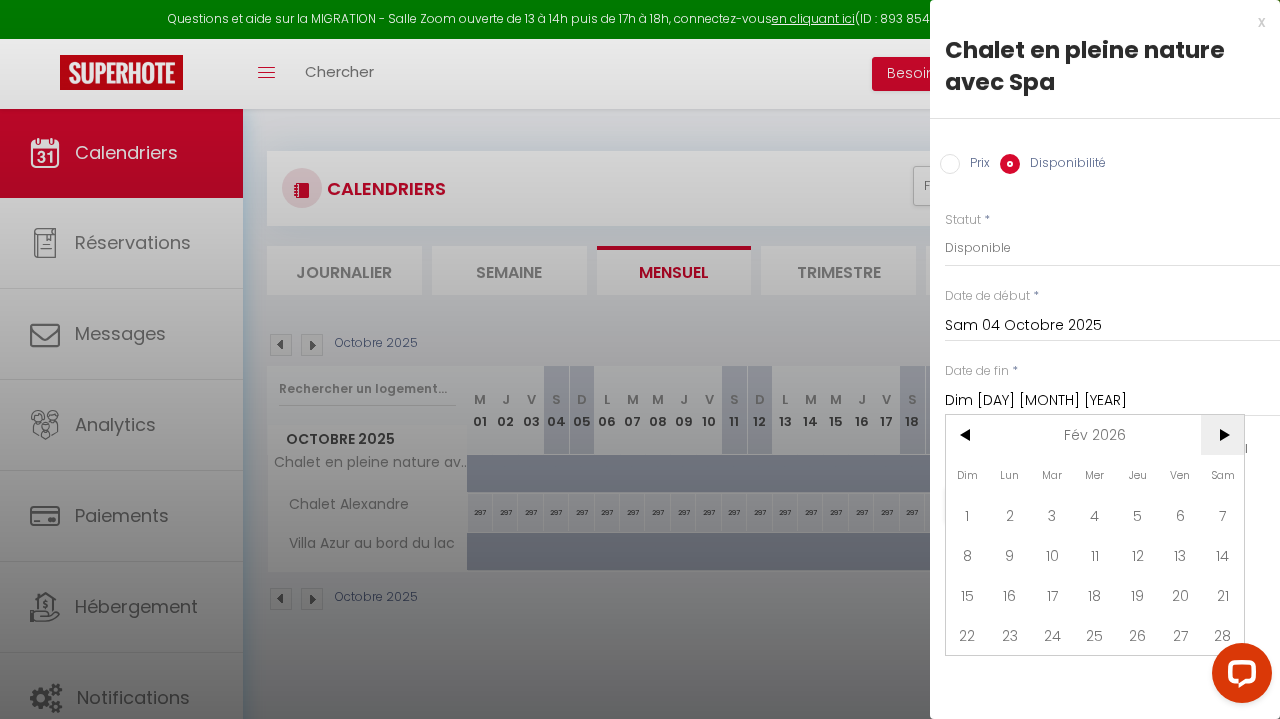click on ">" at bounding box center [1222, 435] 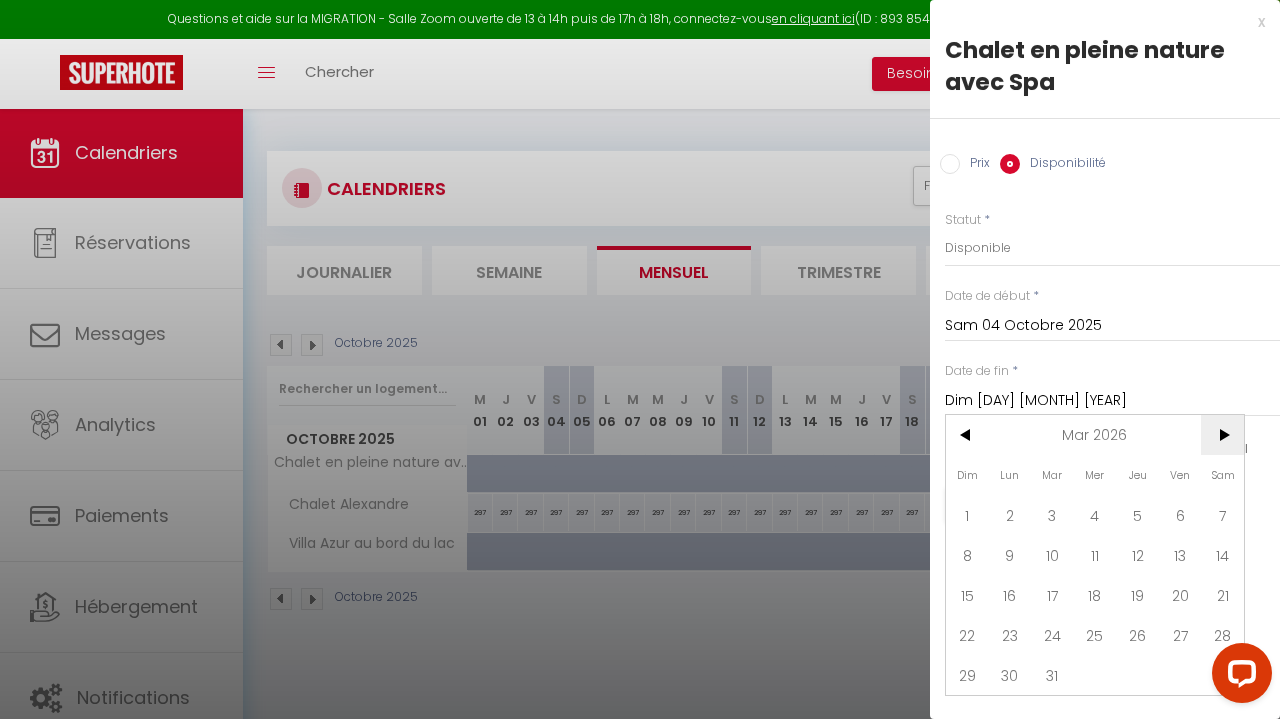 click on ">" at bounding box center (1222, 435) 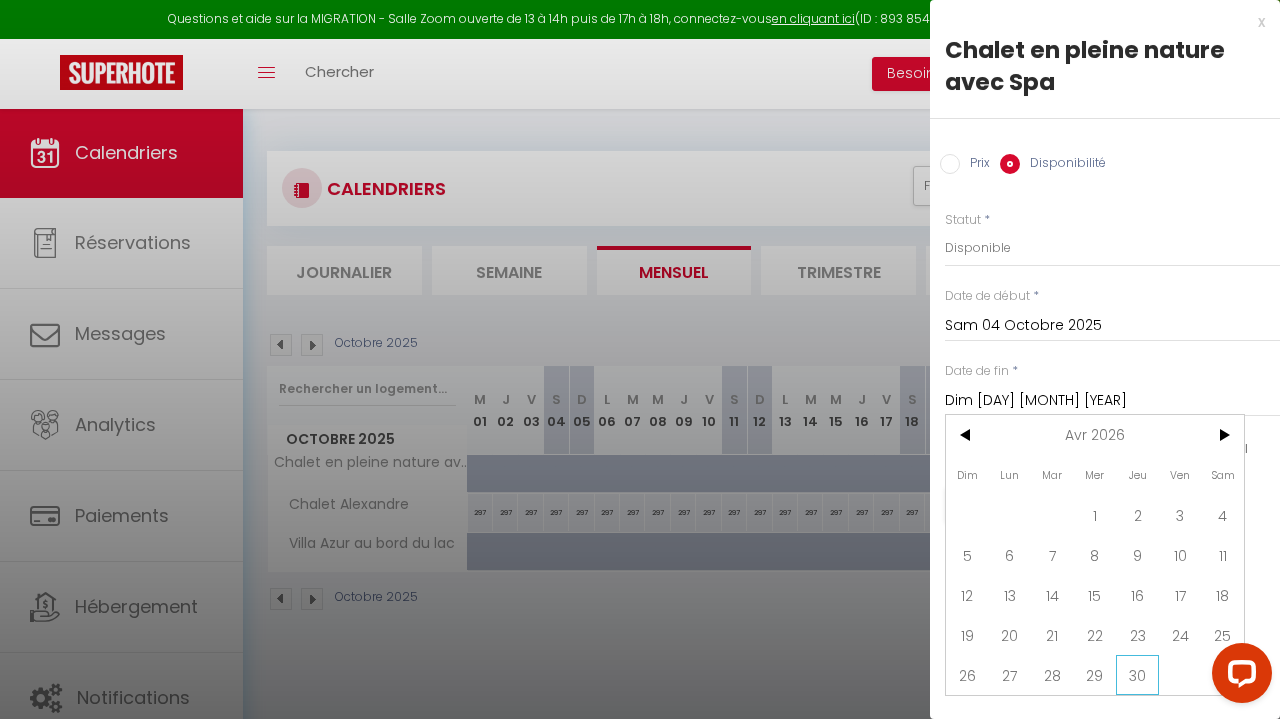 click on "30" at bounding box center [1137, 675] 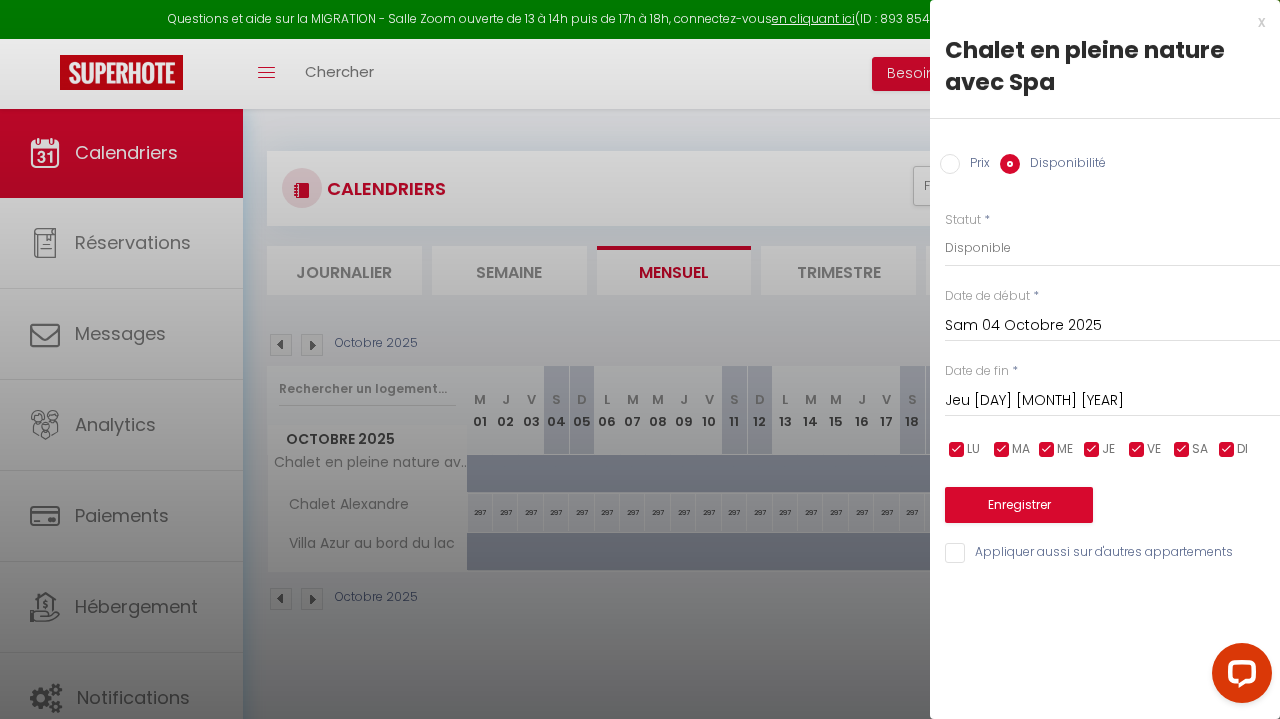 click on "Jeu [DAY] [MONTH] [YEAR]" at bounding box center (1112, 401) 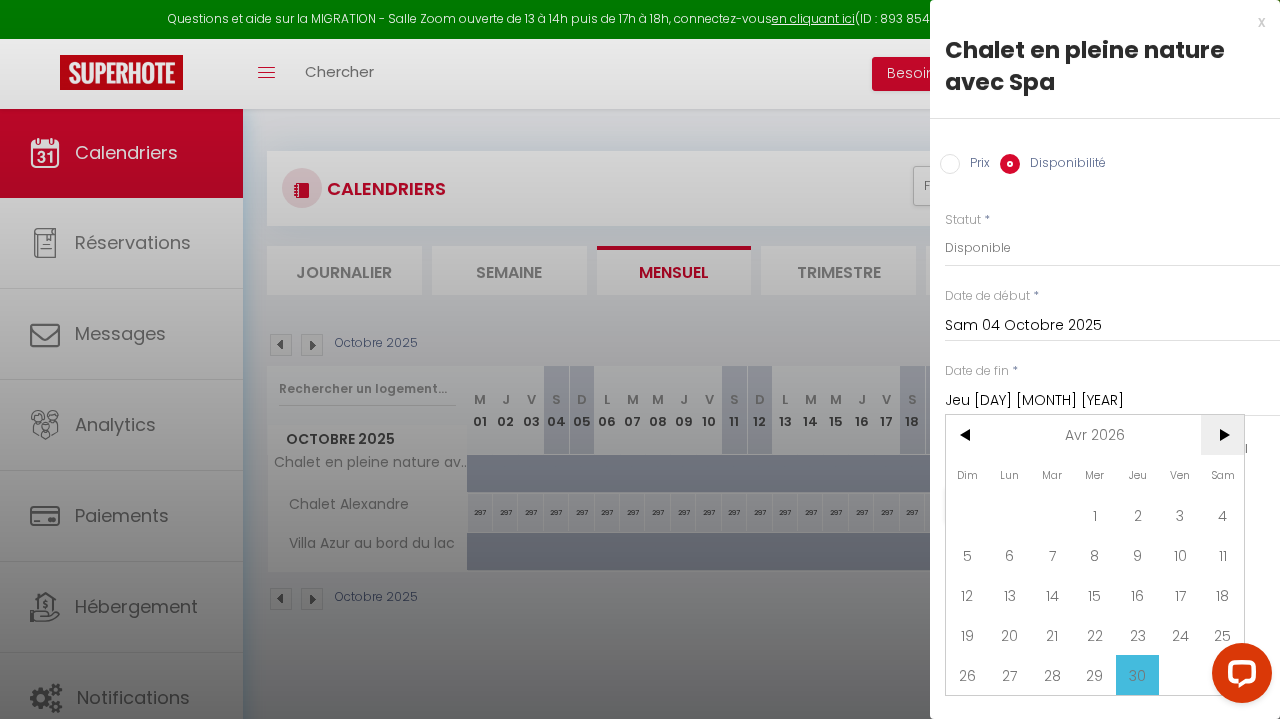 click on ">" at bounding box center (1222, 435) 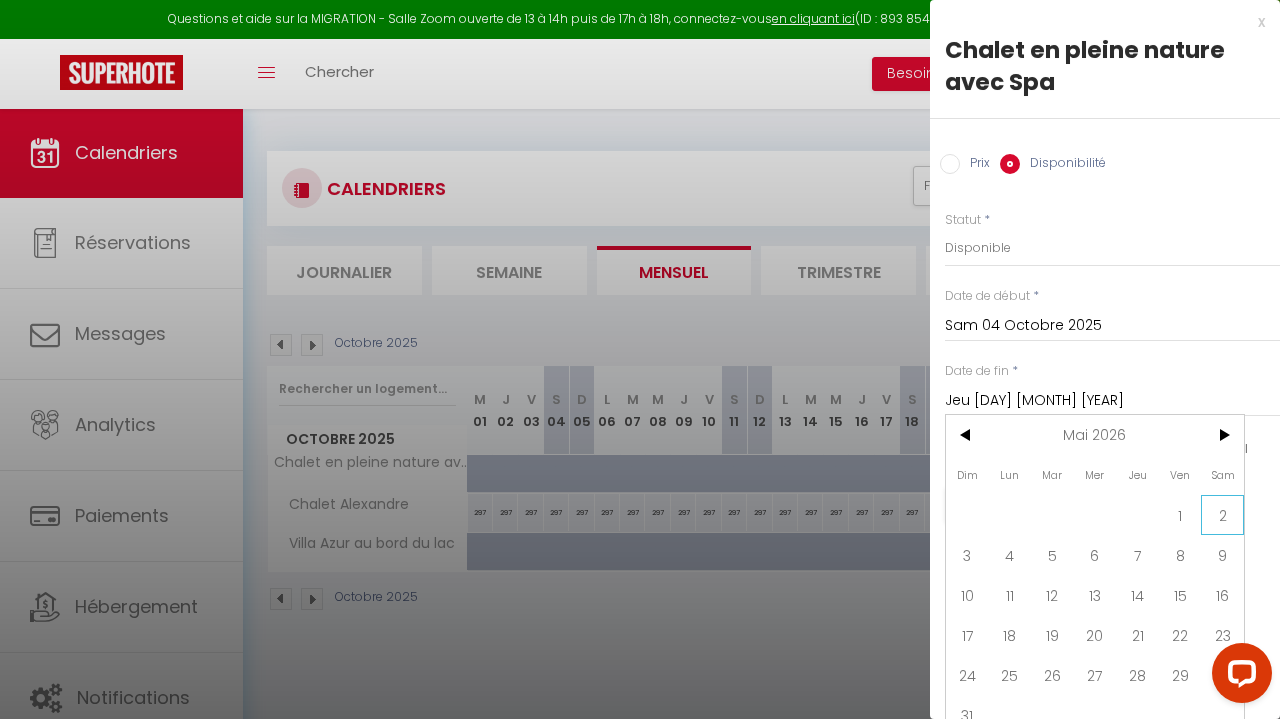 click on "2" at bounding box center [1222, 515] 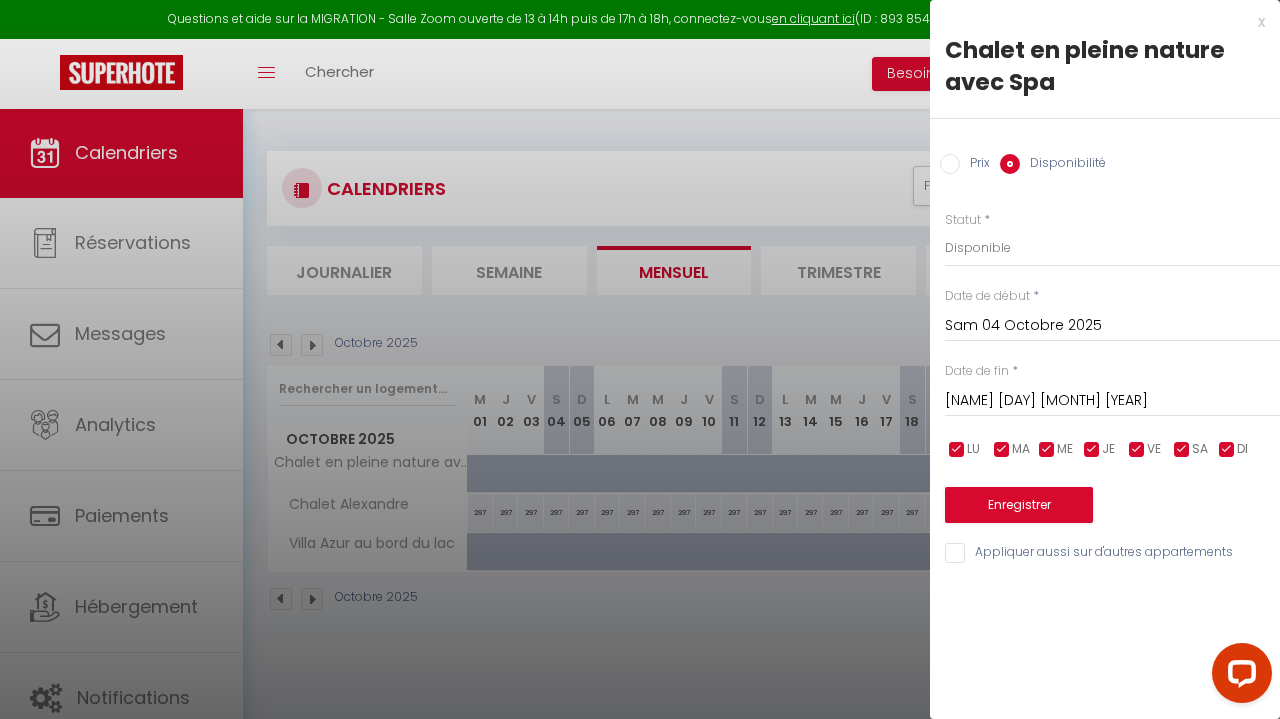 click on "Enregistrer" at bounding box center [1019, 505] 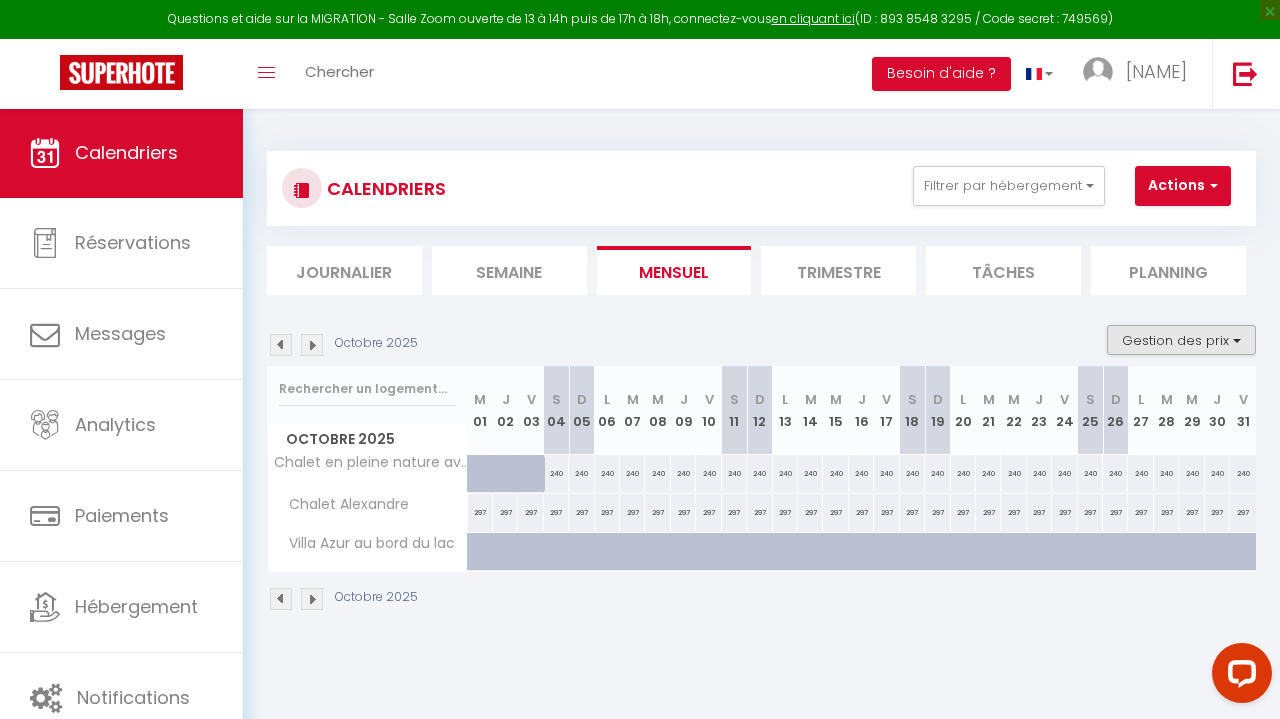 click on "Gestion des prix" at bounding box center [1181, 340] 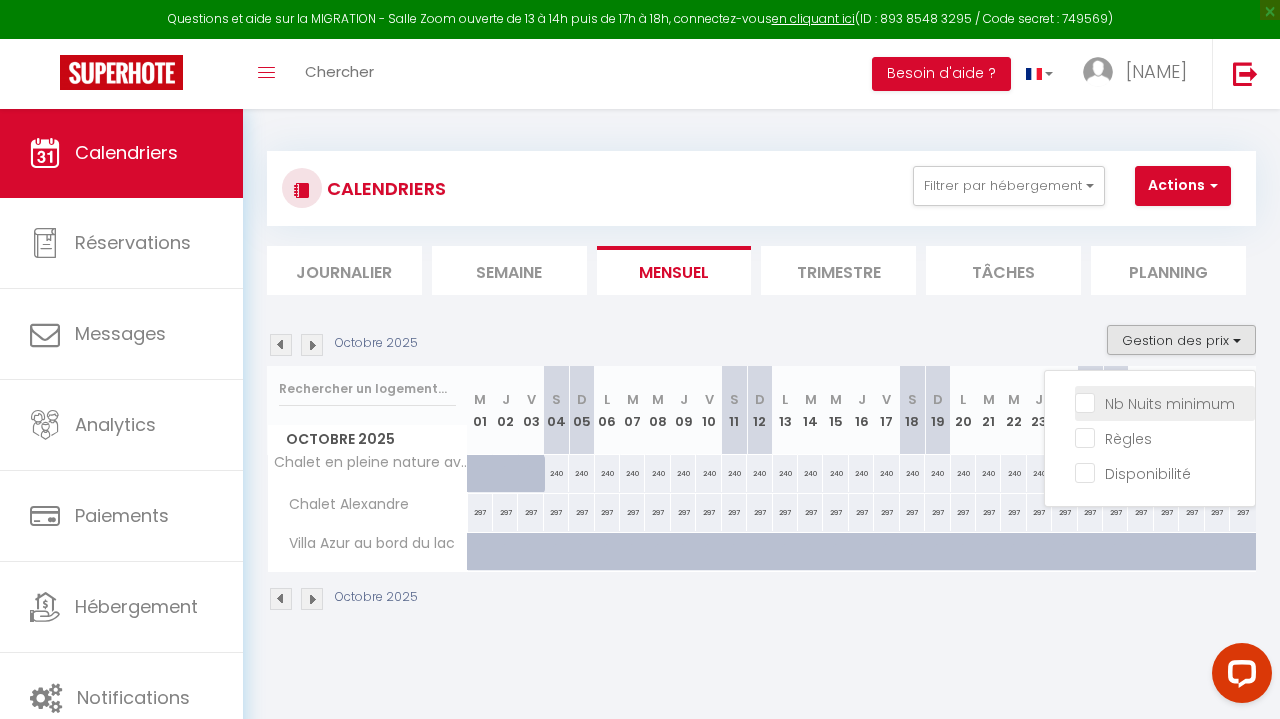 click on "Nb Nuits minimum" at bounding box center (1165, 402) 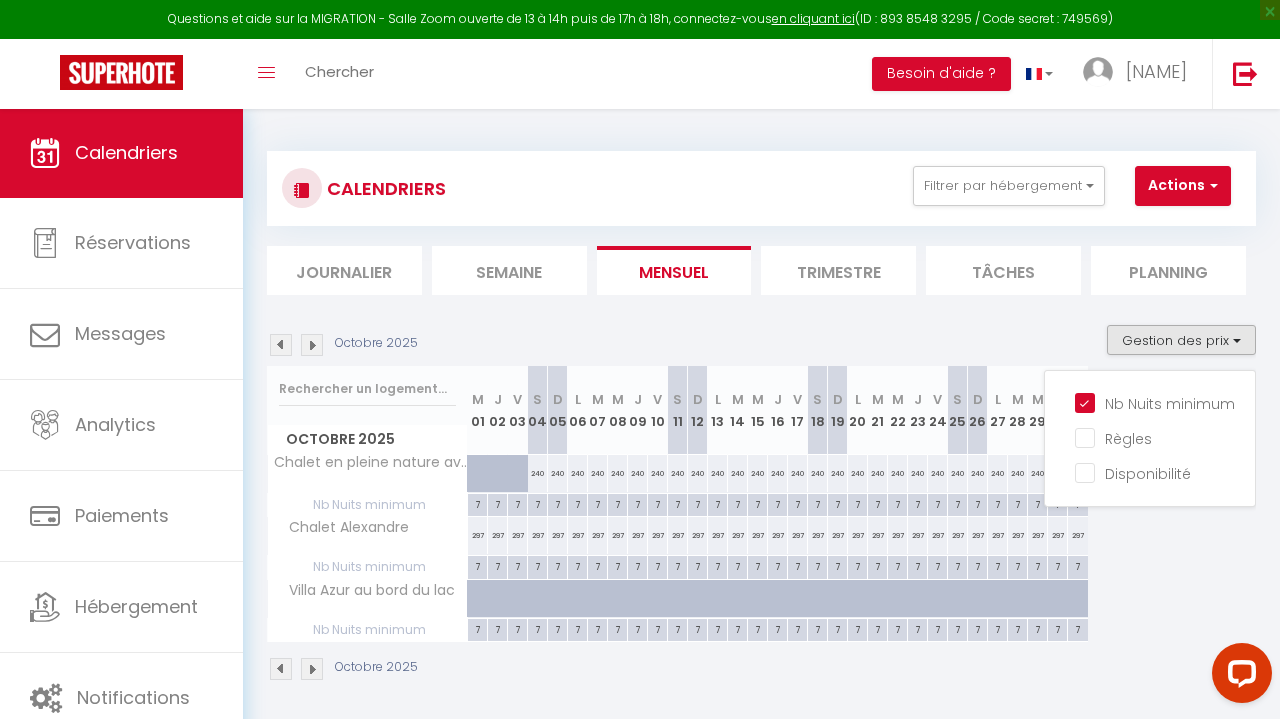 click on "Octobre [YEAR]
M
01
J
02
V
03
S
04
D
05
L
06
M
07
M
08
J
09
V
10
S
11
D
12
L
13
M
14
M
15
J   V   S   D   L   M   M   J" at bounding box center [761, 504] 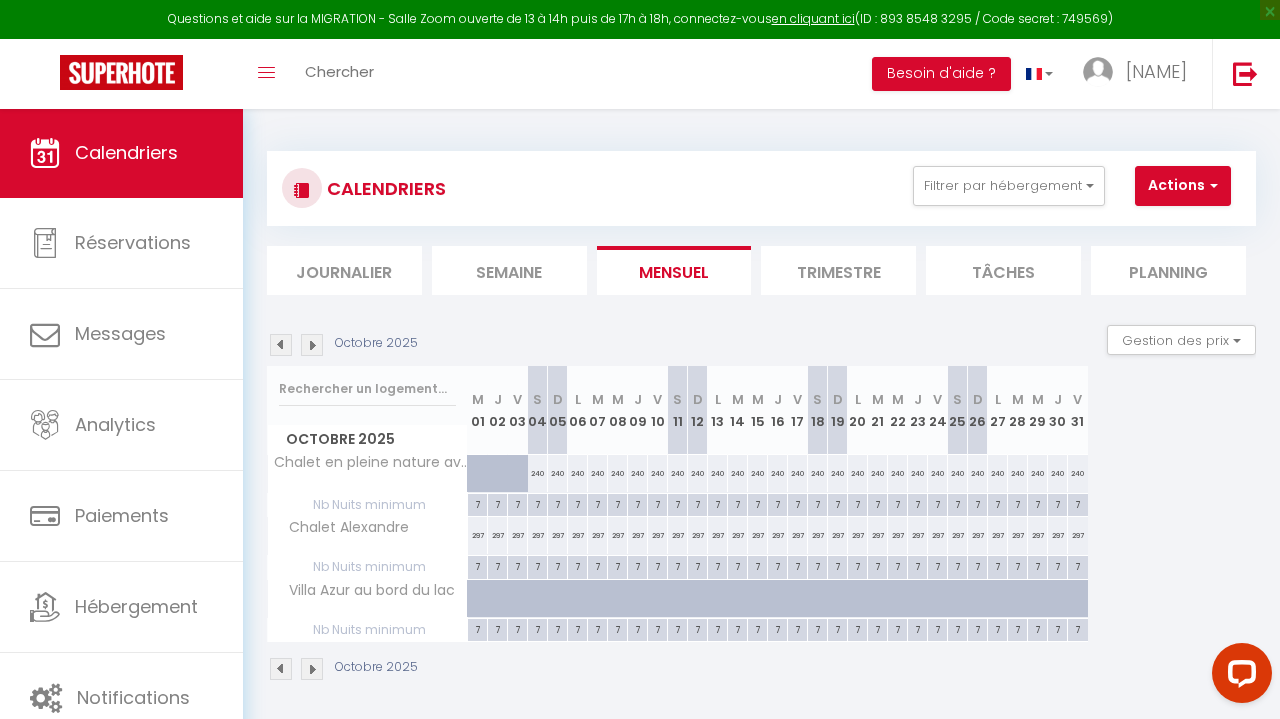 click on "7" at bounding box center (537, 503) 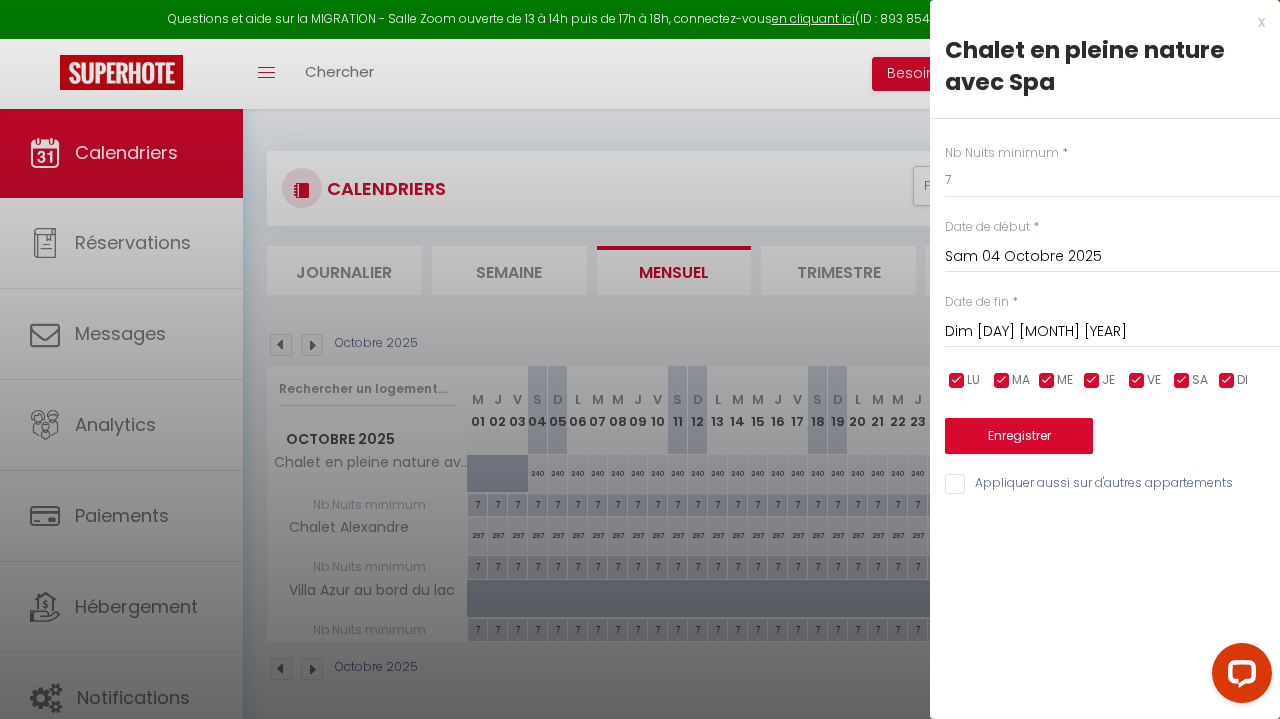 click on "Dim [DAY] [MONTH] [YEAR]" at bounding box center (1112, 332) 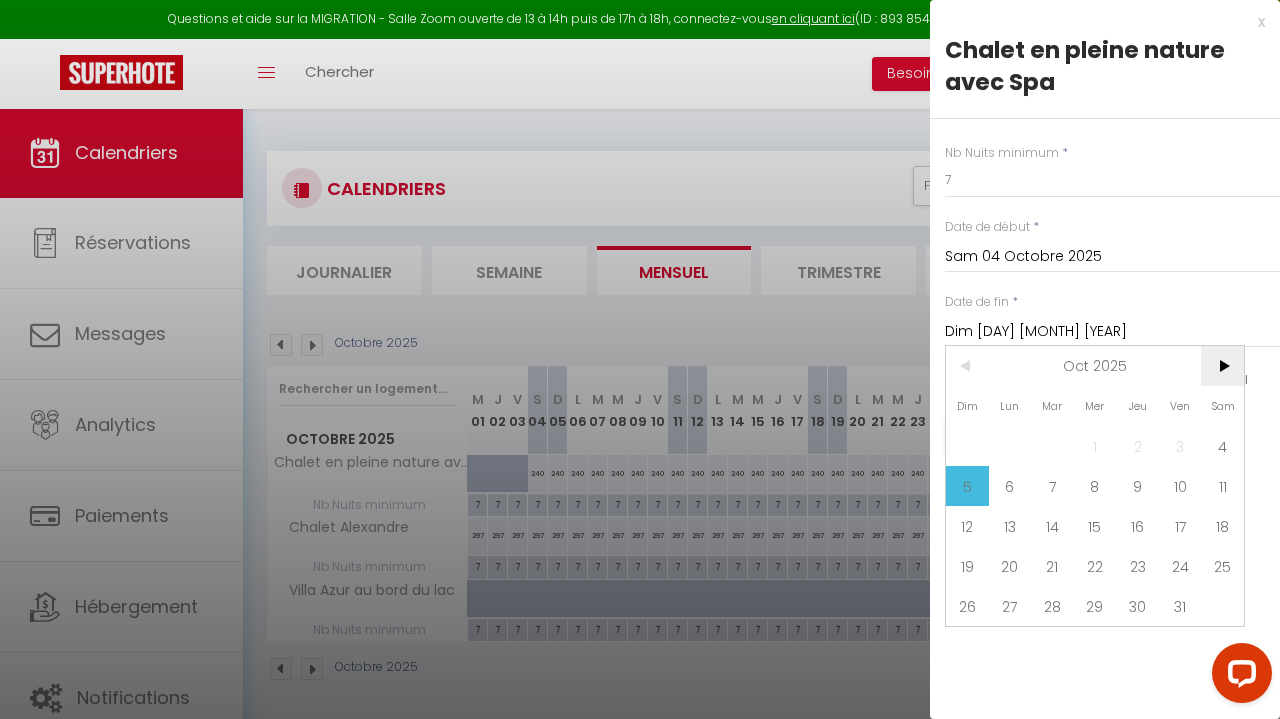 click on ">" at bounding box center (1222, 366) 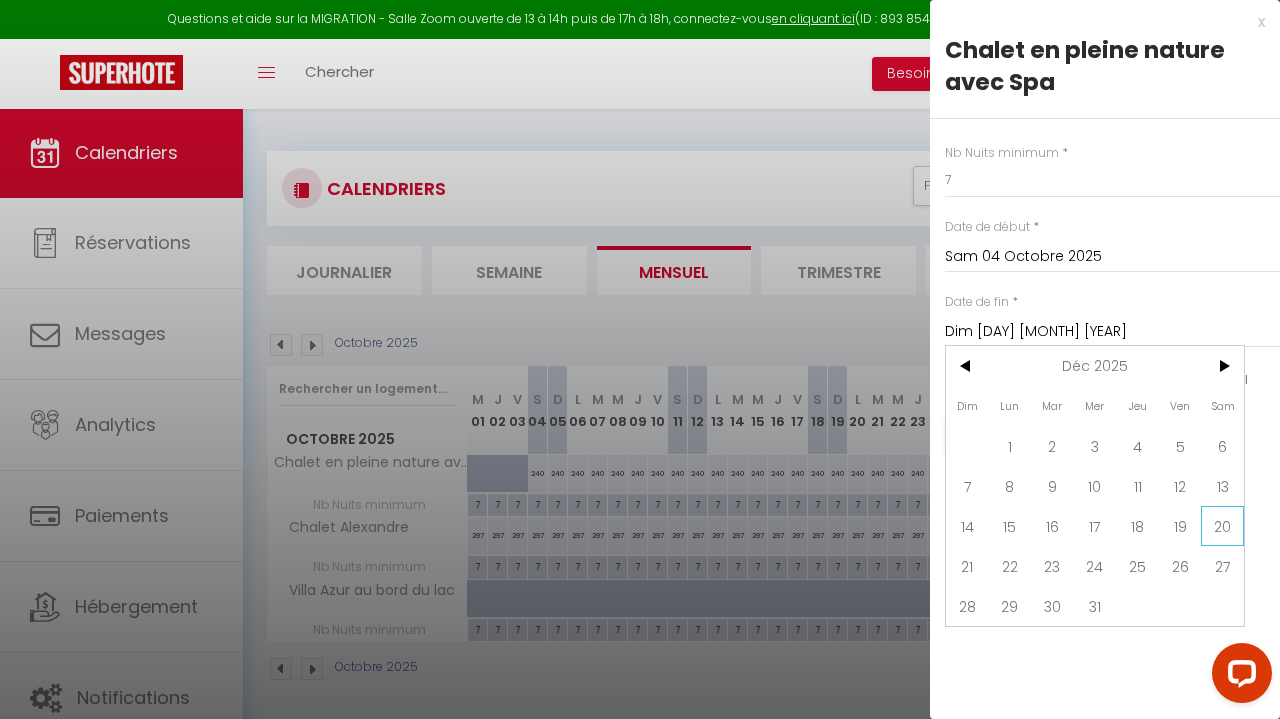click on "20" at bounding box center (1222, 526) 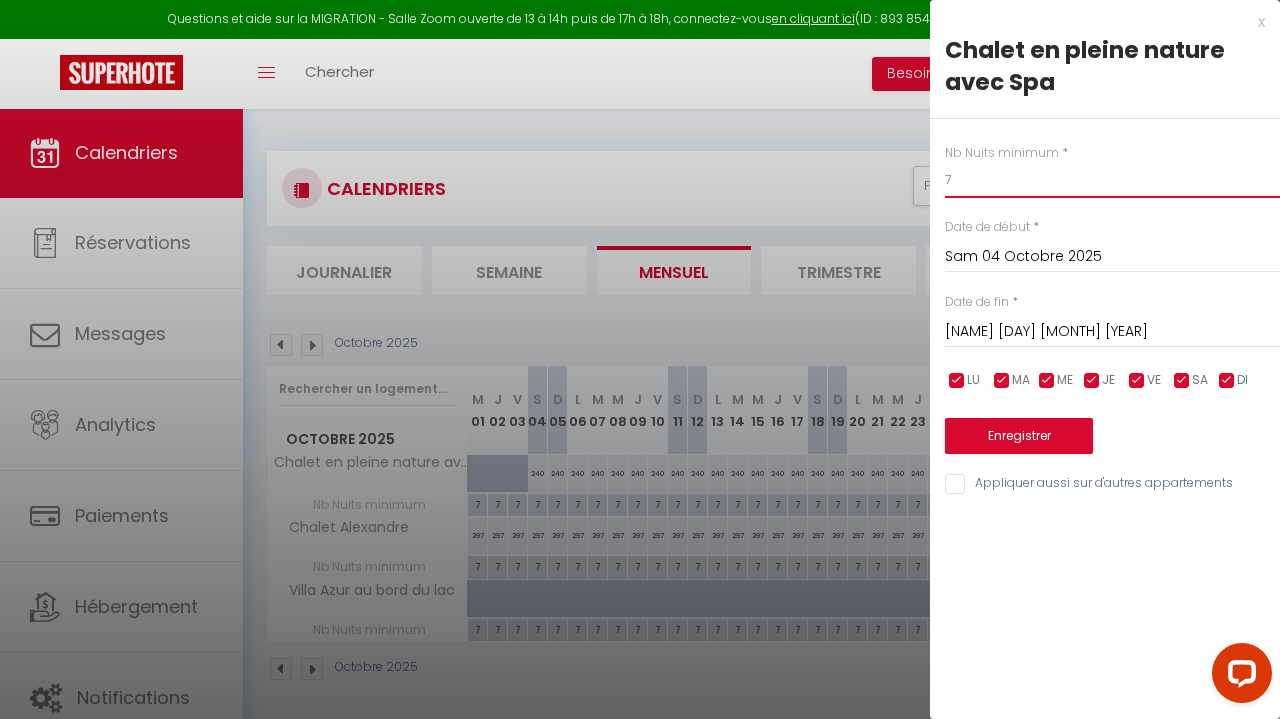 click on "7" at bounding box center [1112, 180] 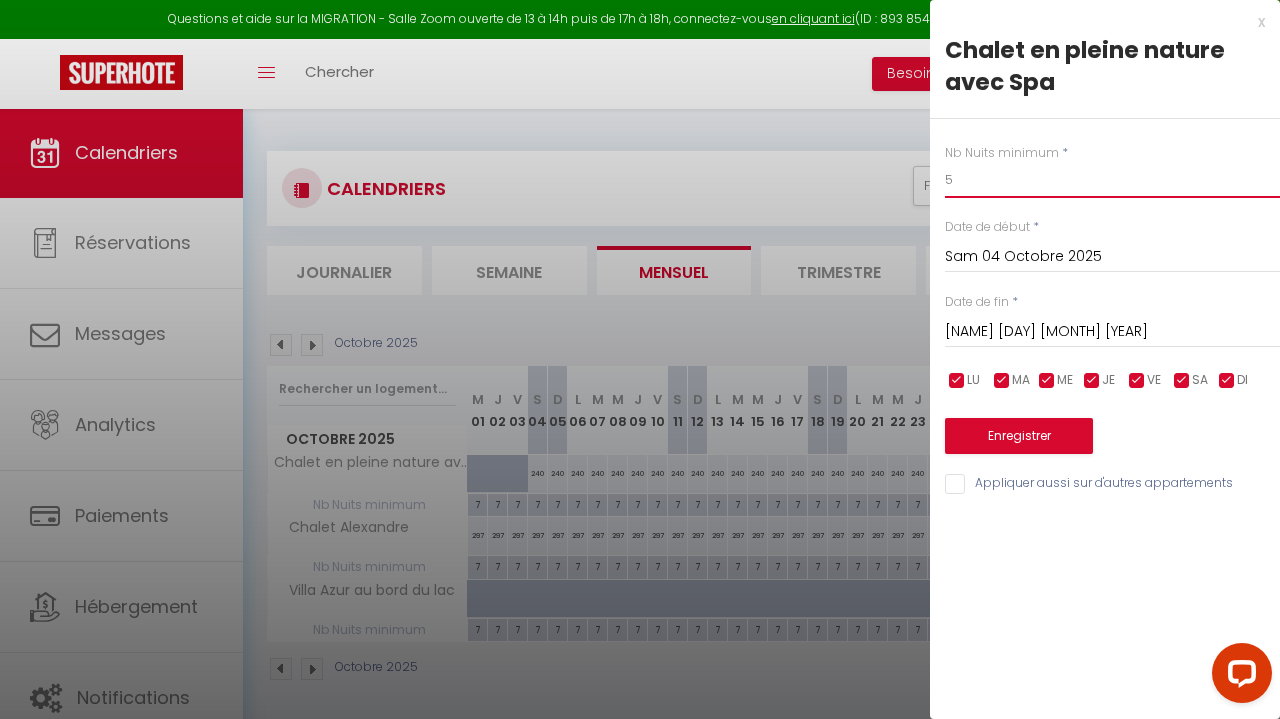 type on "5" 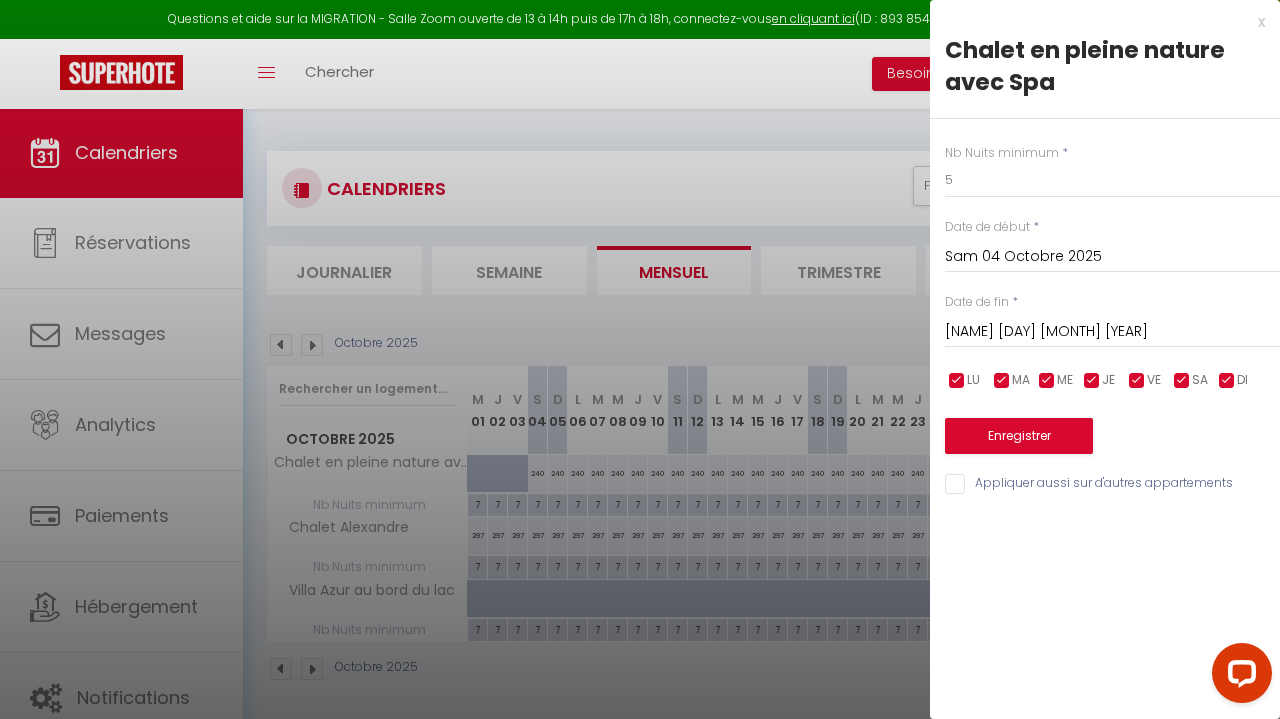click on "Enregistrer" at bounding box center (1019, 436) 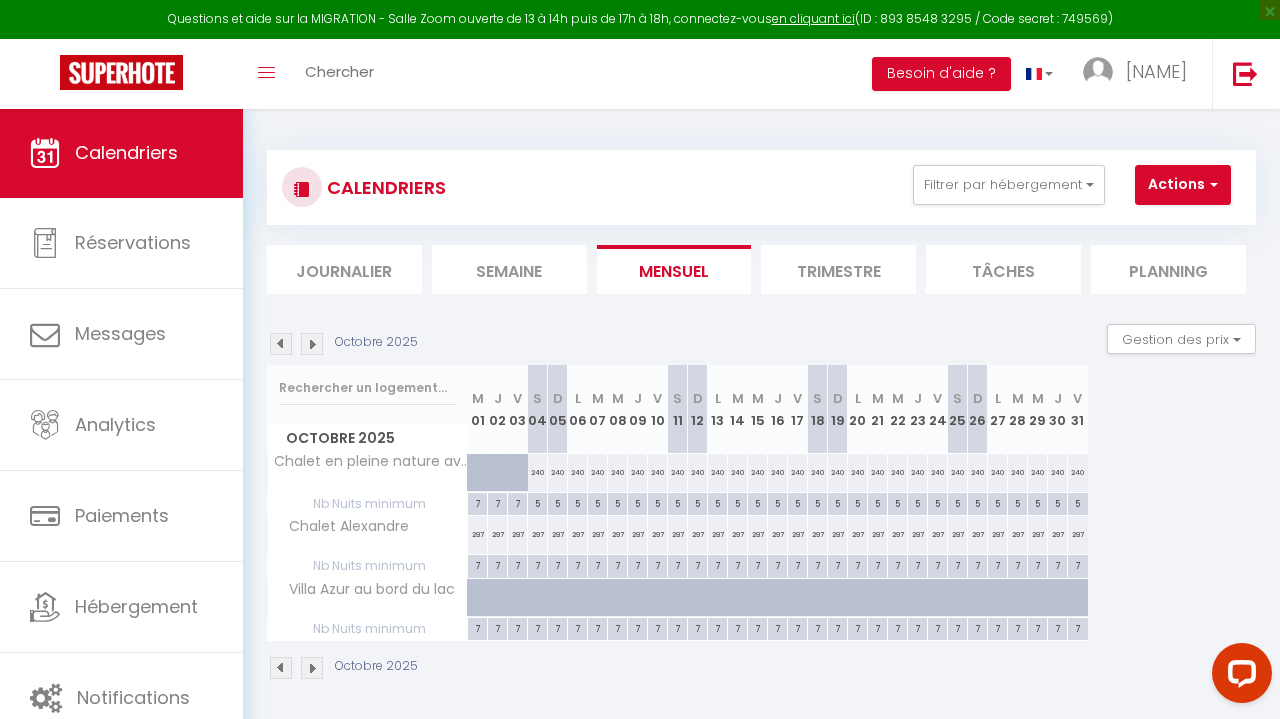 scroll, scrollTop: 1, scrollLeft: 0, axis: vertical 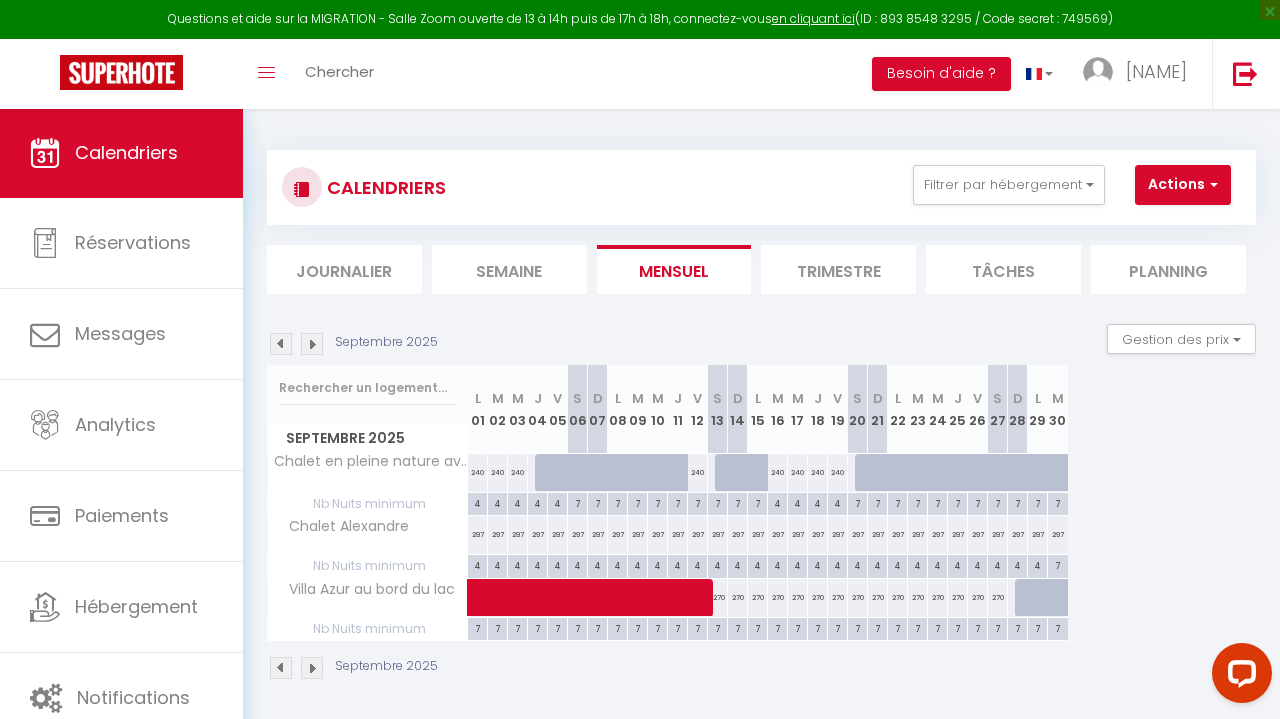 click at bounding box center (759, 598) 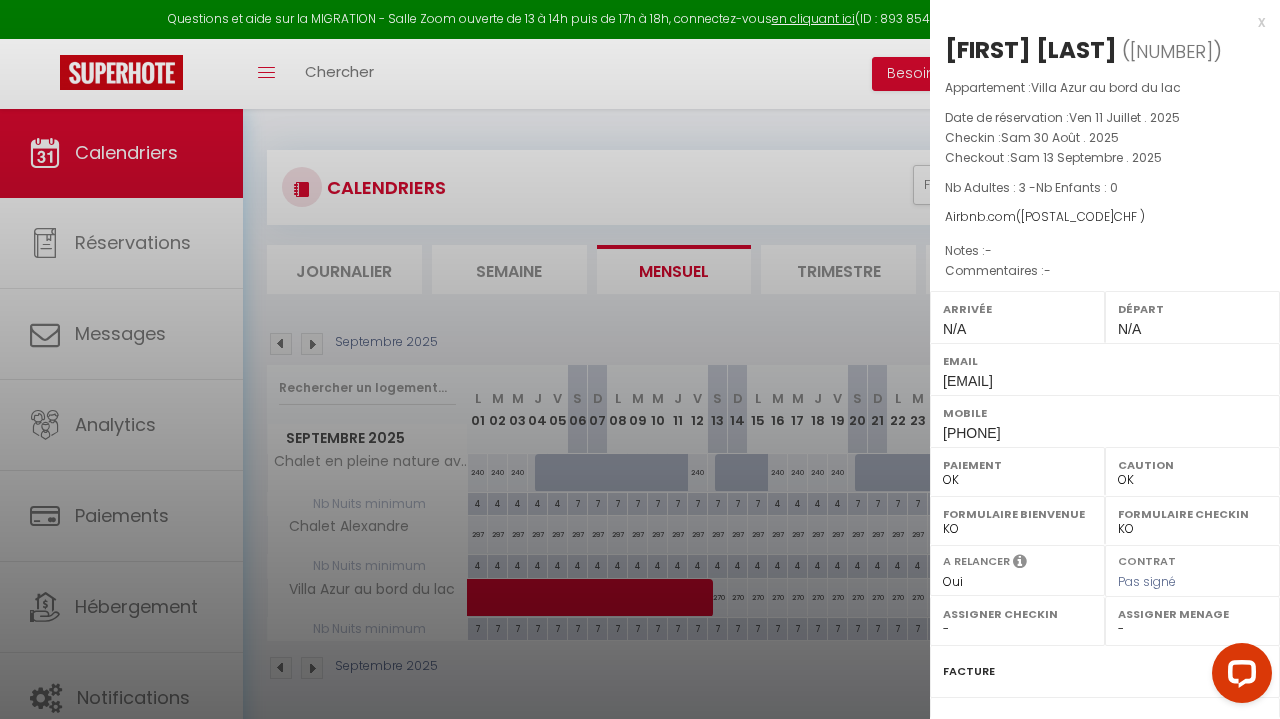 click on "x" at bounding box center [1097, 22] 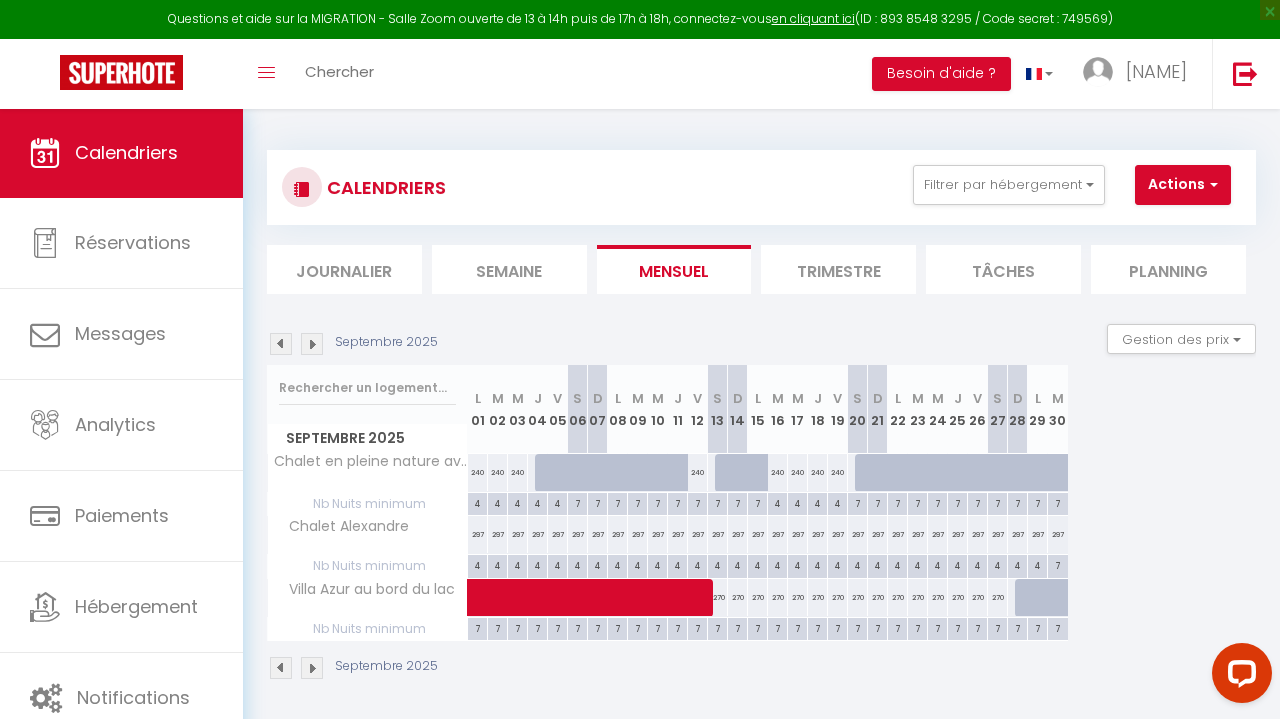 click at bounding box center [759, 598] 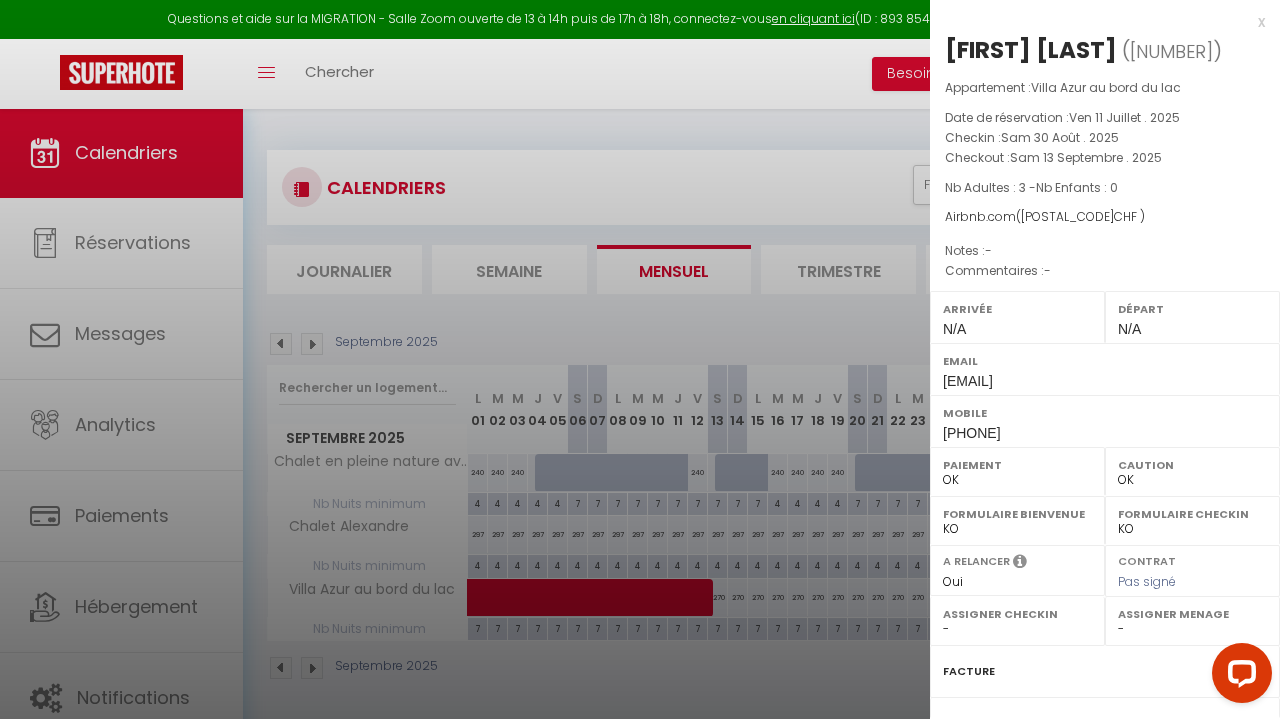 click on "x" at bounding box center (1097, 22) 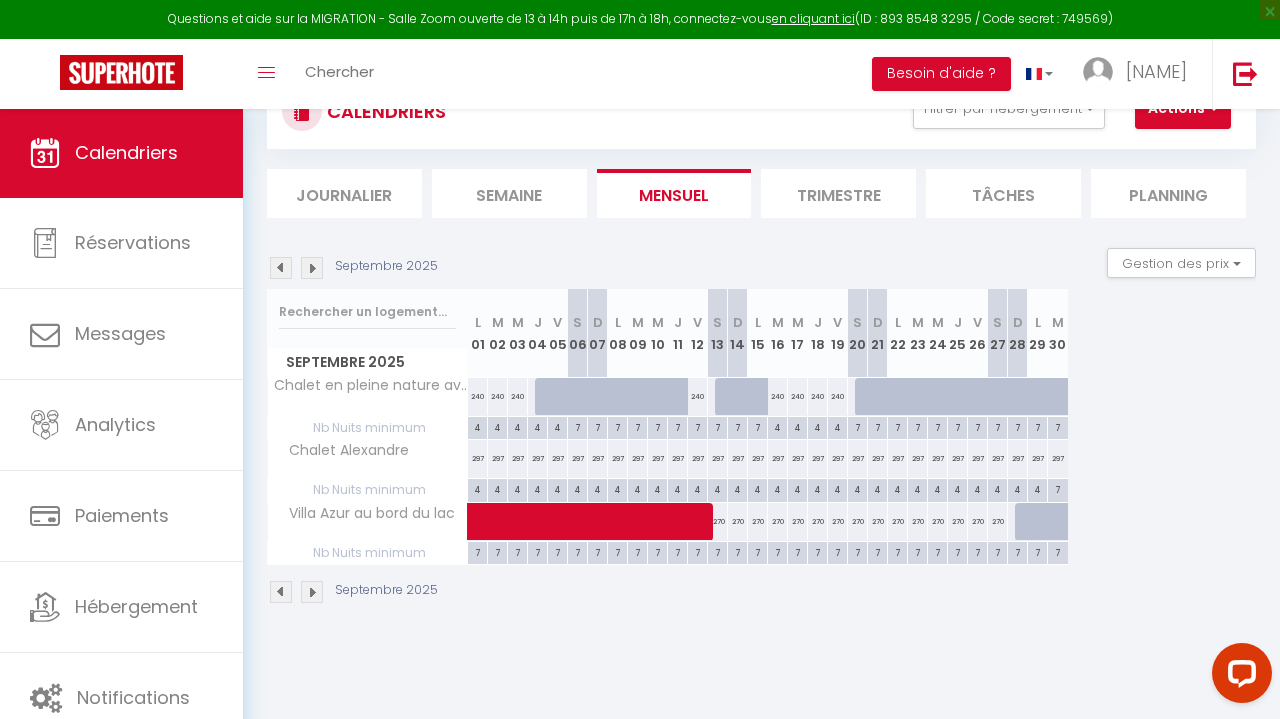 scroll, scrollTop: 105, scrollLeft: 0, axis: vertical 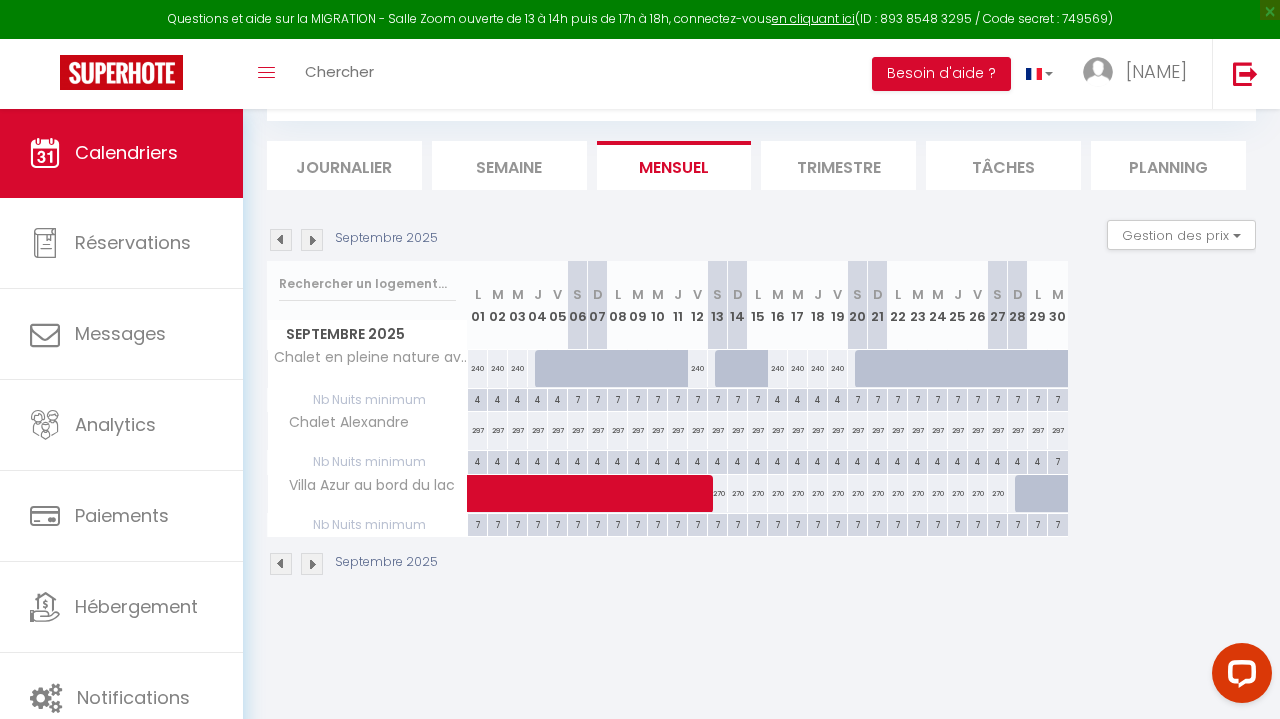 click at bounding box center (759, 494) 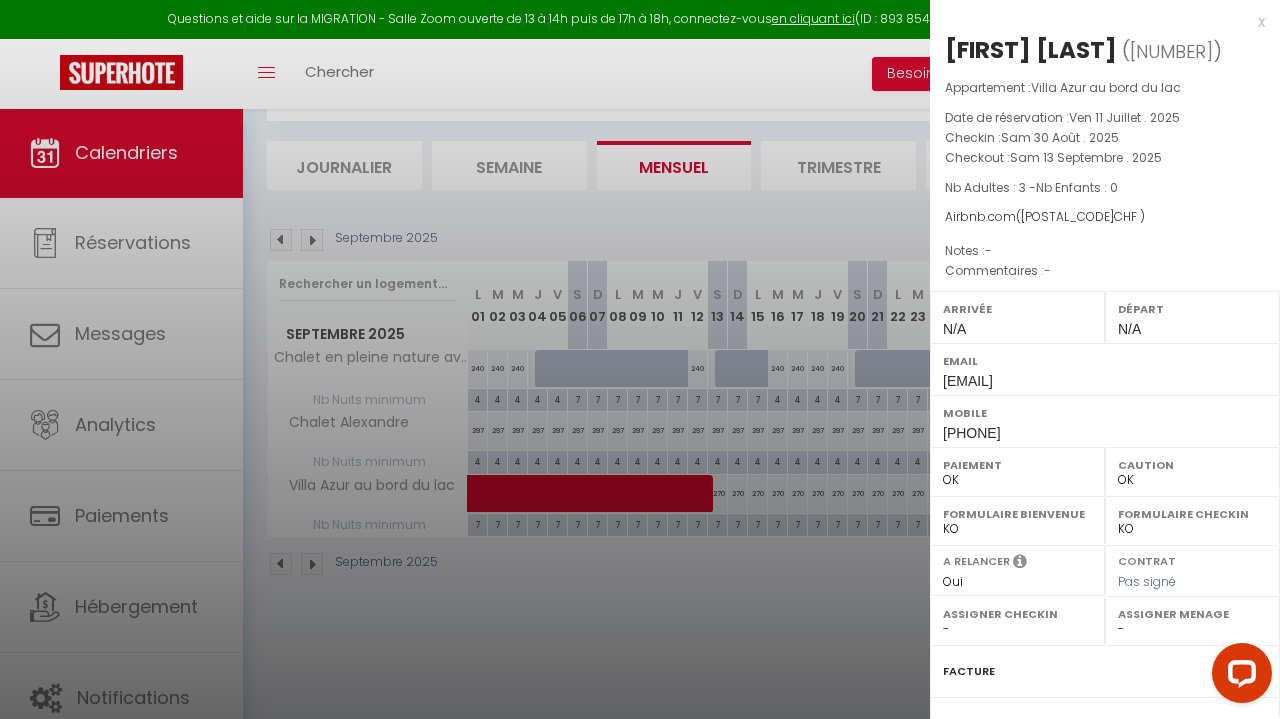 click on "x" at bounding box center [1097, 22] 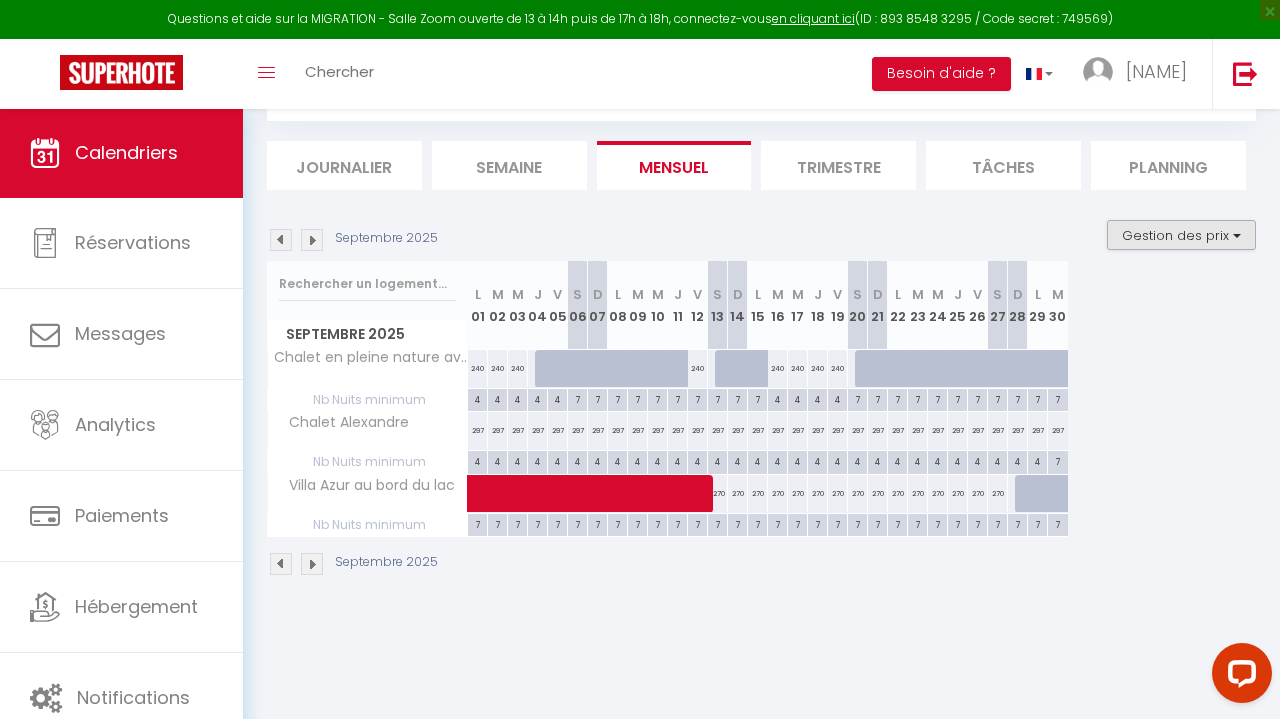 click on "Gestion des prix" at bounding box center [1181, 235] 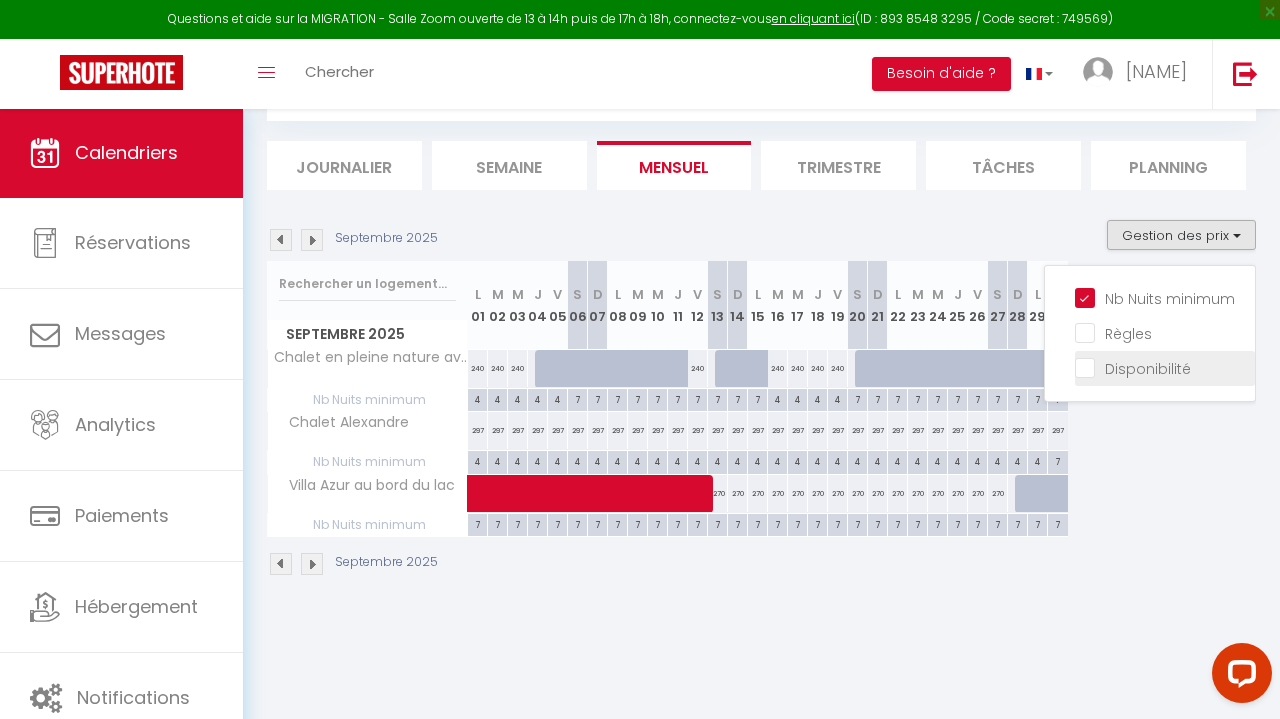 click on "Disponibilité" at bounding box center [1165, 367] 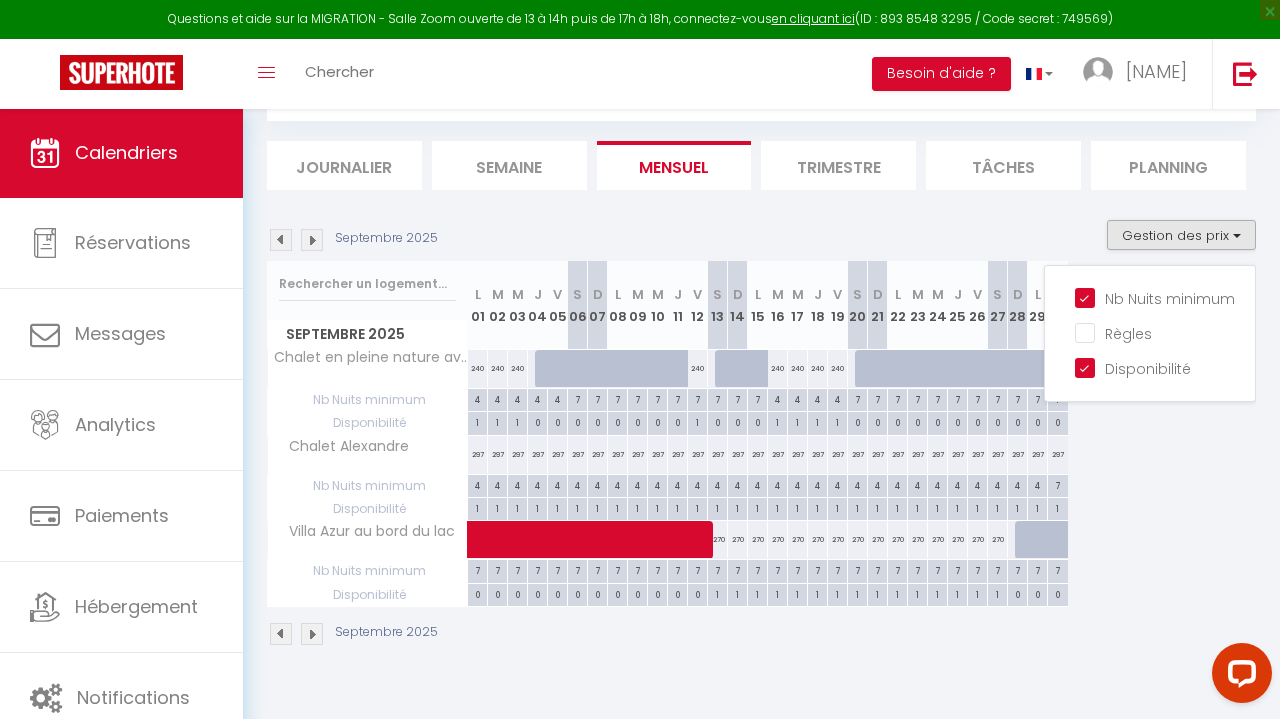 click on "Septembre [YEAR]
L
01
M
02
M
03
J
04
V
05
S
06
D
07
L
08
M
09
M
10
J
11
V
12
S
13
D
14
L
15
M   M   J   V   S   D   L   M" at bounding box center [761, 434] 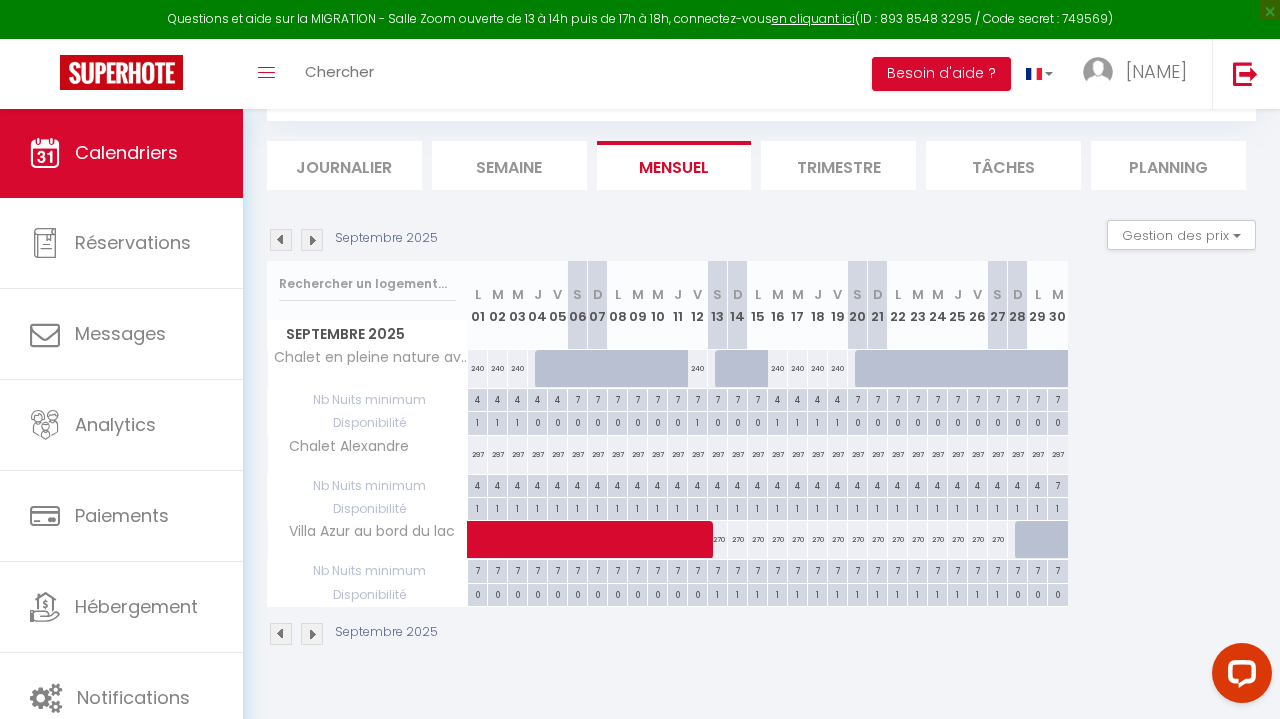 click on "1" at bounding box center (1017, 507) 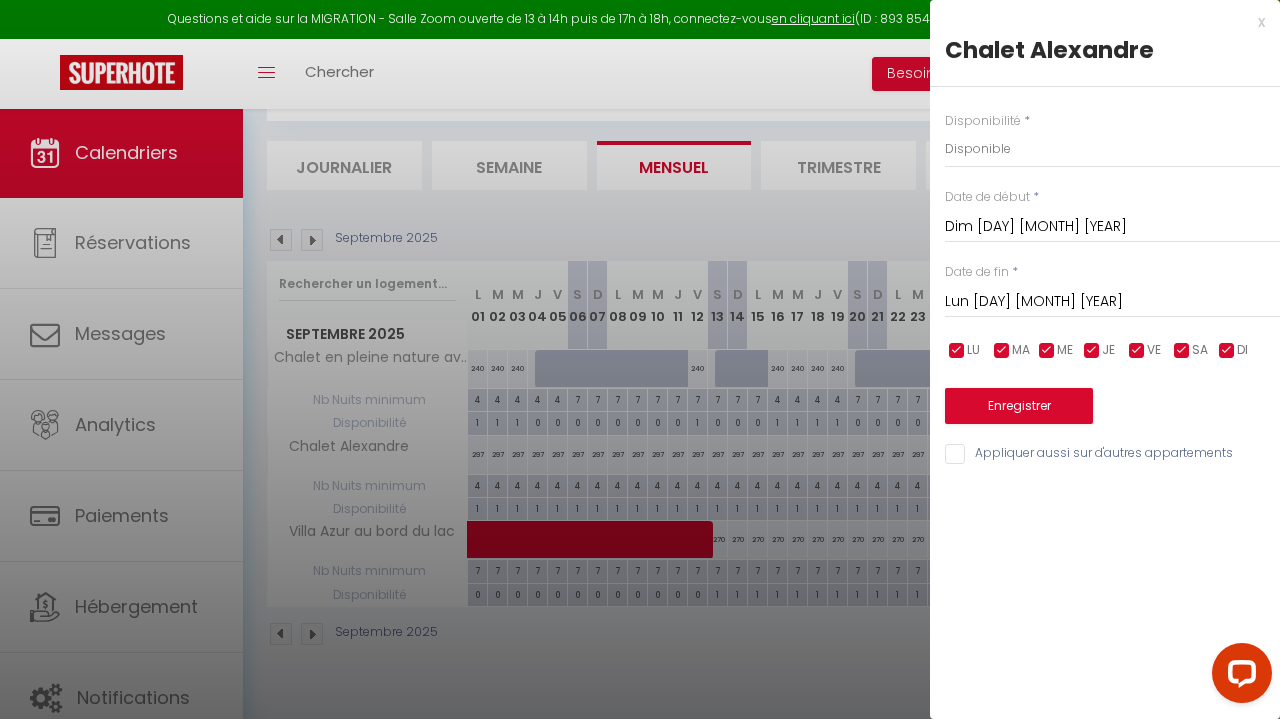 click on "Lun [DAY] [MONTH] [YEAR]" at bounding box center (1112, 302) 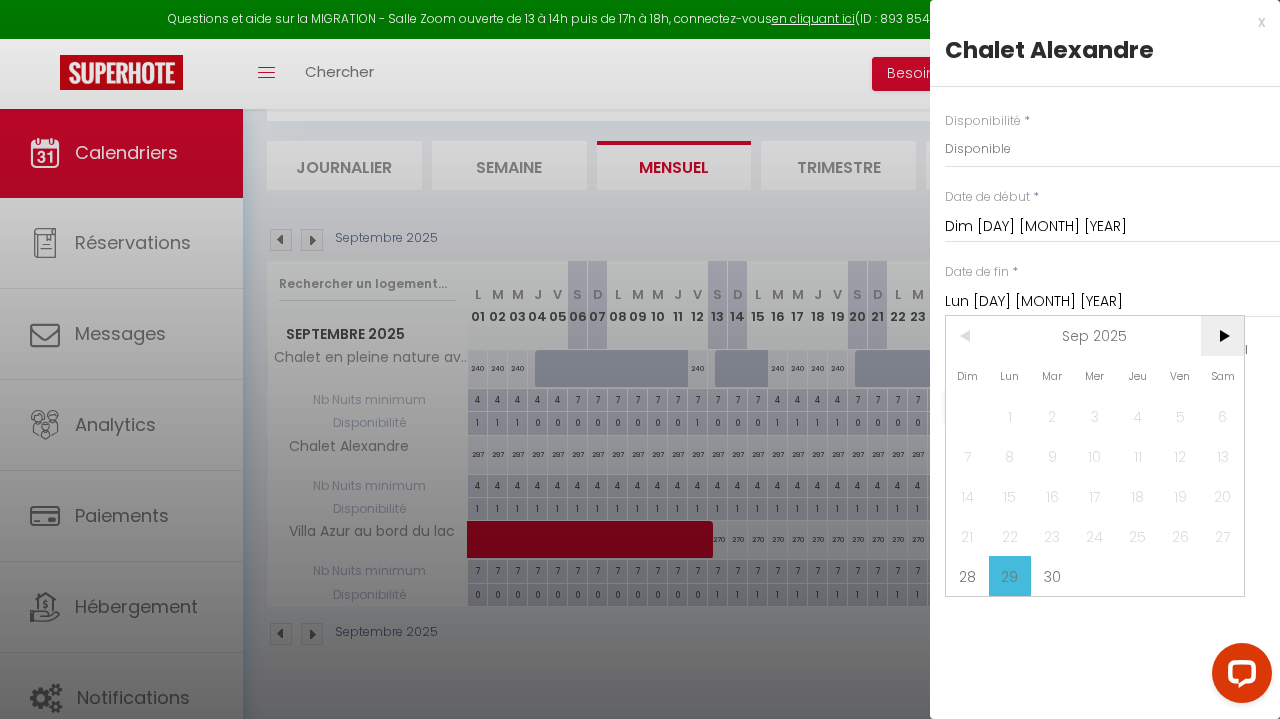 click on ">" at bounding box center [1222, 336] 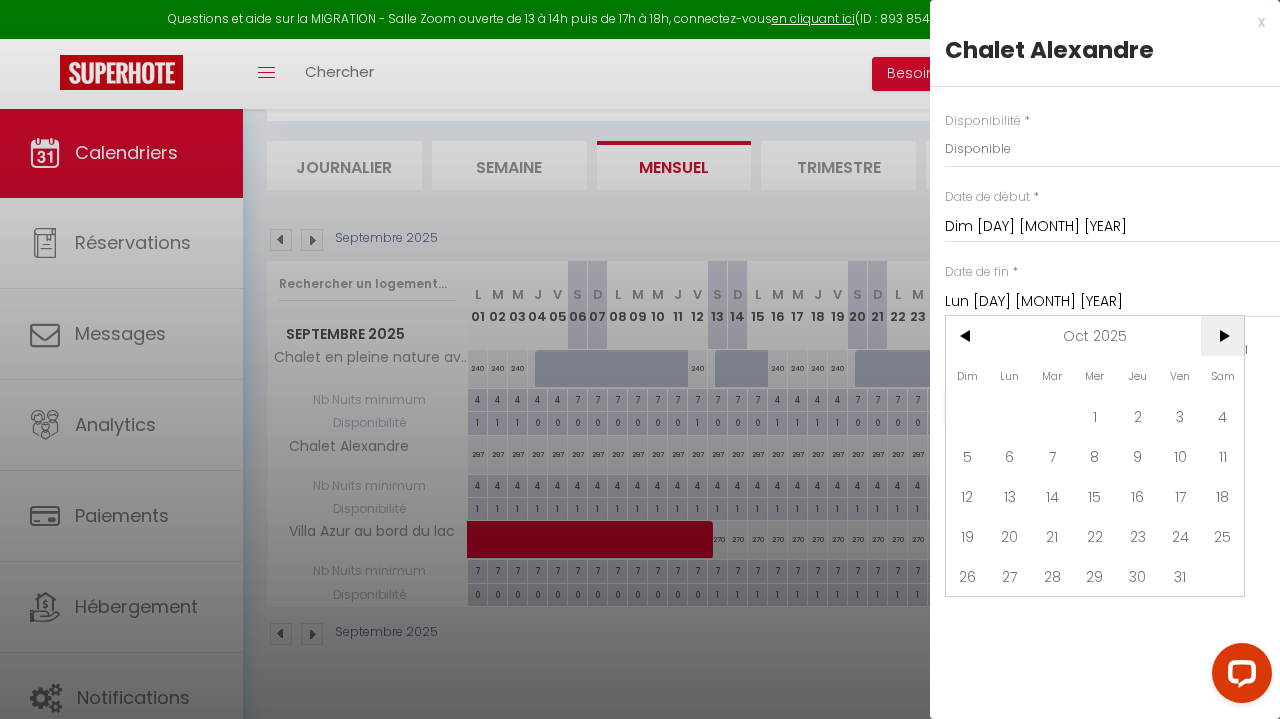 click on ">" at bounding box center [1222, 336] 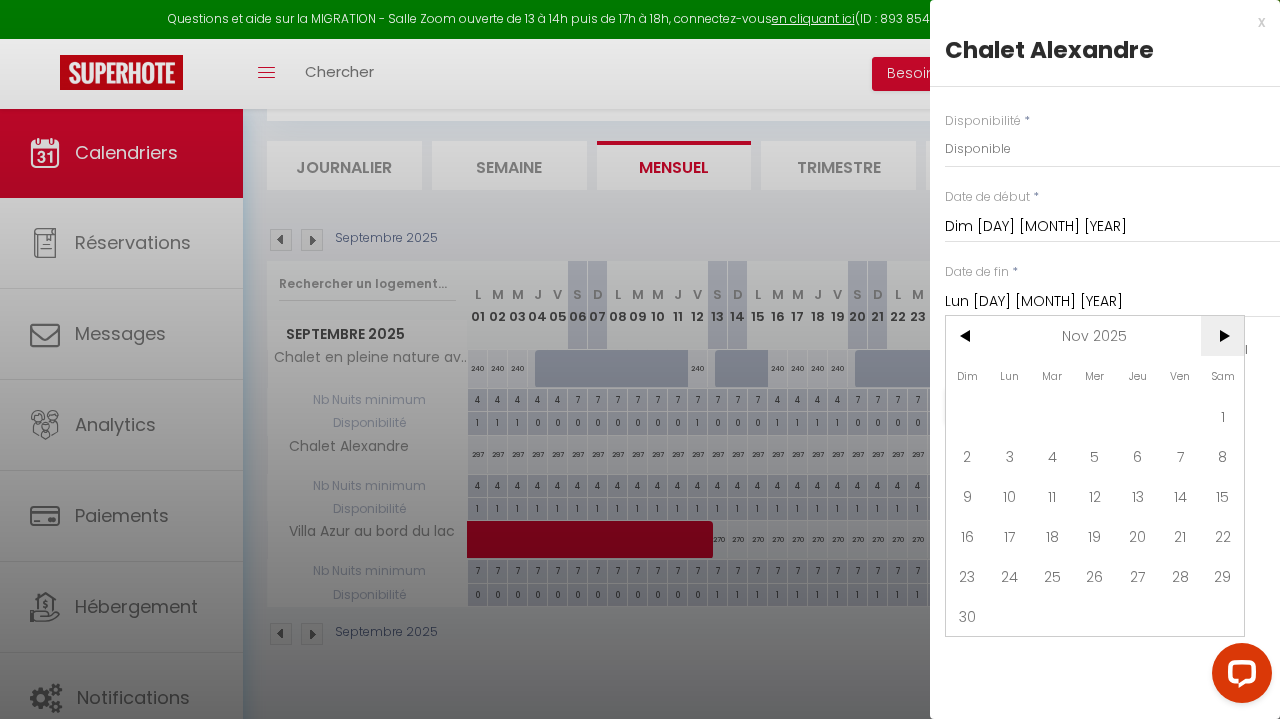 click on ">" at bounding box center [1222, 336] 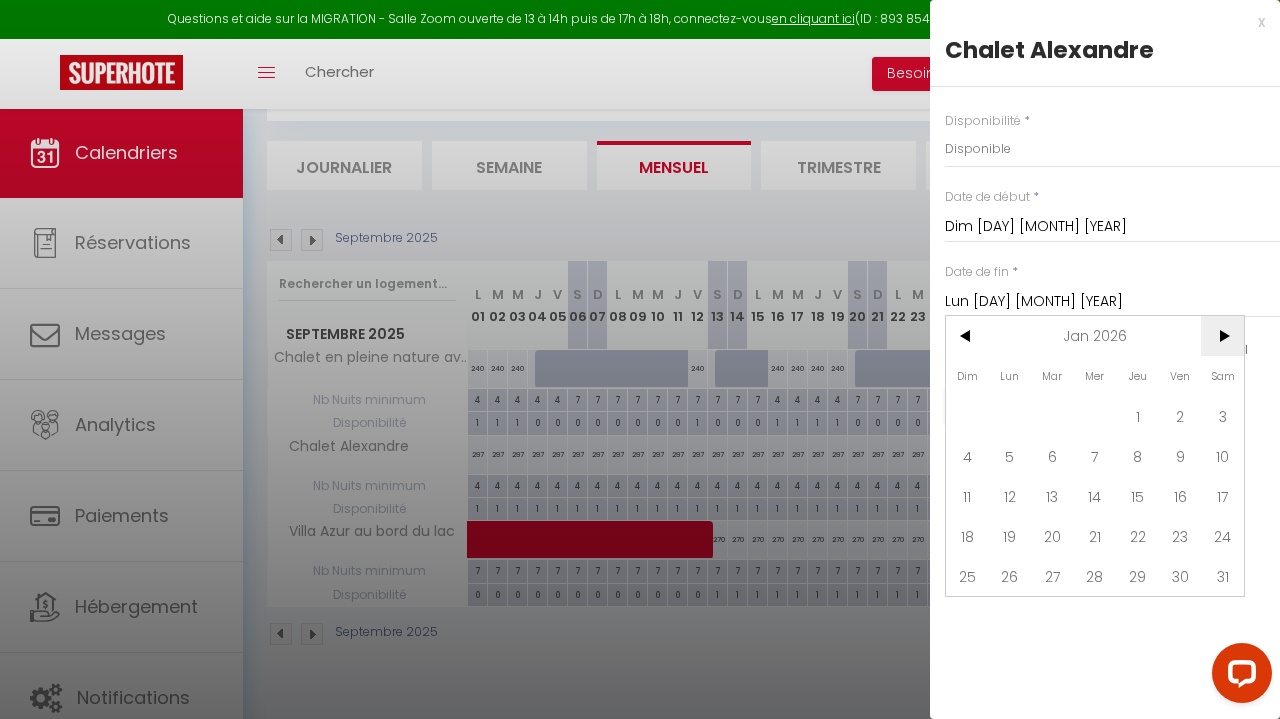 click on ">" at bounding box center [1222, 336] 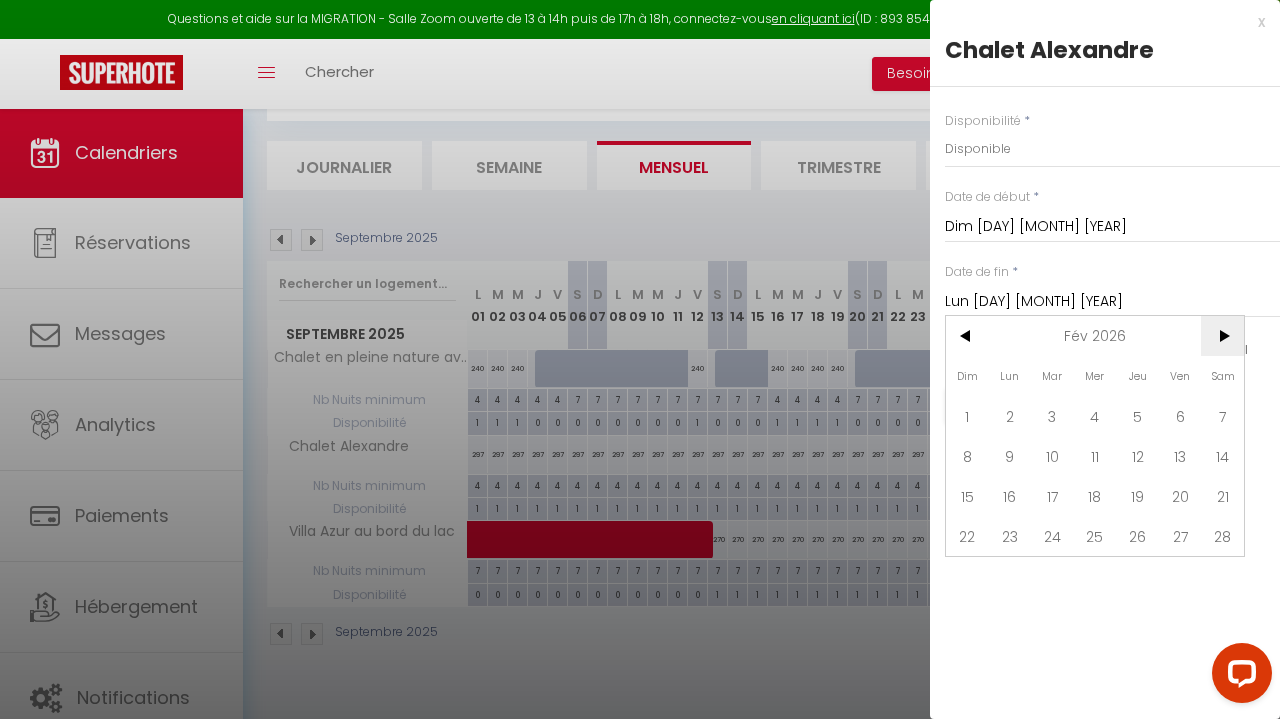 click on ">" at bounding box center (1222, 336) 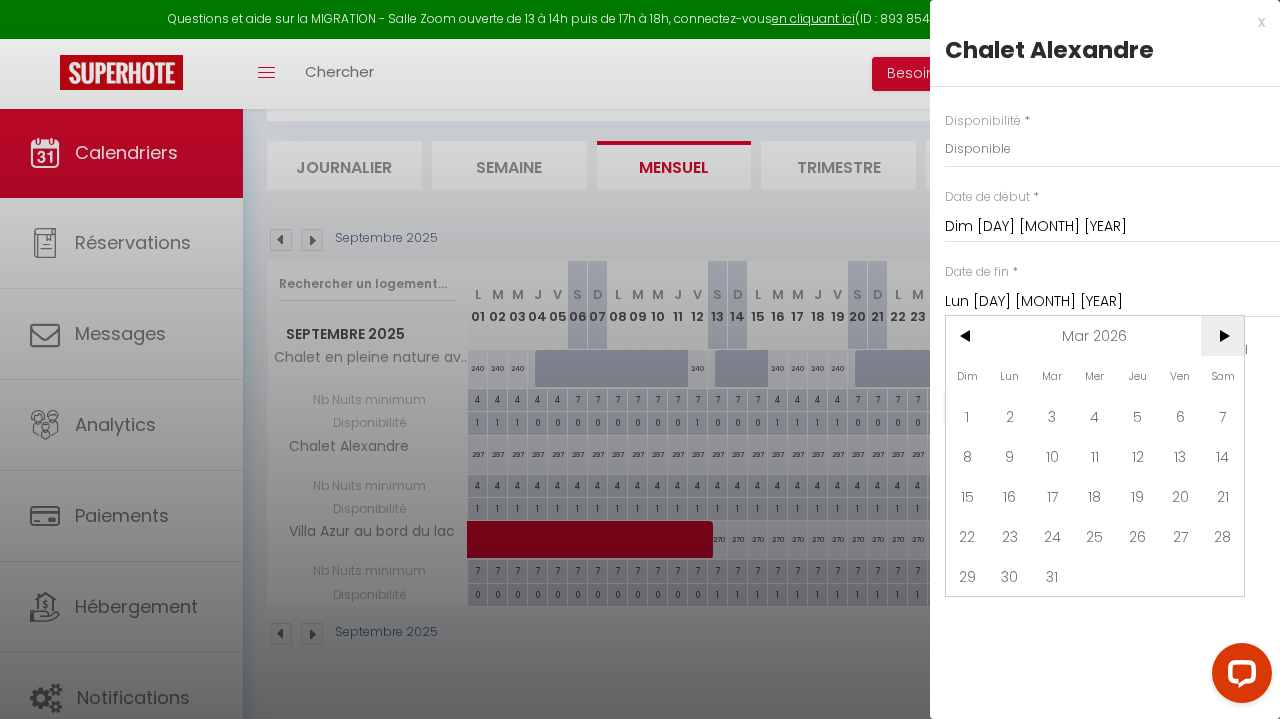 click on ">" at bounding box center [1222, 336] 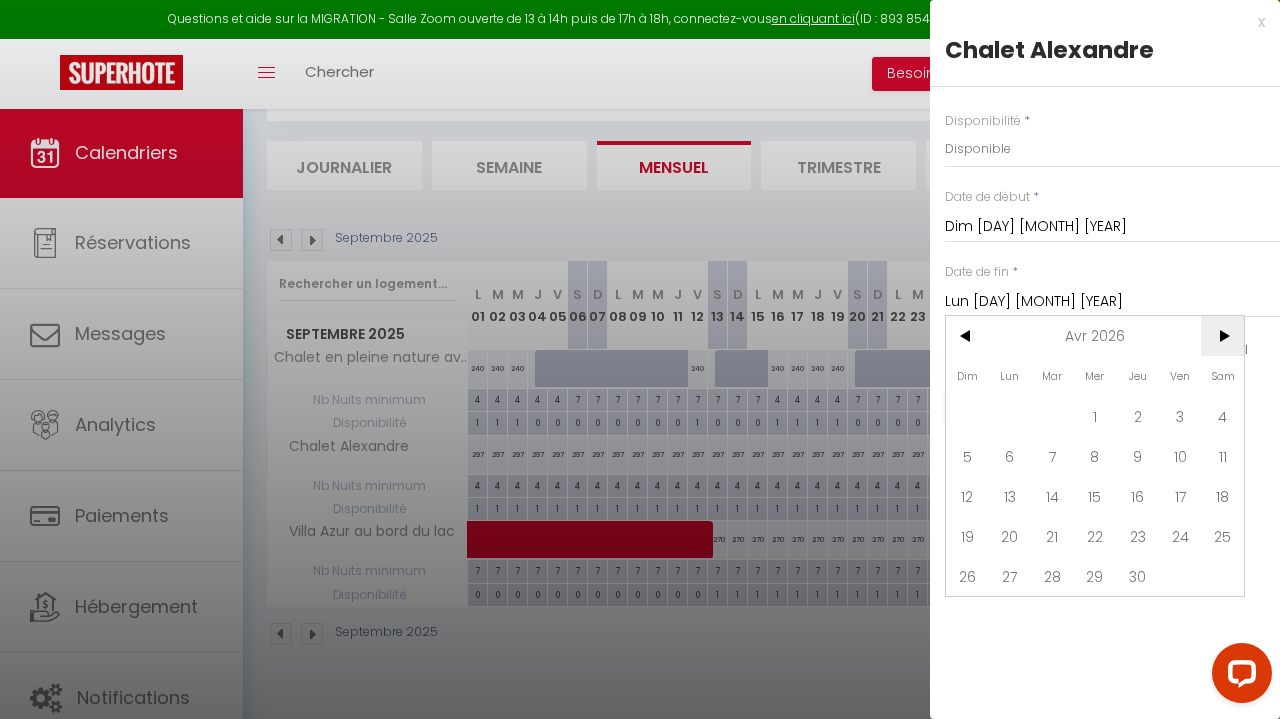 click on ">" at bounding box center (1222, 336) 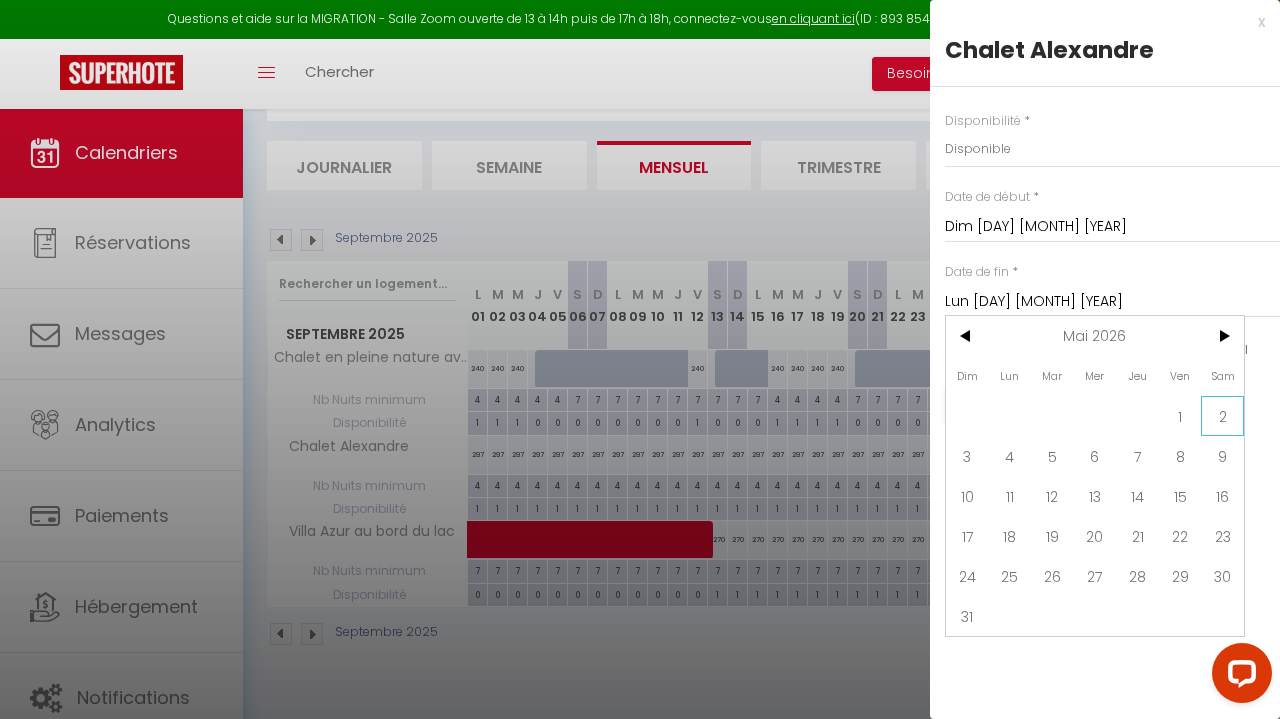 click on "2" at bounding box center [1222, 416] 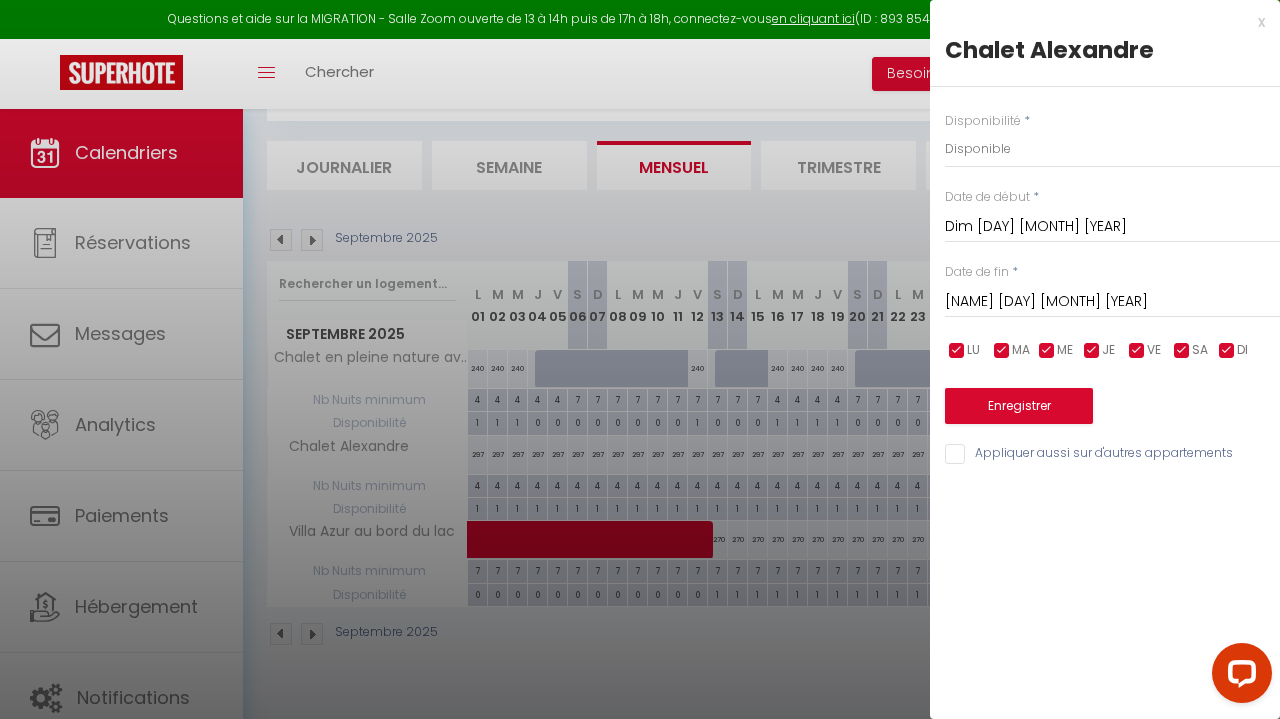 click on "Enregistrer" at bounding box center (1019, 406) 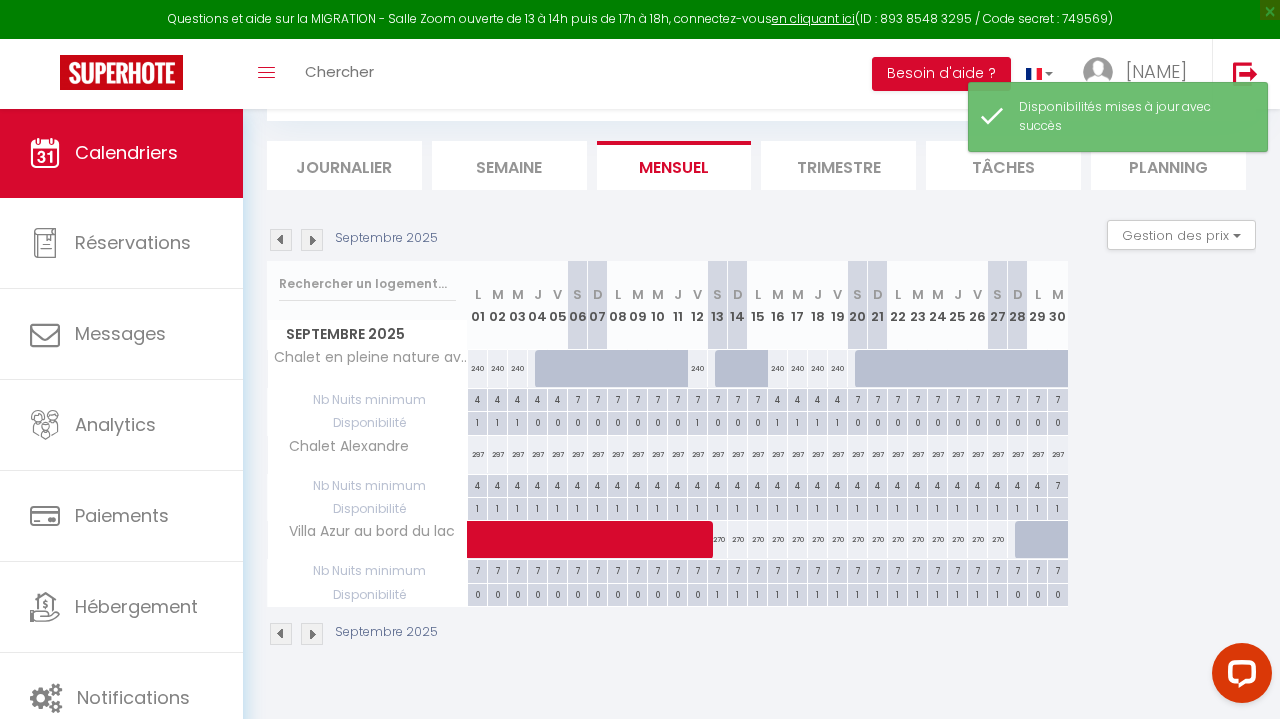 click at bounding box center (312, 240) 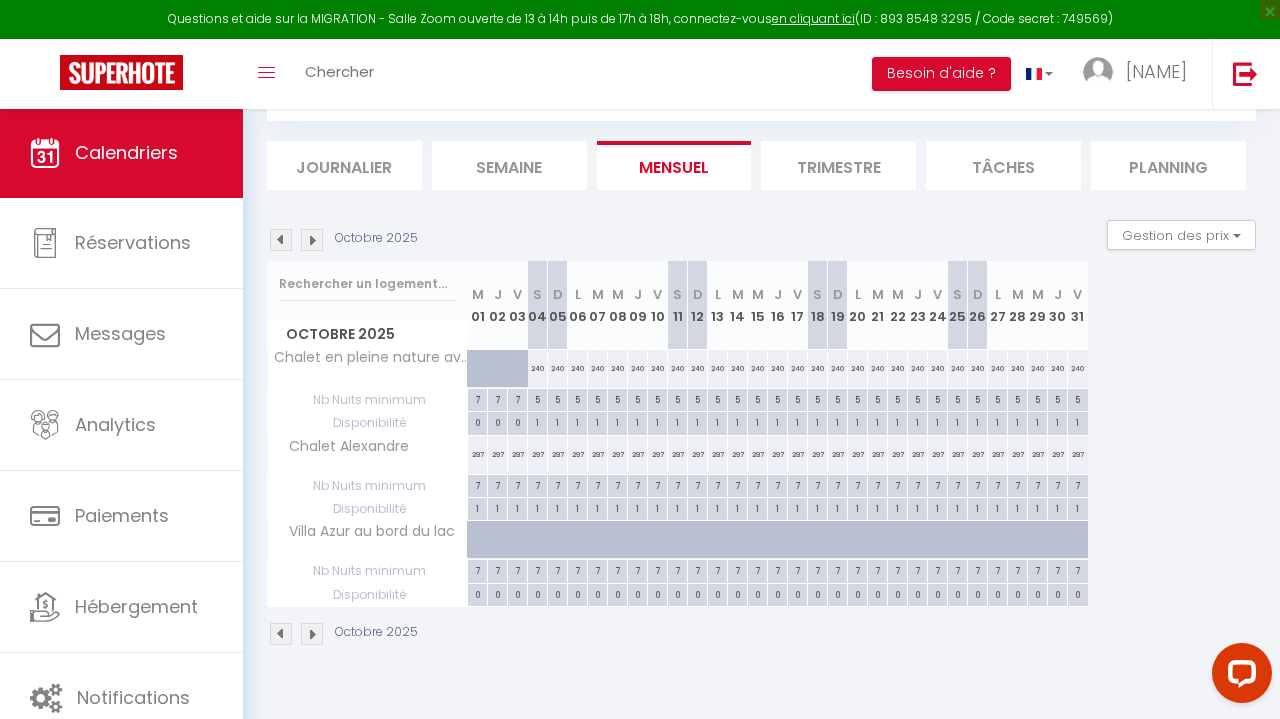 click at bounding box center (281, 240) 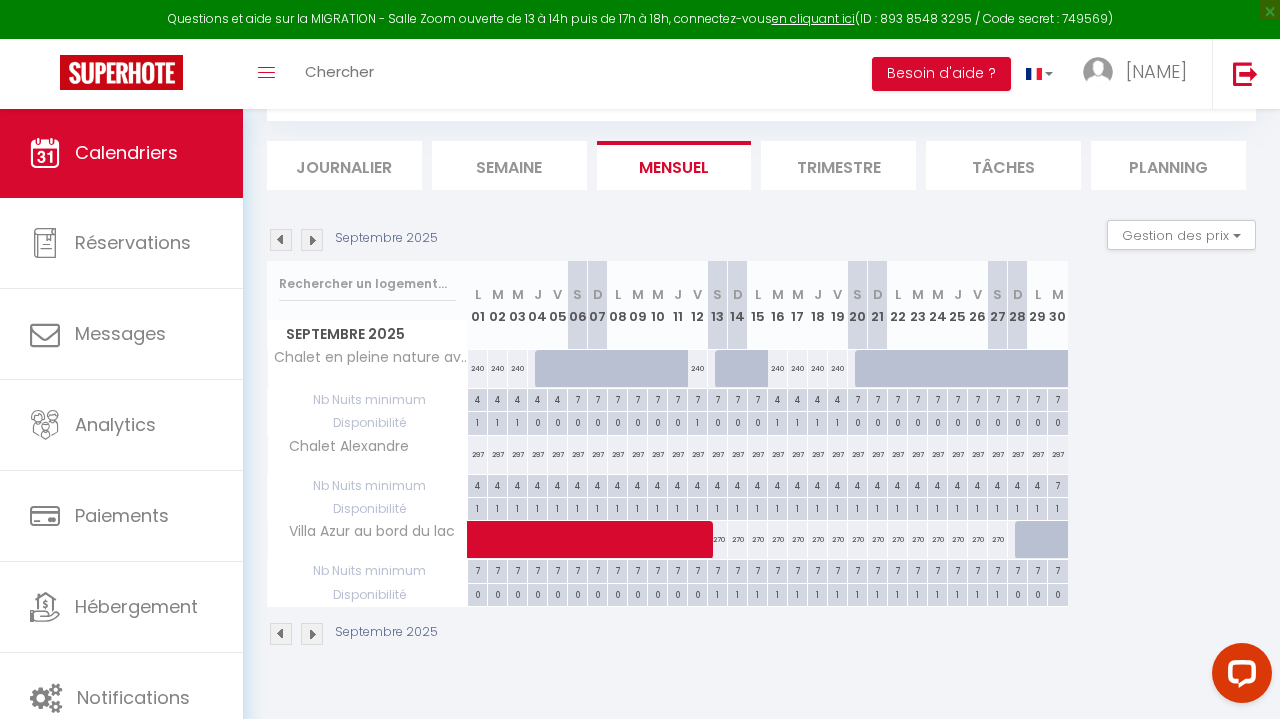 click at bounding box center [312, 240] 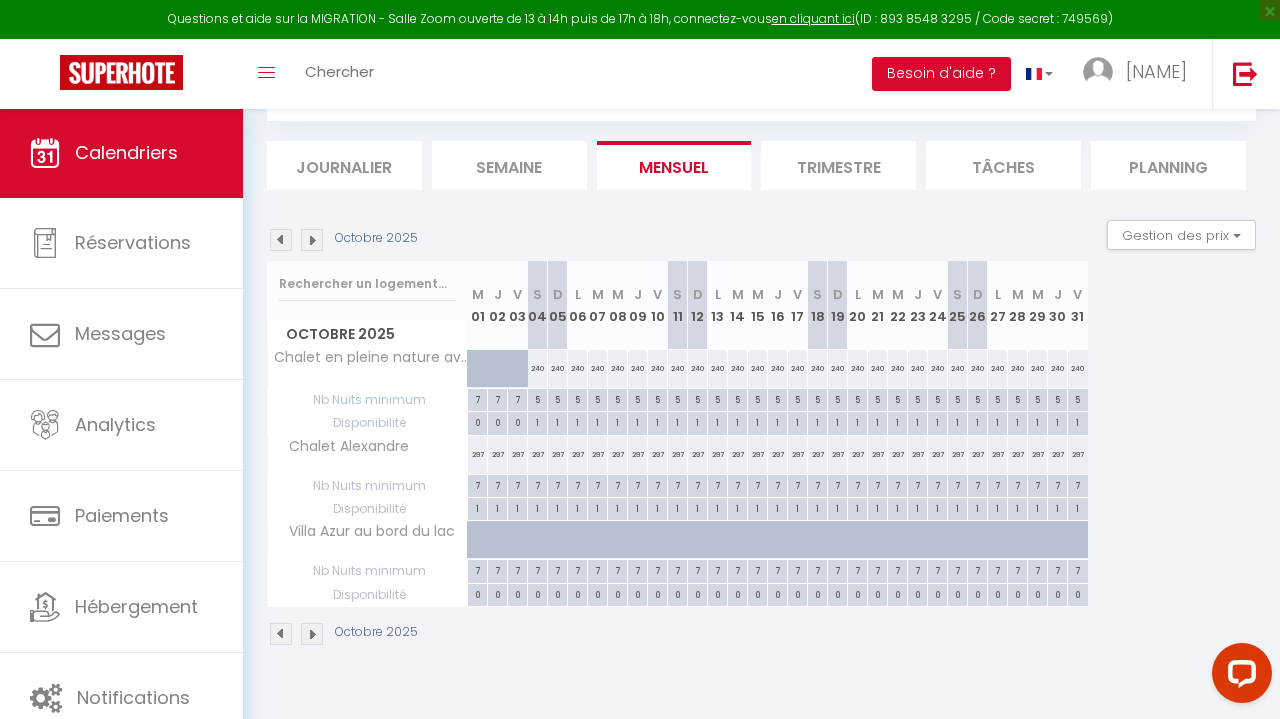 click at bounding box center [312, 240] 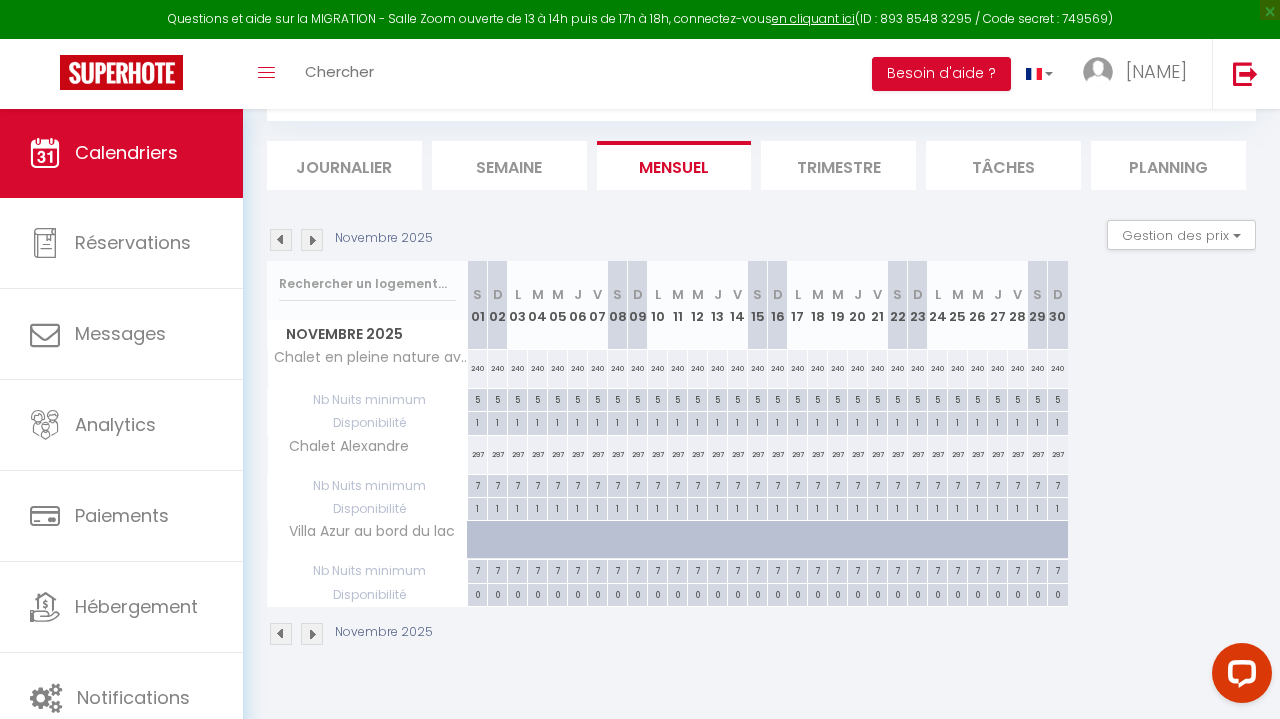 click at bounding box center (312, 240) 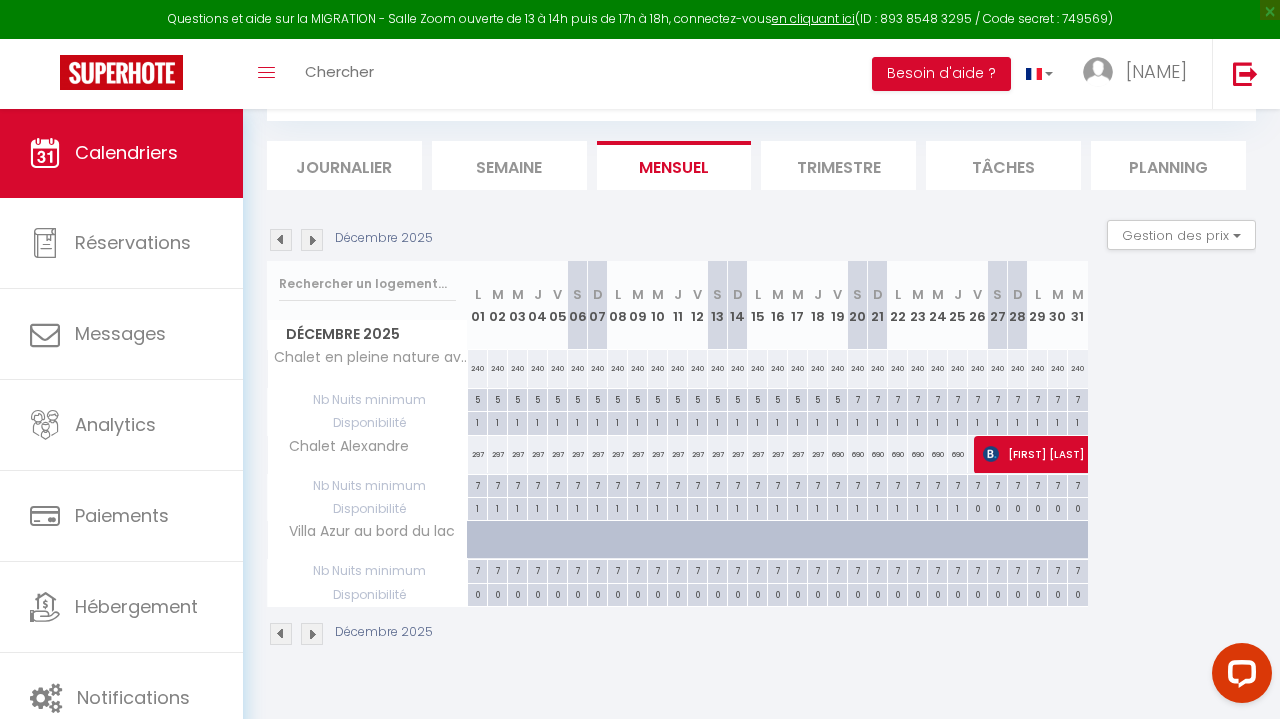 click at bounding box center [312, 240] 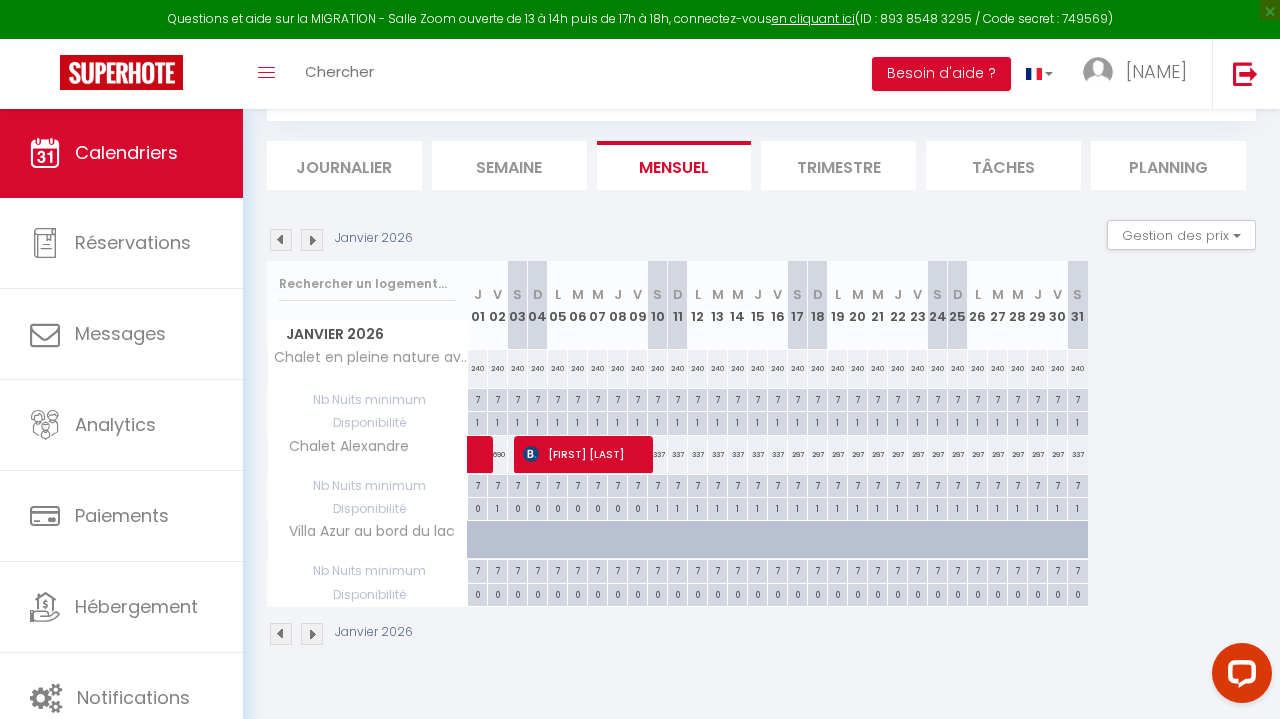 click at bounding box center (312, 240) 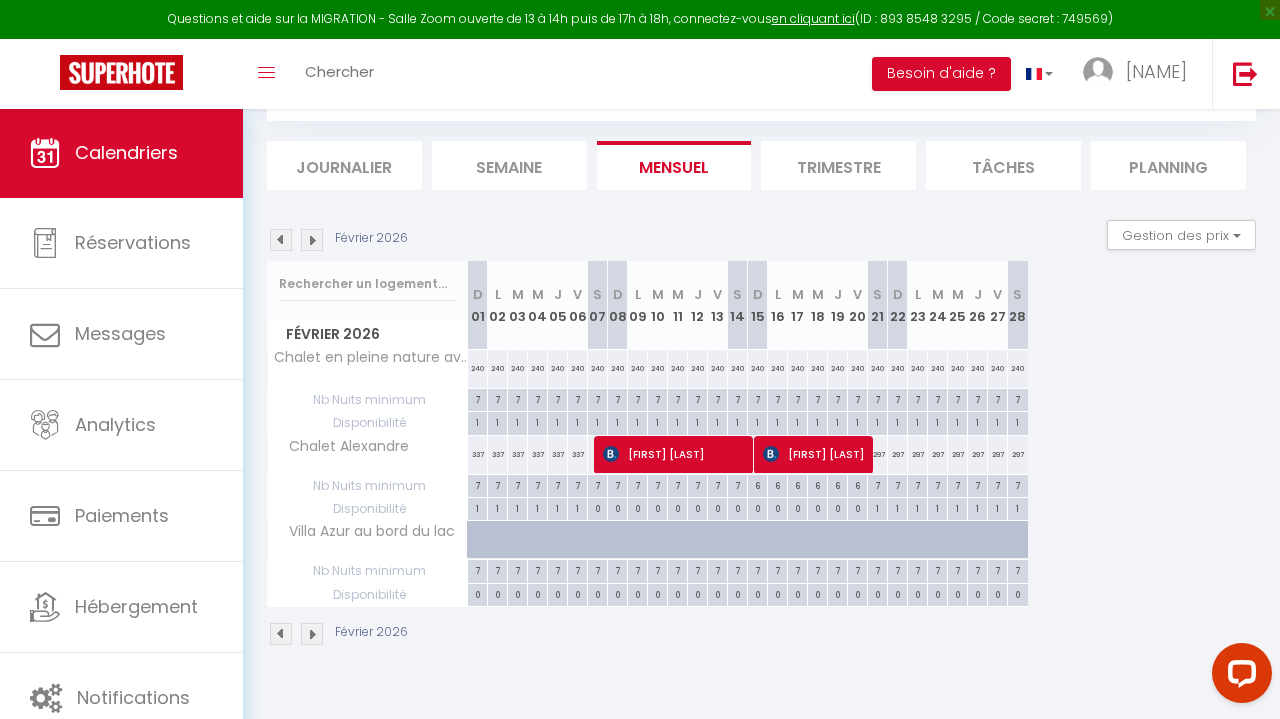 click at bounding box center (312, 240) 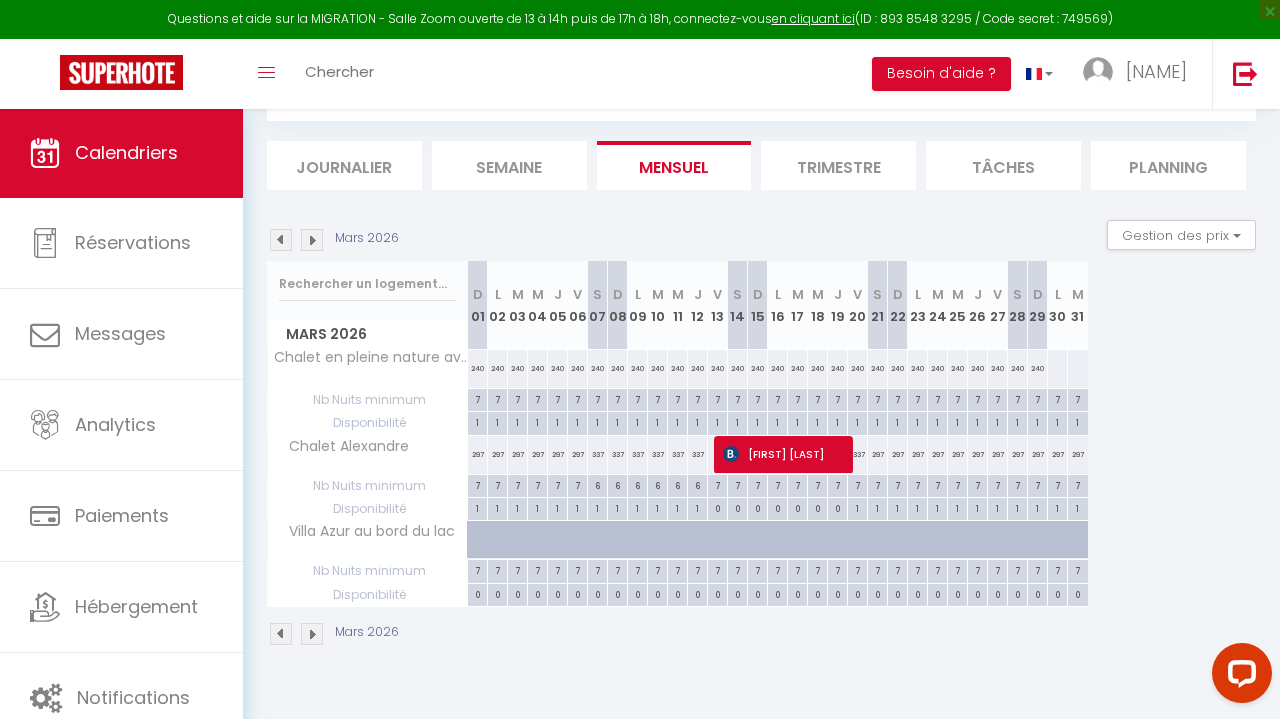 click at bounding box center (312, 240) 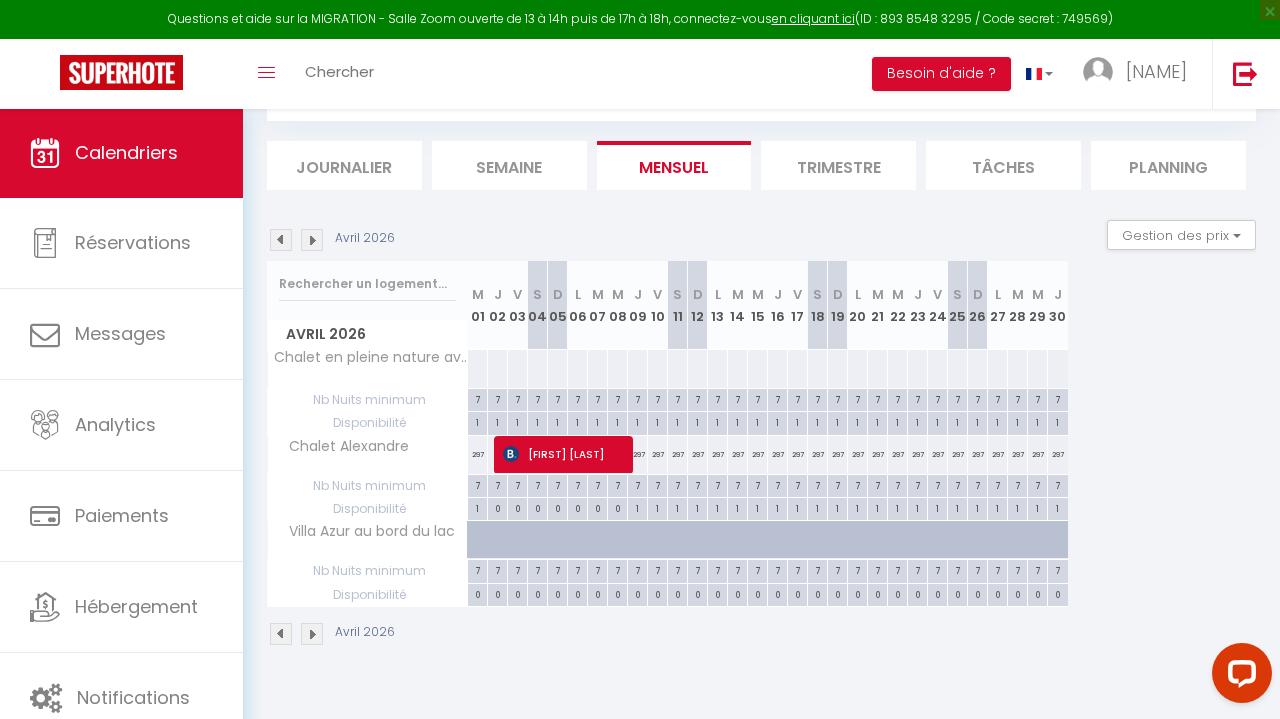 click at bounding box center (312, 240) 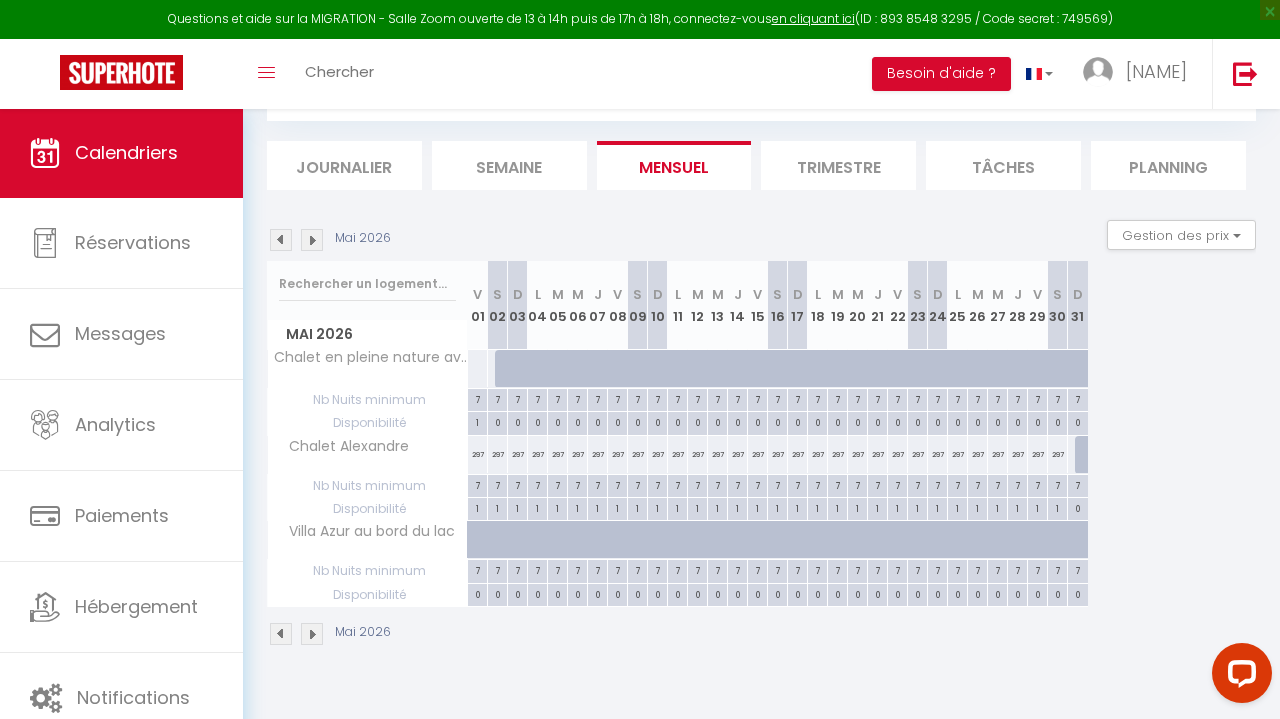 click at bounding box center (281, 240) 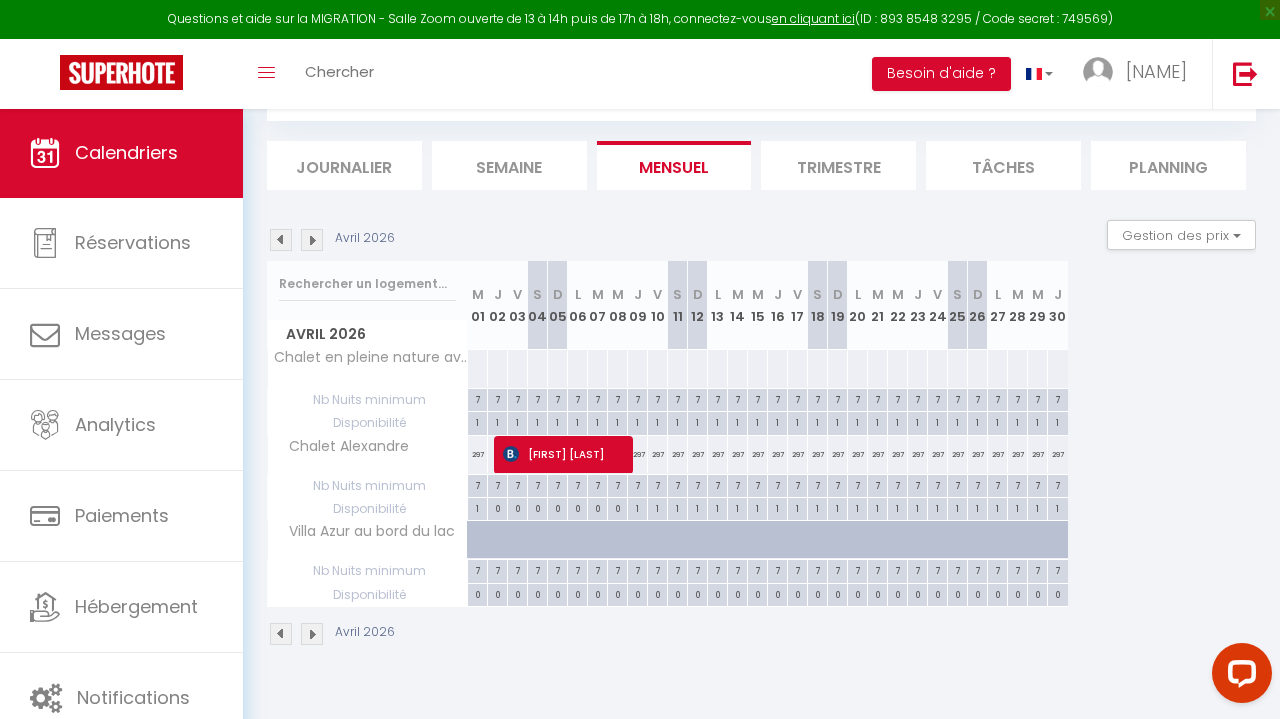 click at bounding box center (281, 240) 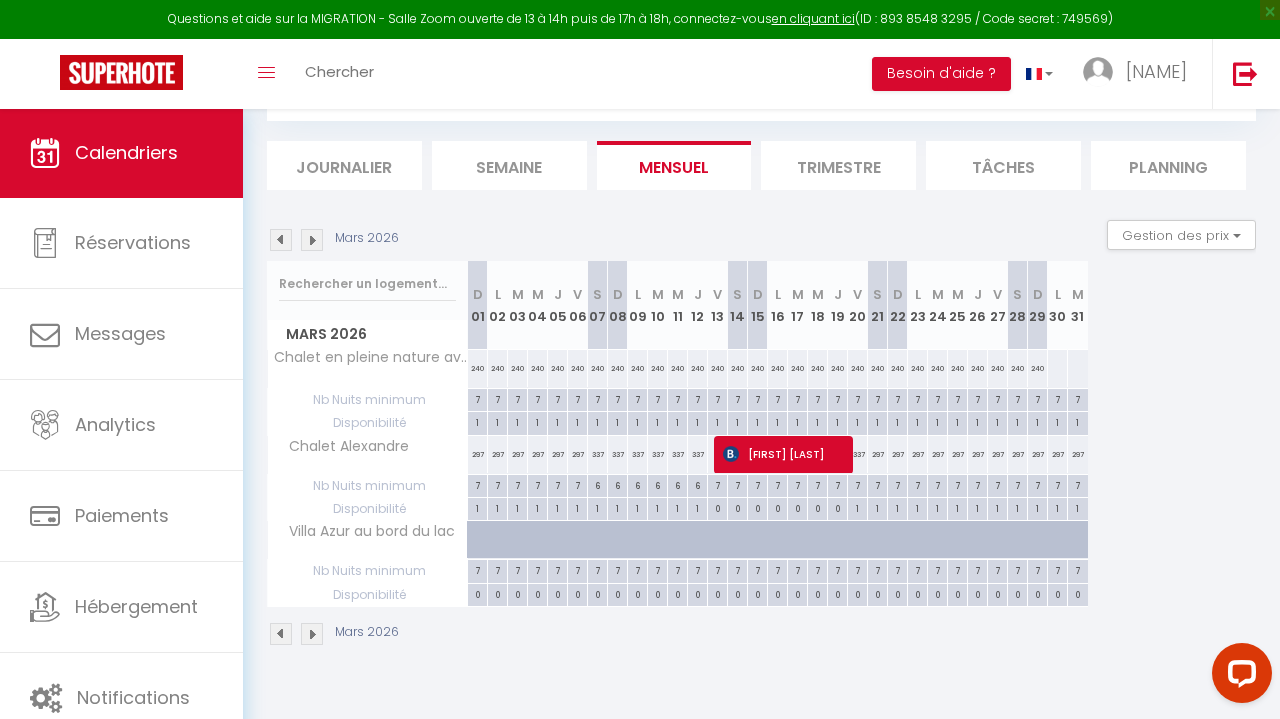 click at bounding box center (281, 240) 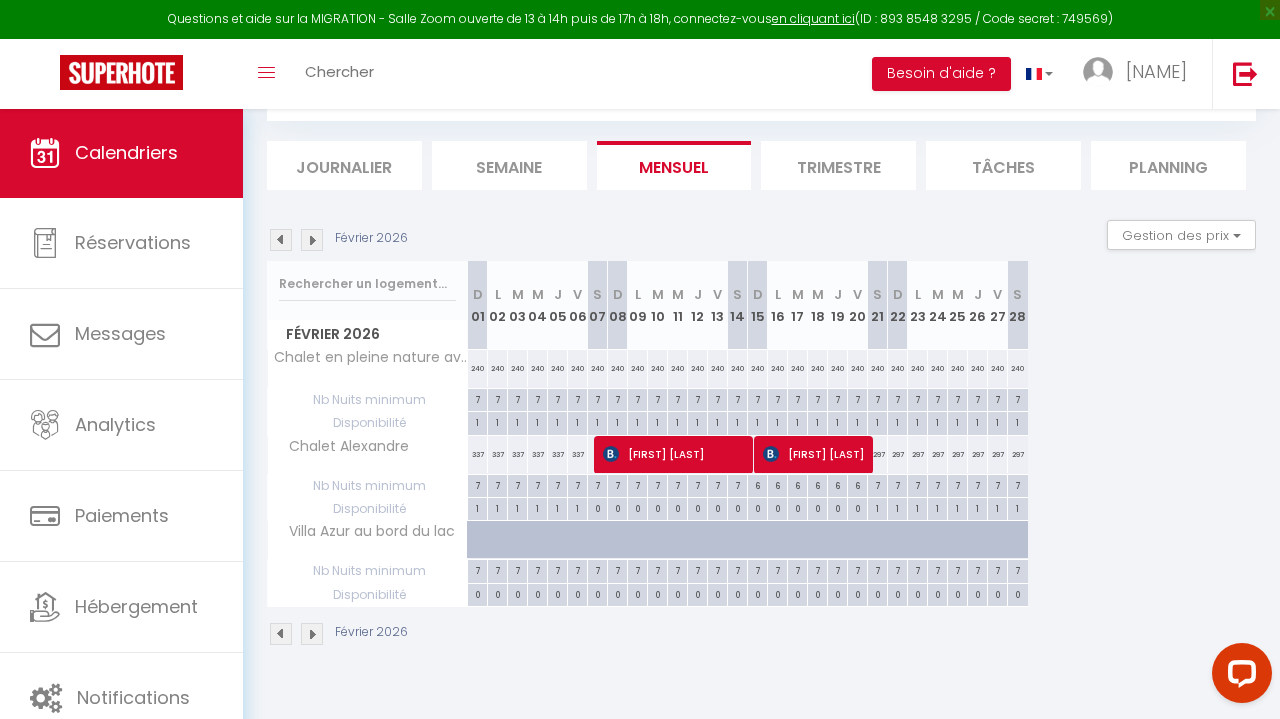 click at bounding box center (281, 240) 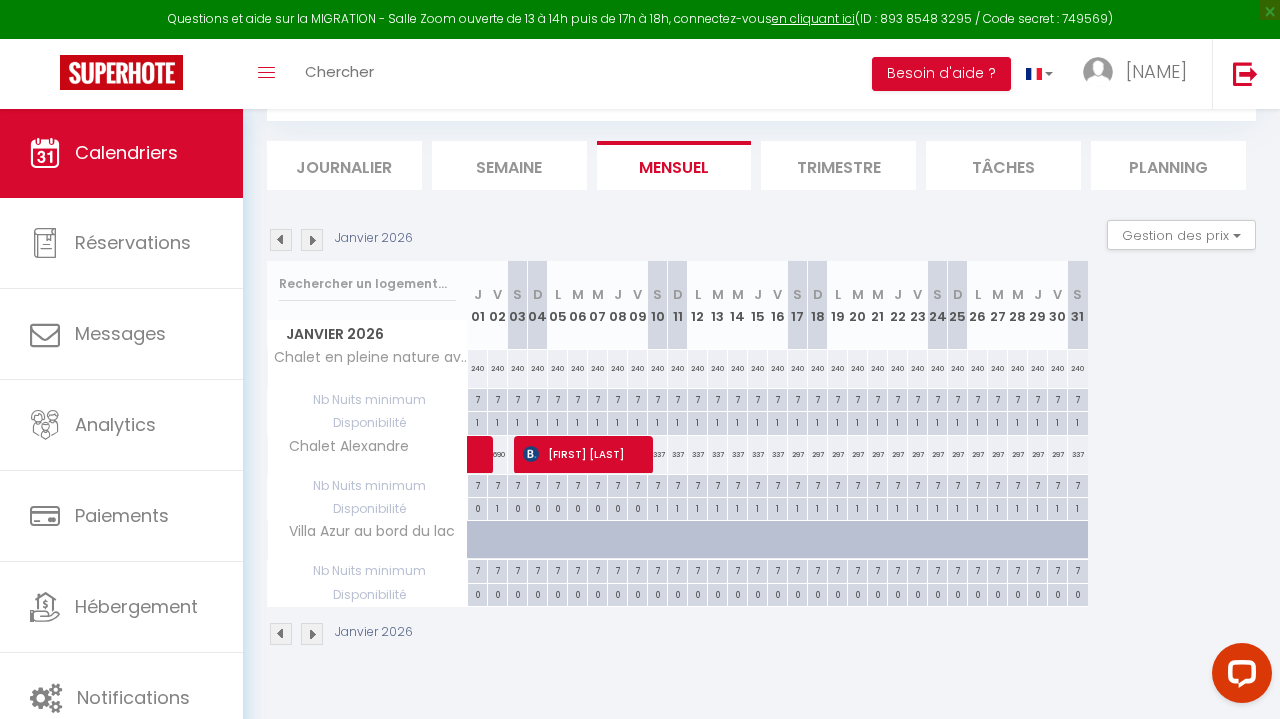 click at bounding box center [281, 240] 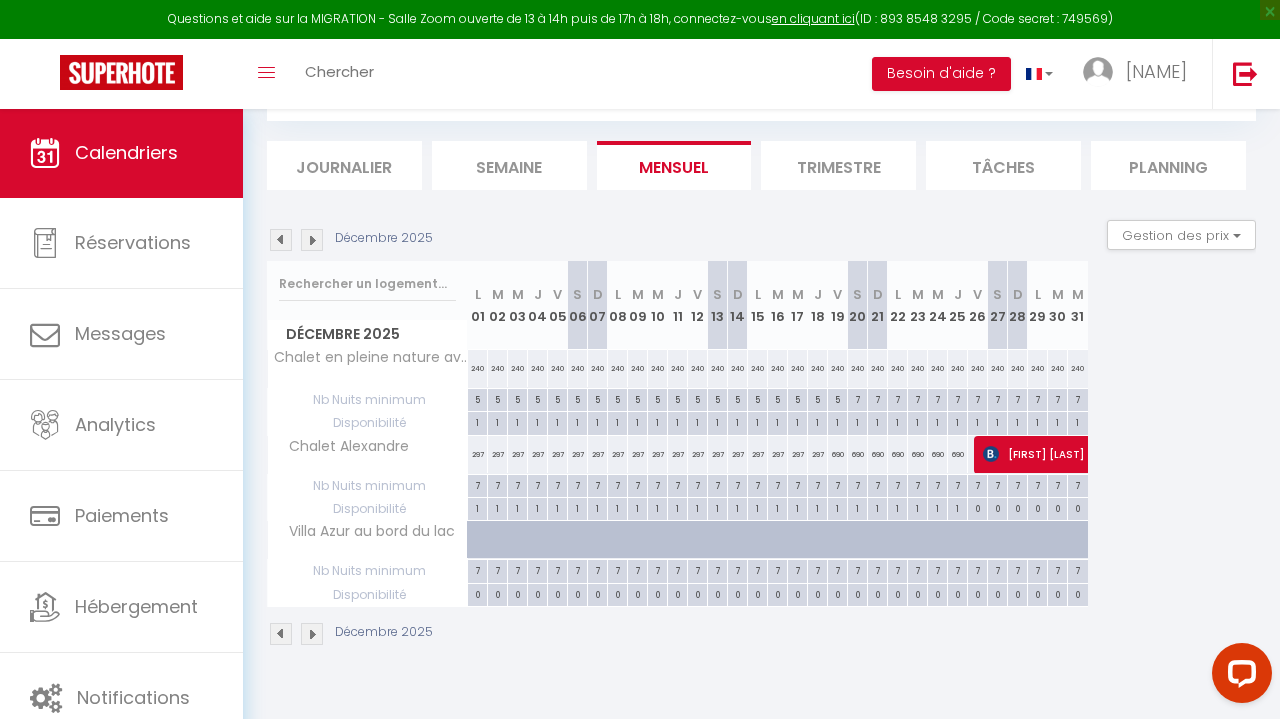 click at bounding box center (312, 240) 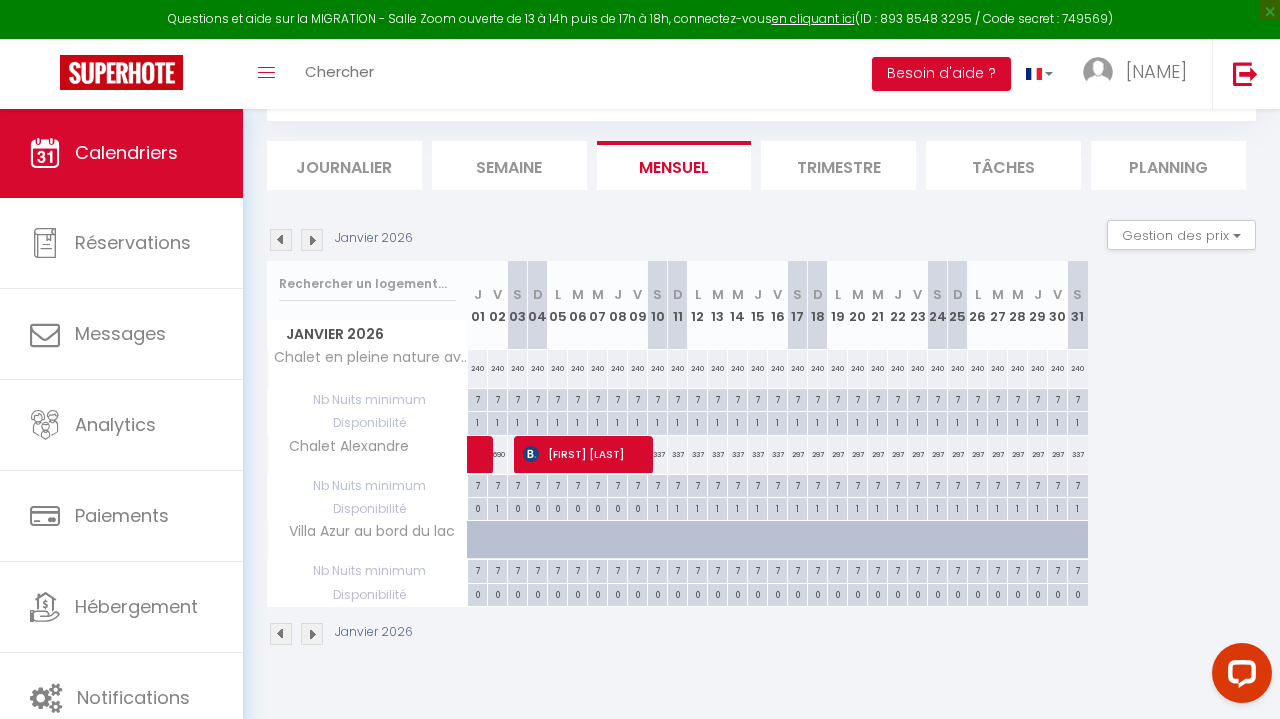 click at bounding box center (312, 240) 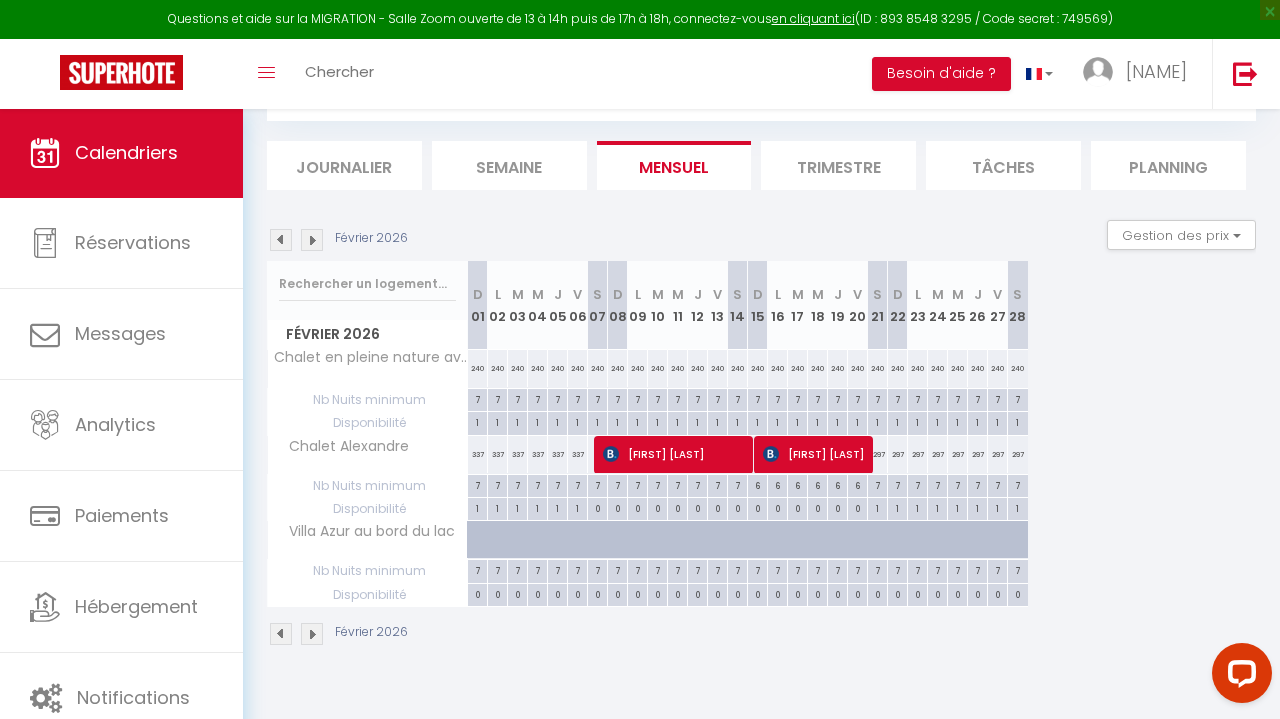 click on "1" at bounding box center (877, 507) 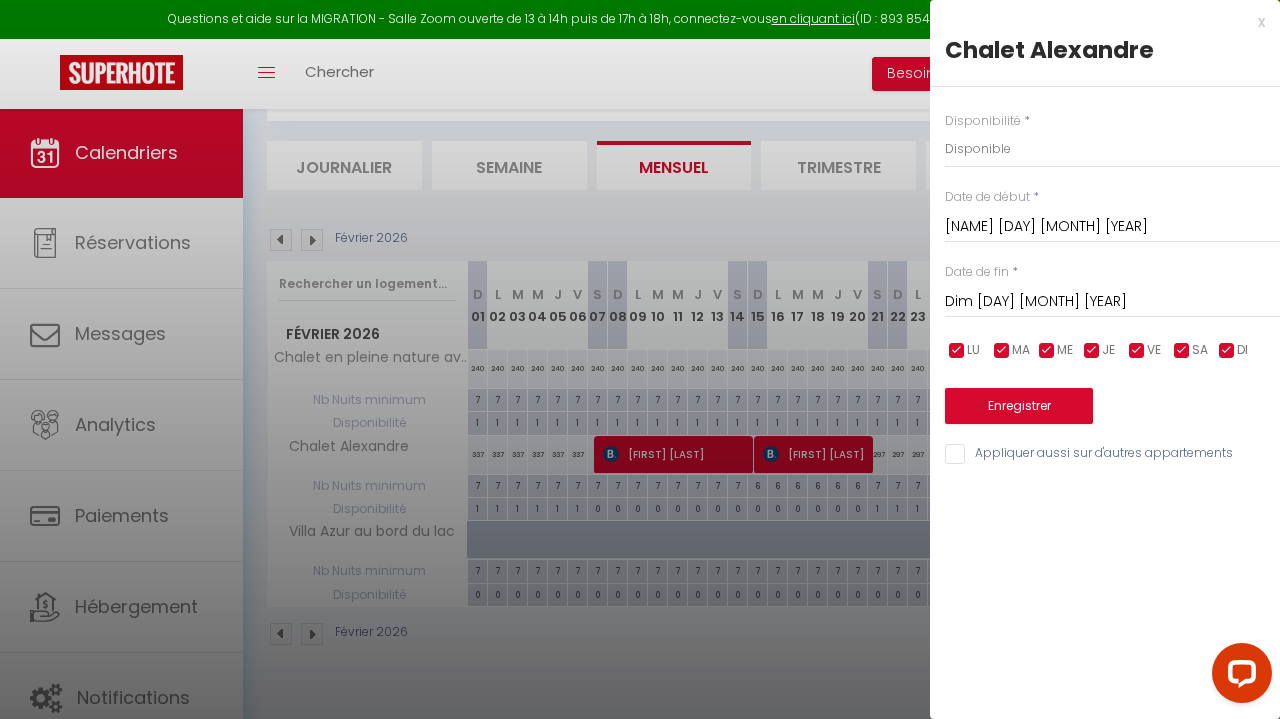 click on "Dim [DAY] [MONTH] [YEAR]" at bounding box center (1112, 302) 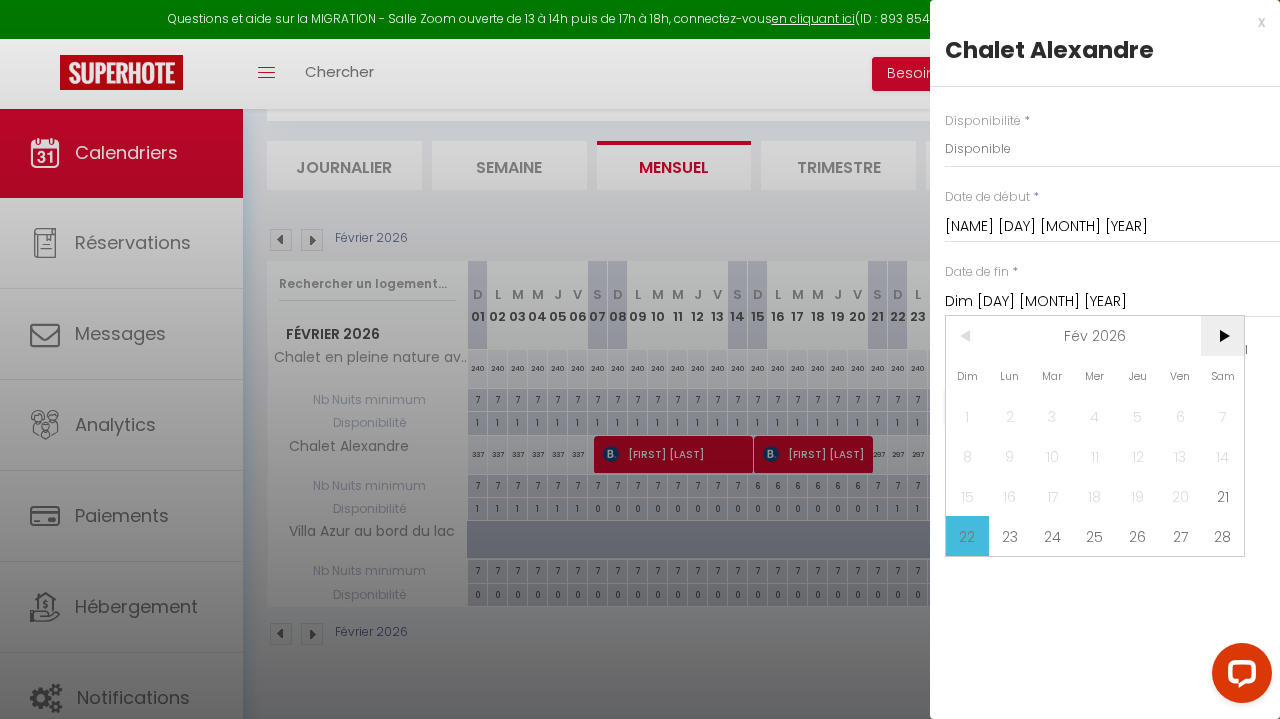 click on ">" at bounding box center [1222, 336] 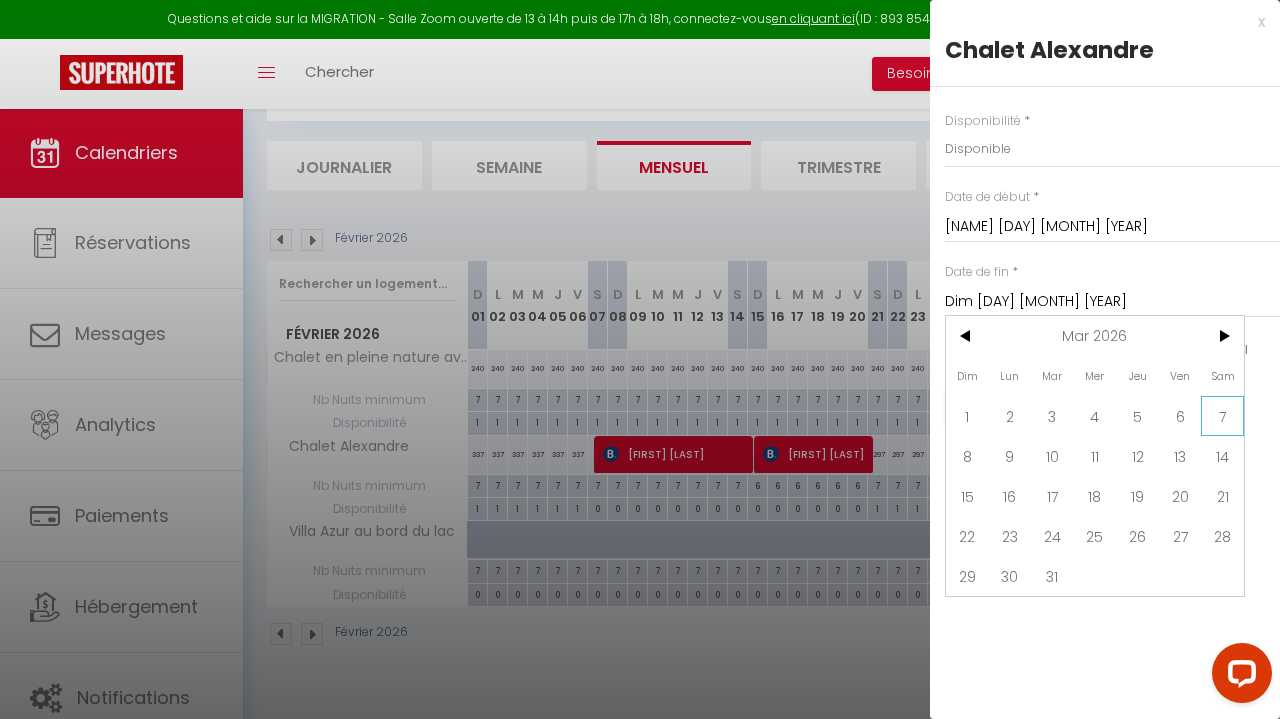 click on "7" at bounding box center (1222, 416) 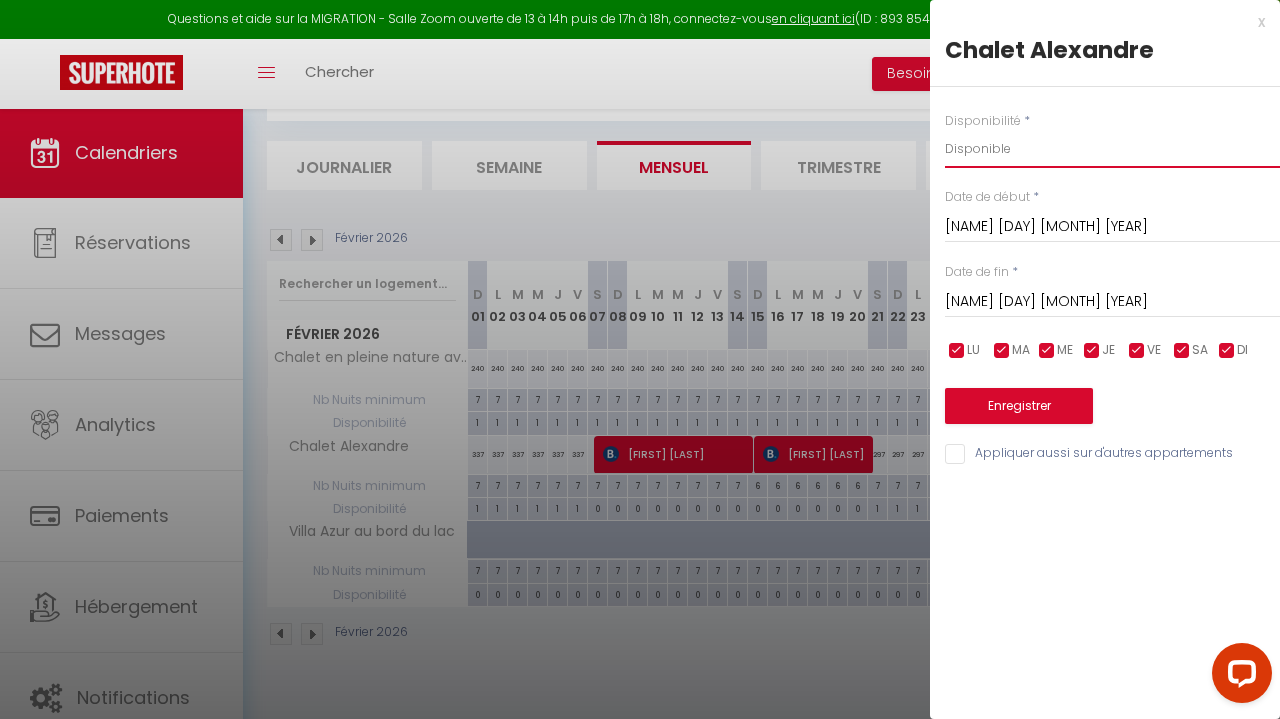 select on "0" 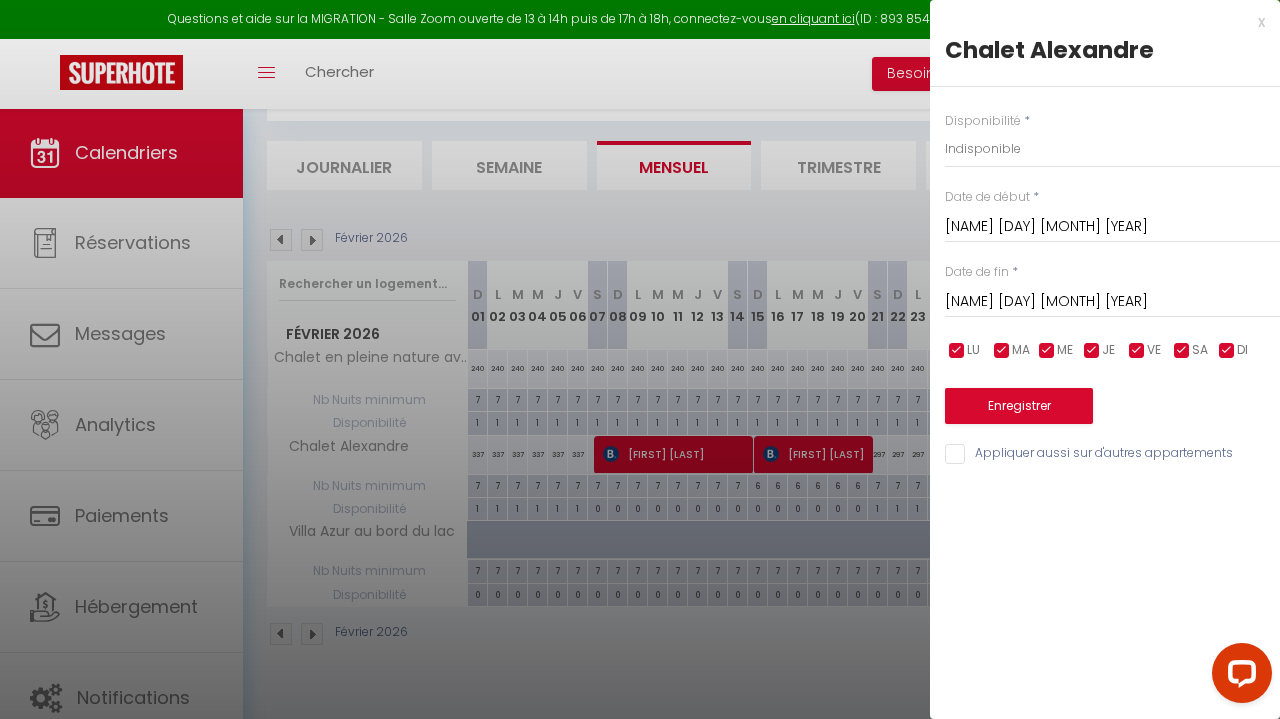 click on "Enregistrer" at bounding box center [1019, 406] 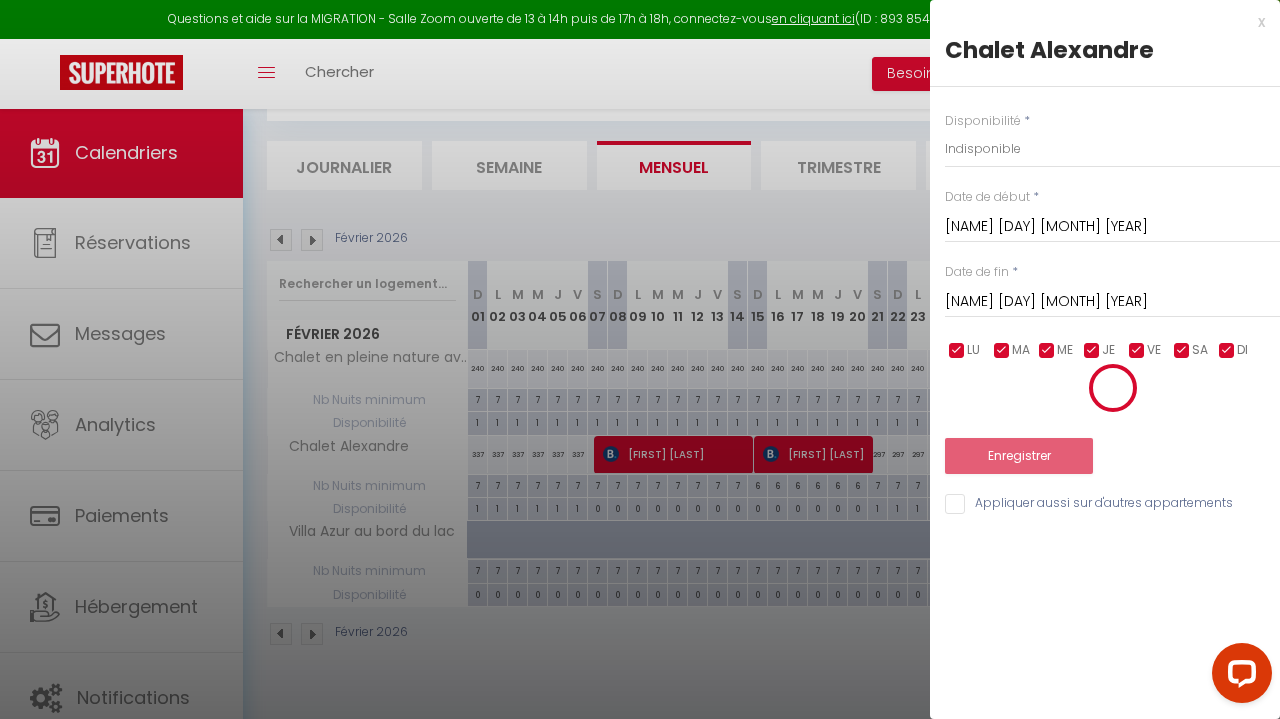 select on "0" 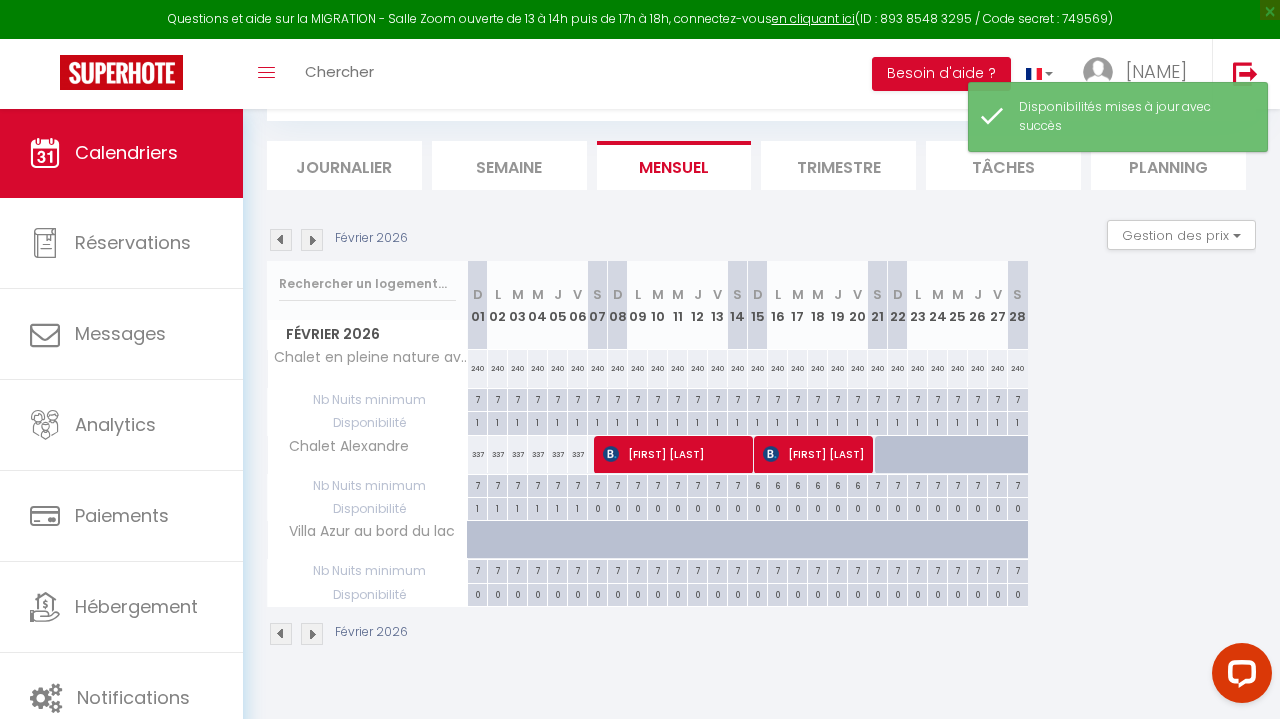 click at bounding box center [312, 240] 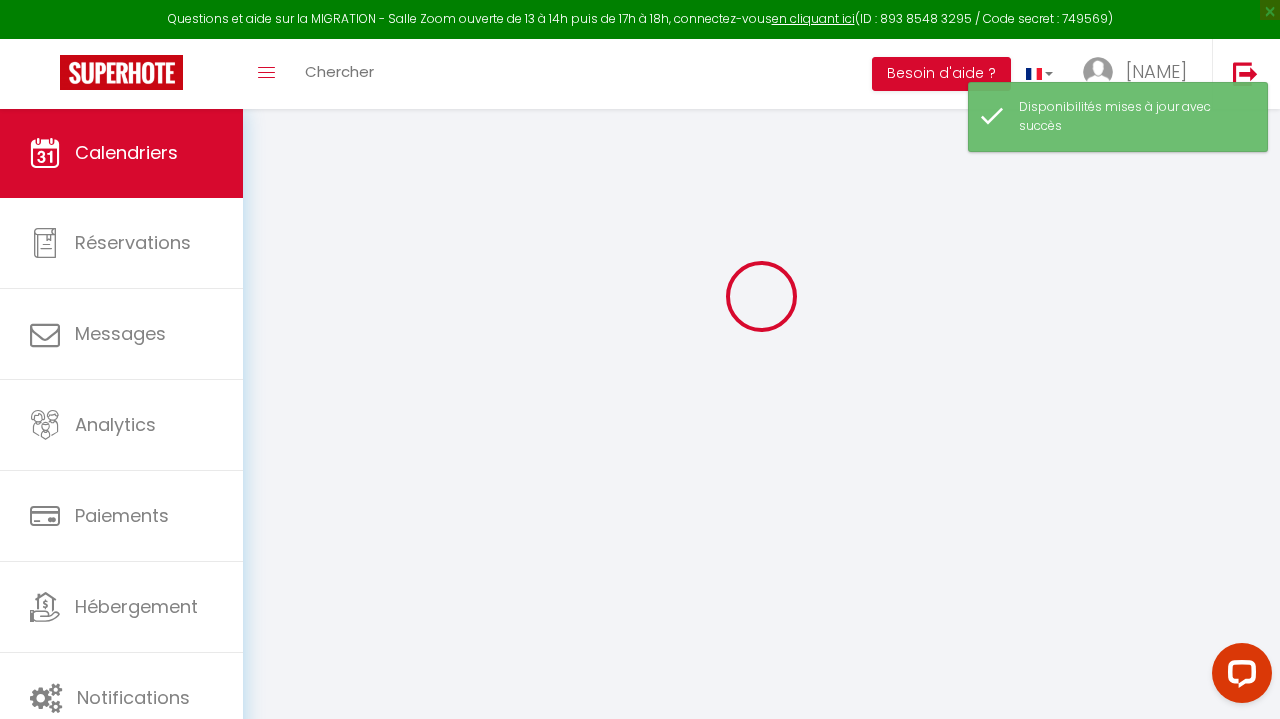 select on "0" 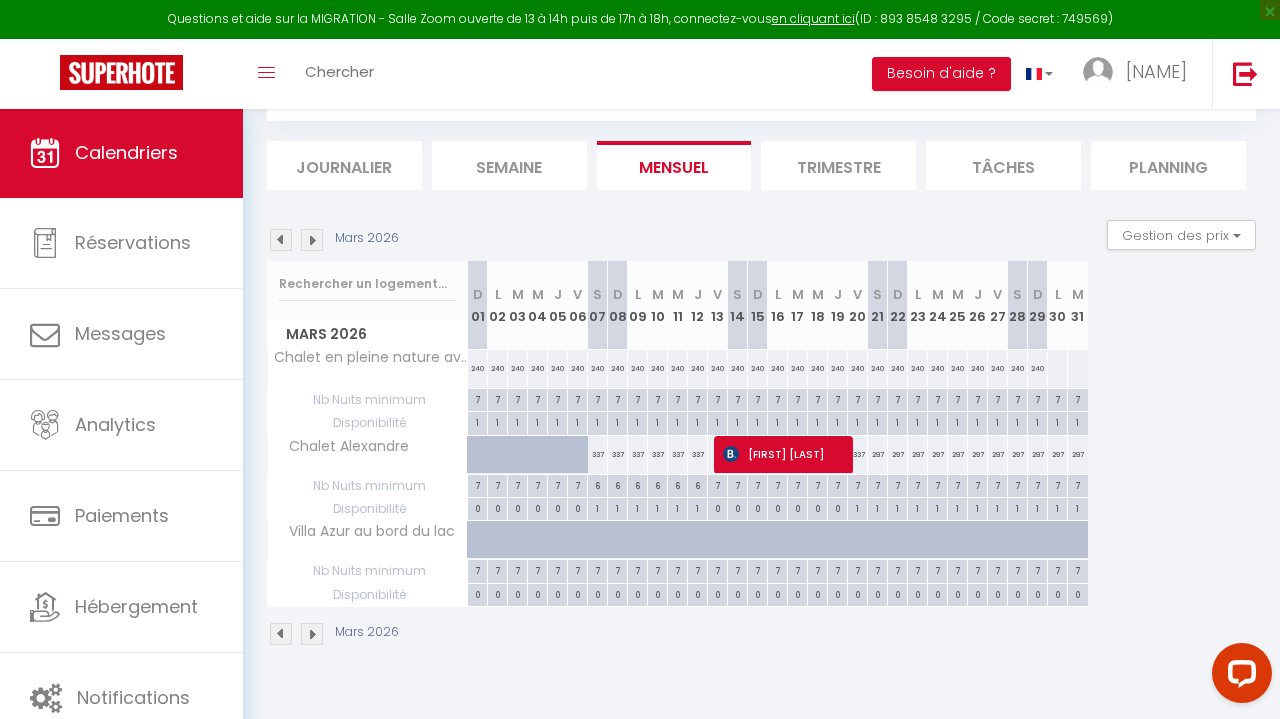 click on "1" at bounding box center (857, 507) 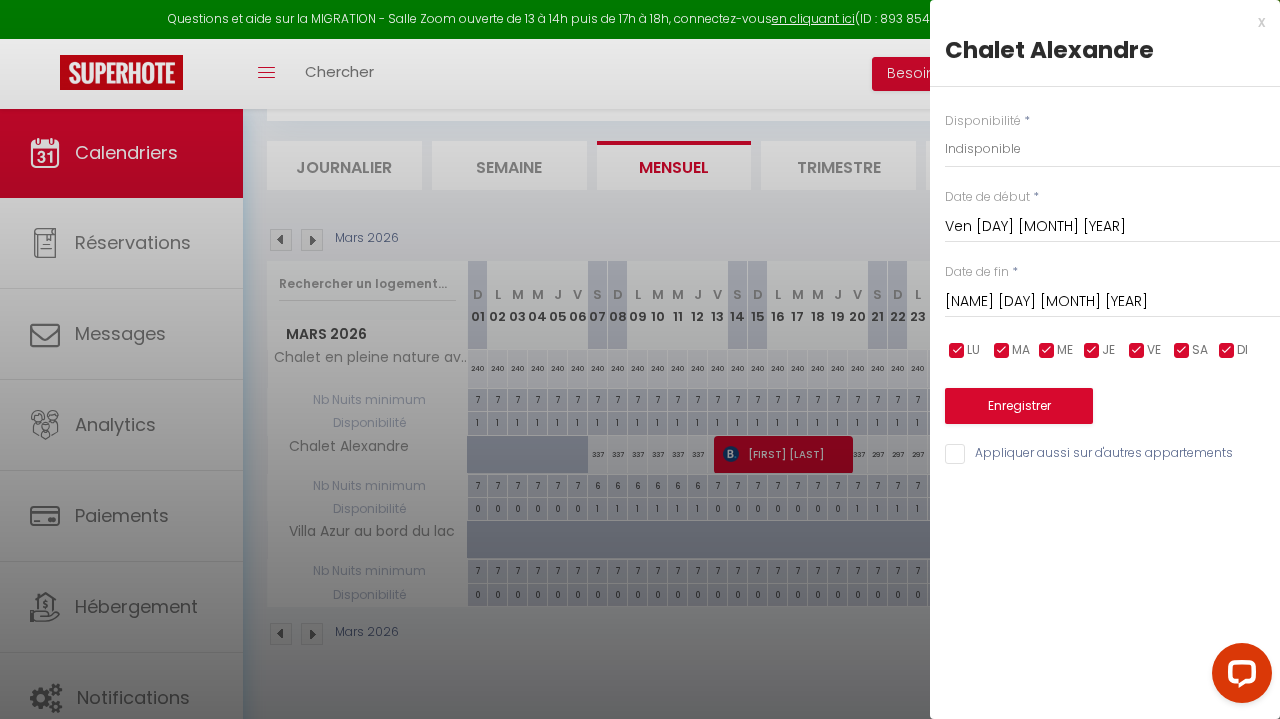 click on "Ven [DAY] [MONTH] [YEAR]" at bounding box center (1112, 227) 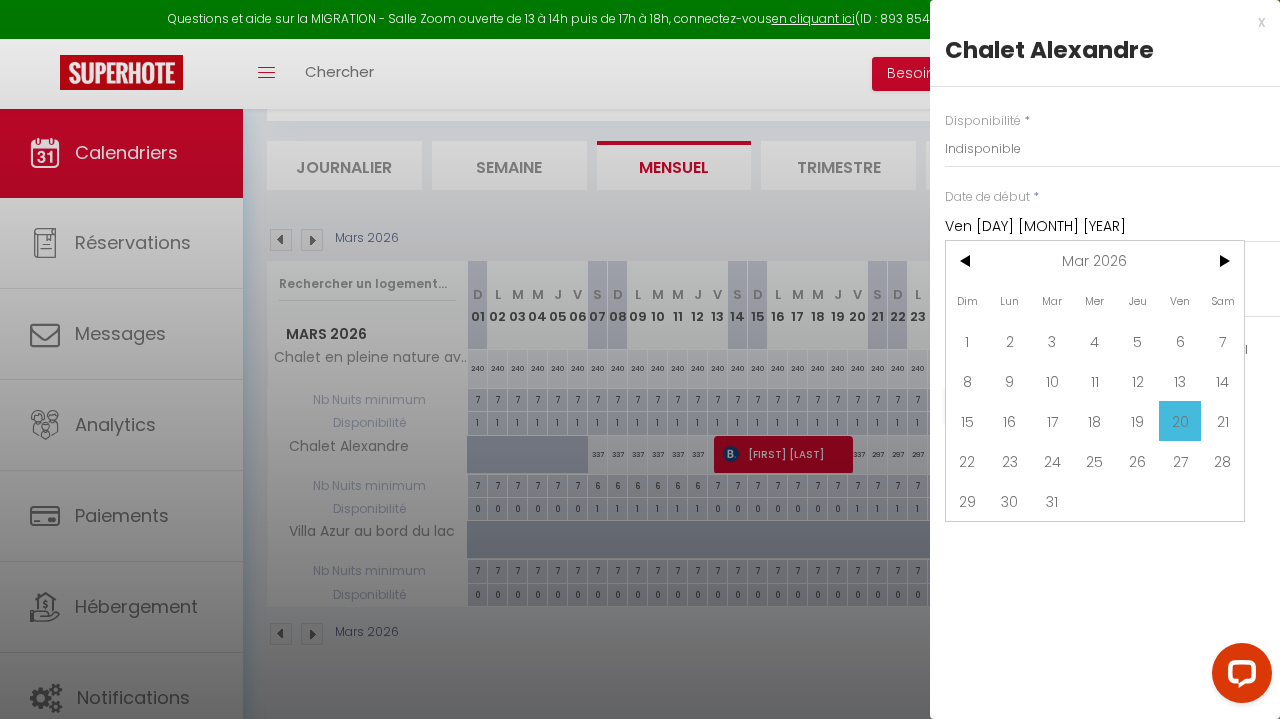 click on "Ven [DAY] [MONTH] [YEAR]" at bounding box center [1112, 227] 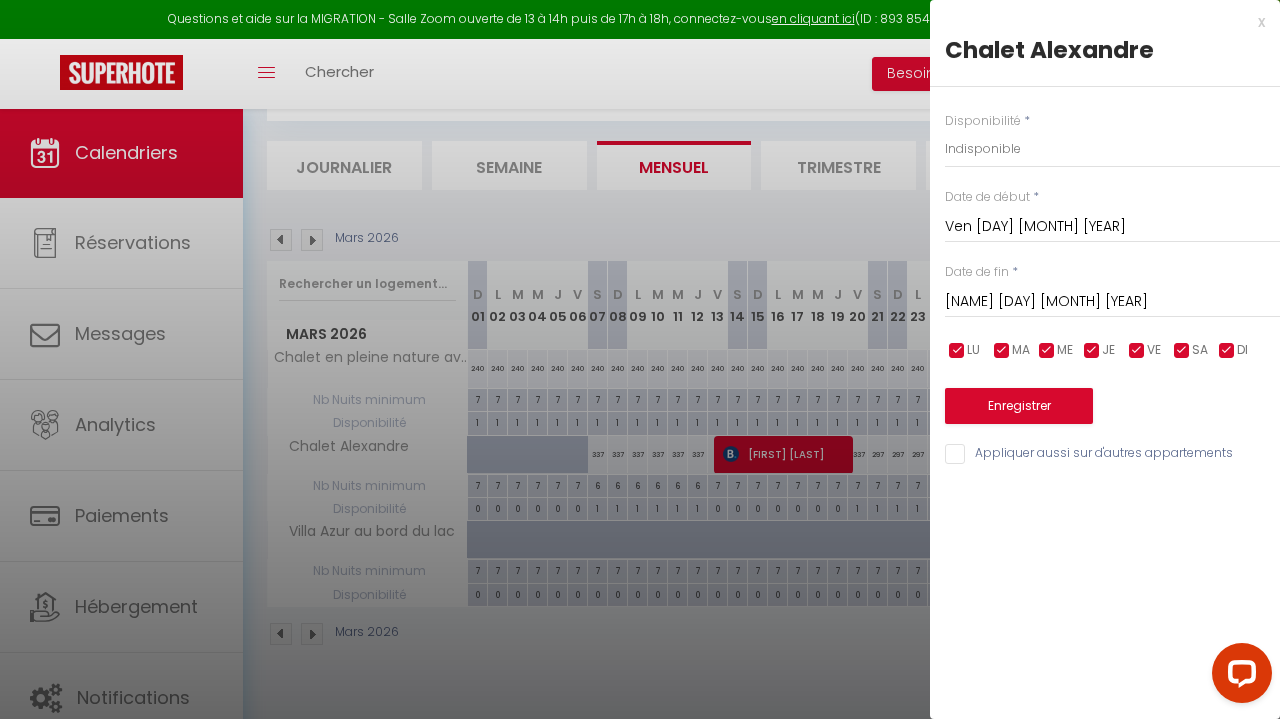 click on "[NAME] [DAY] [MONTH] [YEAR]" at bounding box center (1112, 302) 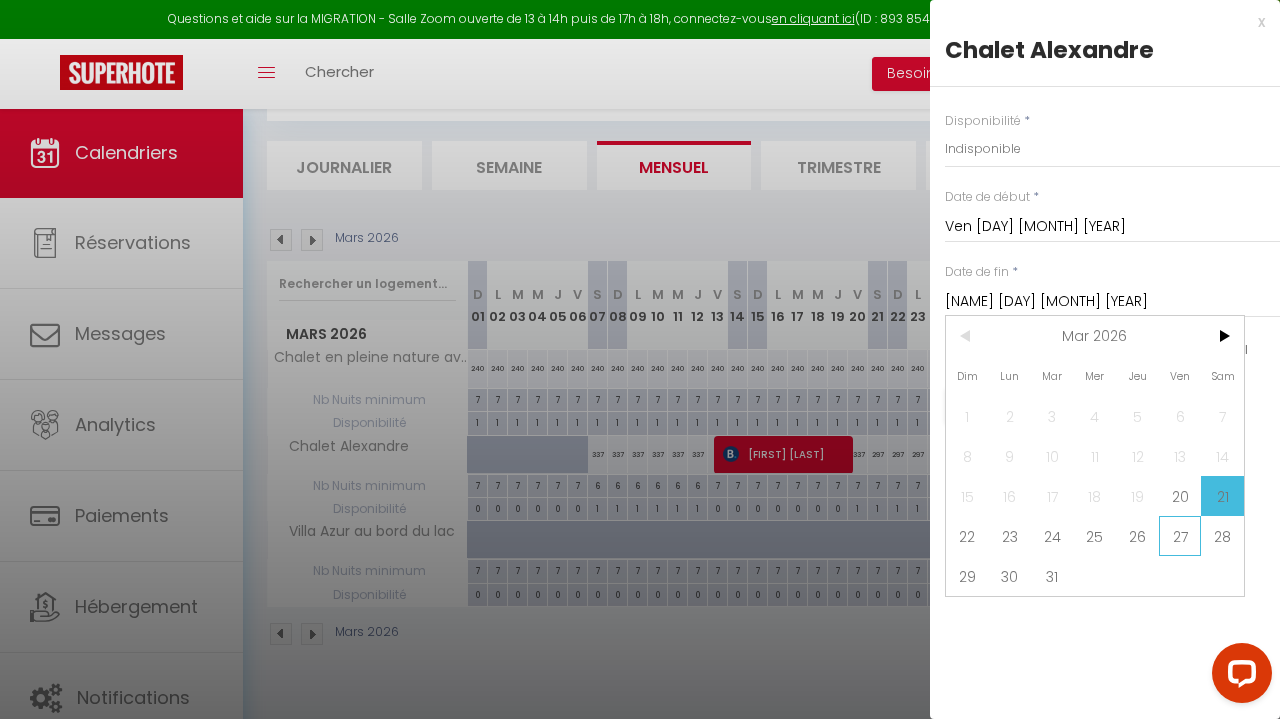 click on "27" at bounding box center (1180, 536) 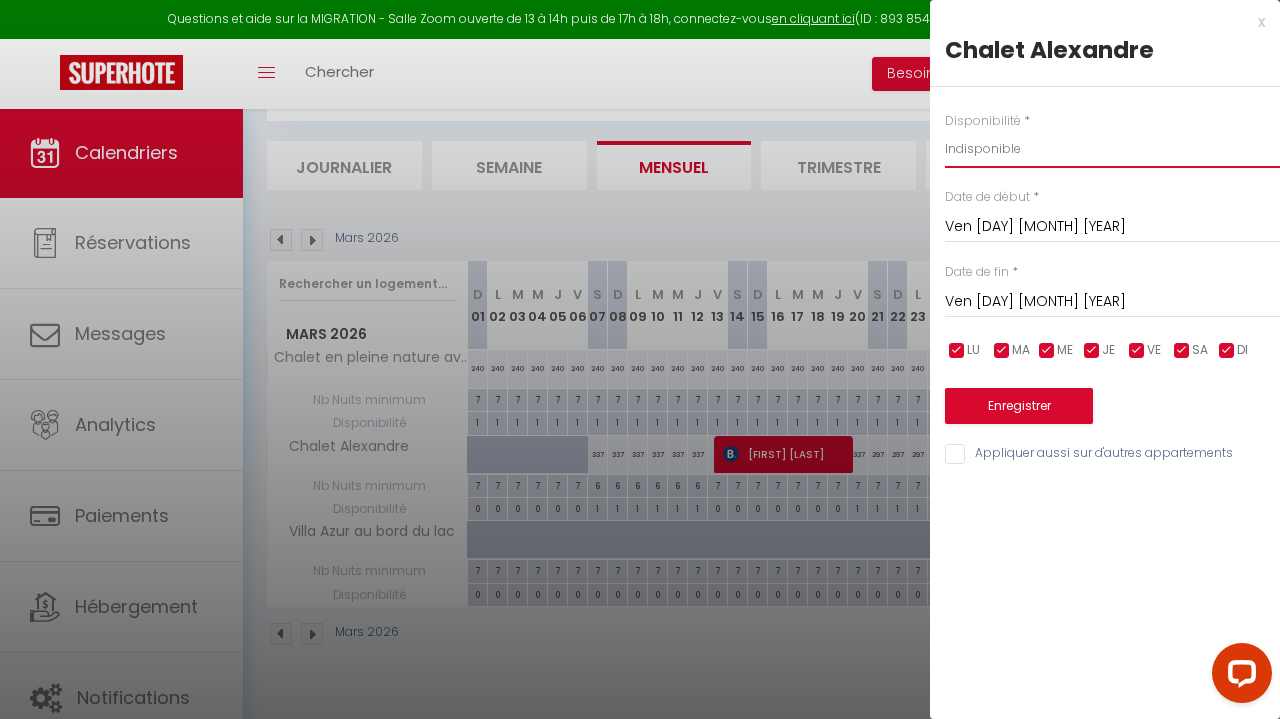 select on "0" 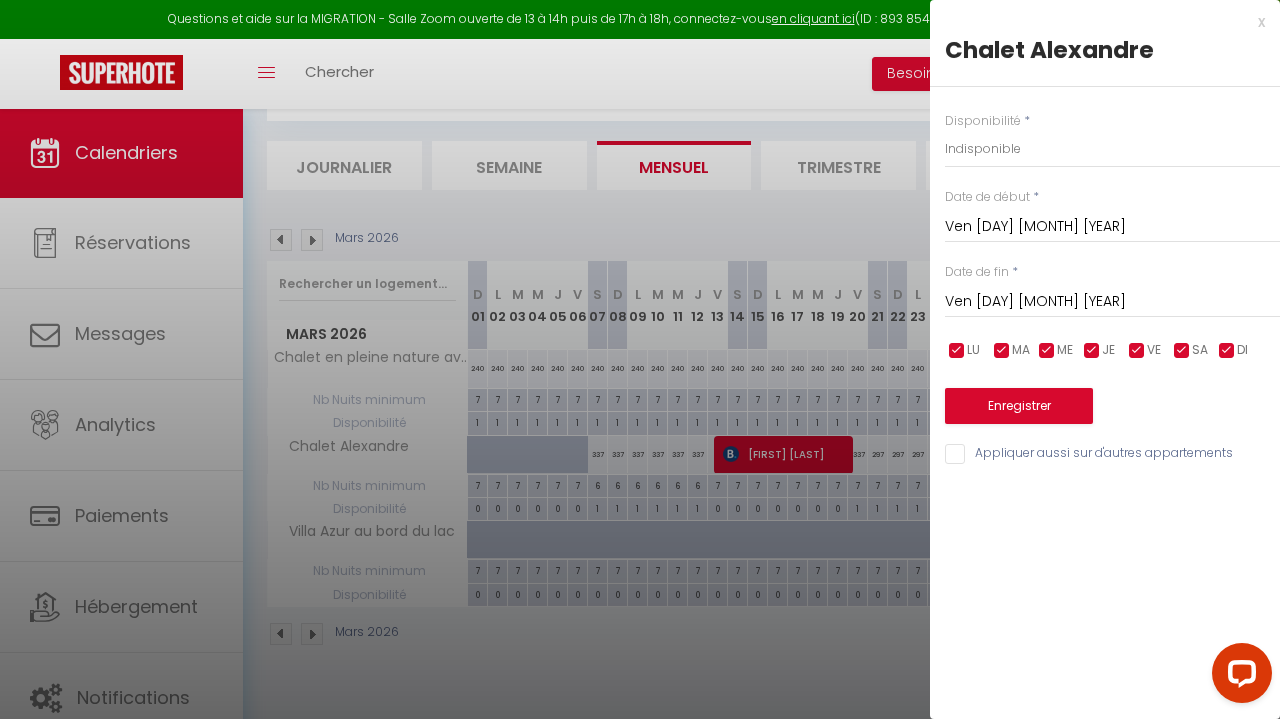 click on "Enregistrer" at bounding box center [1019, 406] 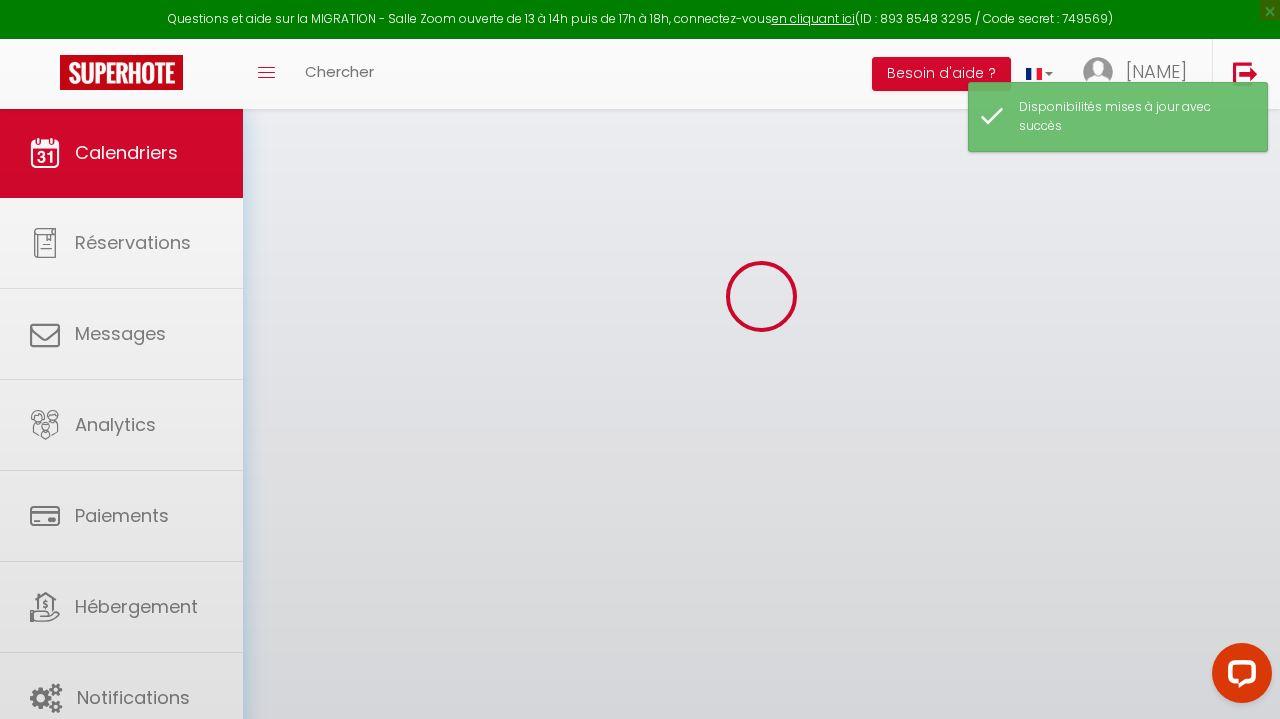 select on "0" 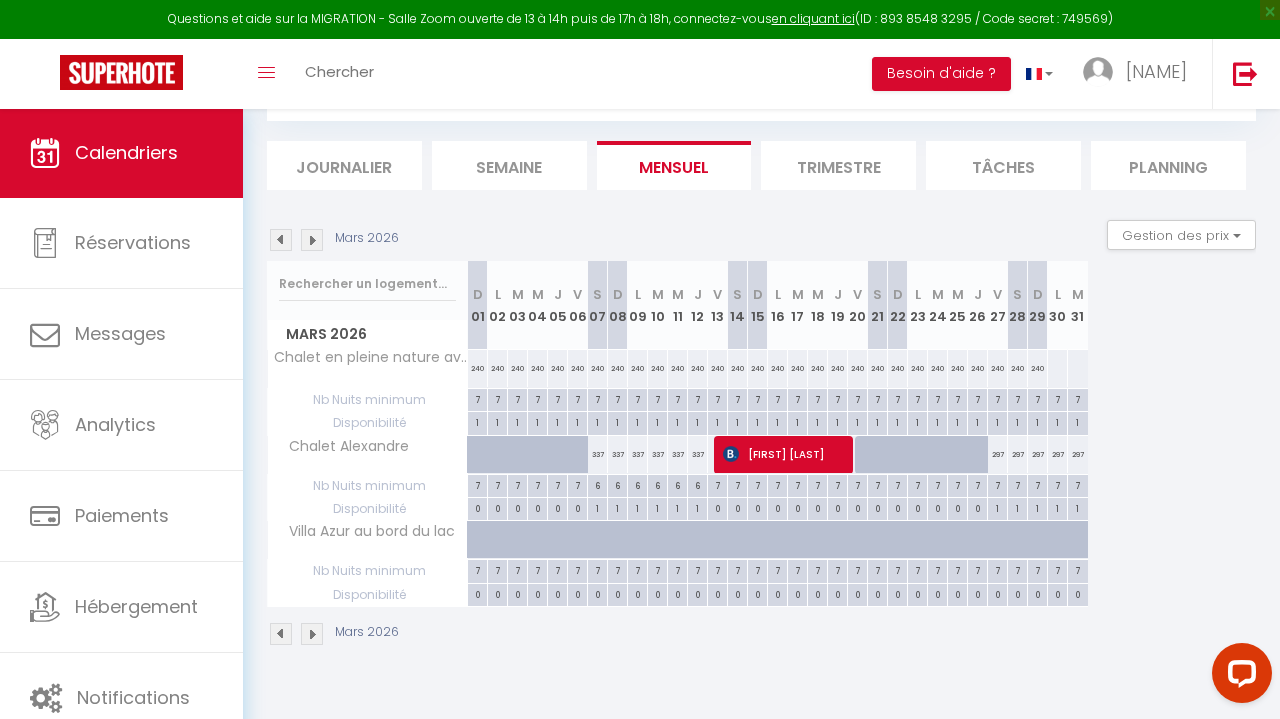 click at bounding box center (312, 240) 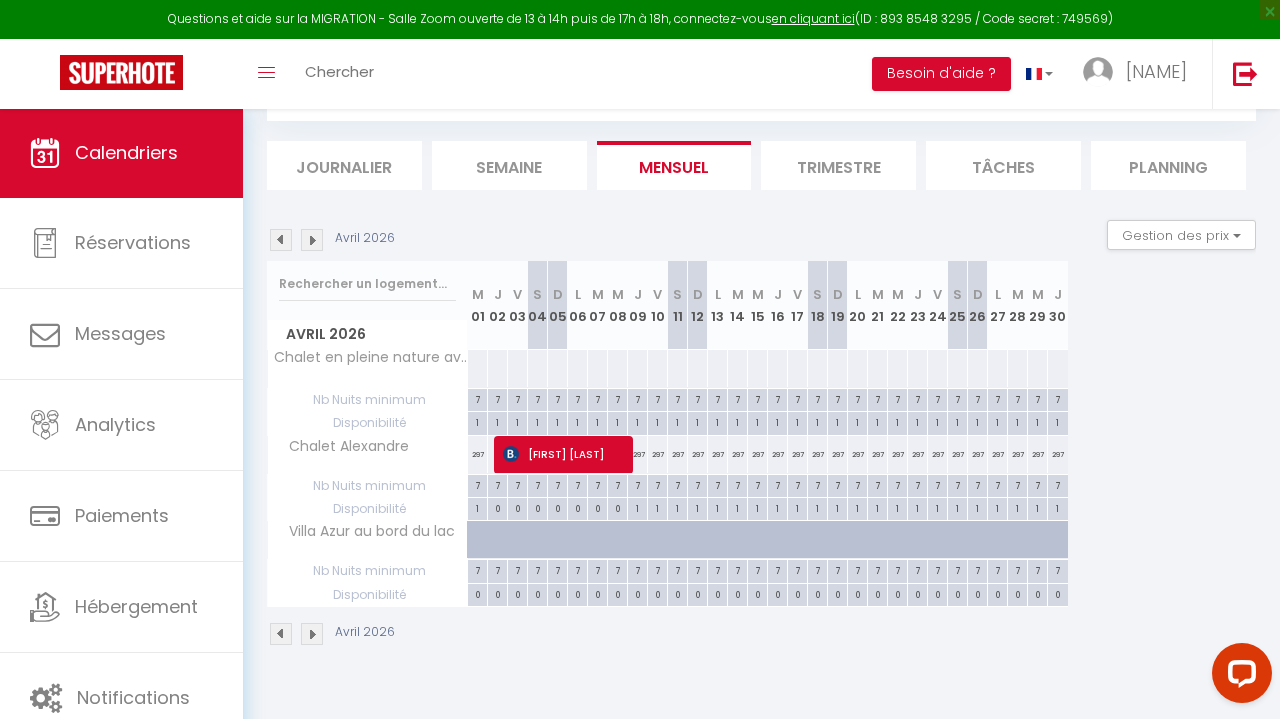click at bounding box center [281, 634] 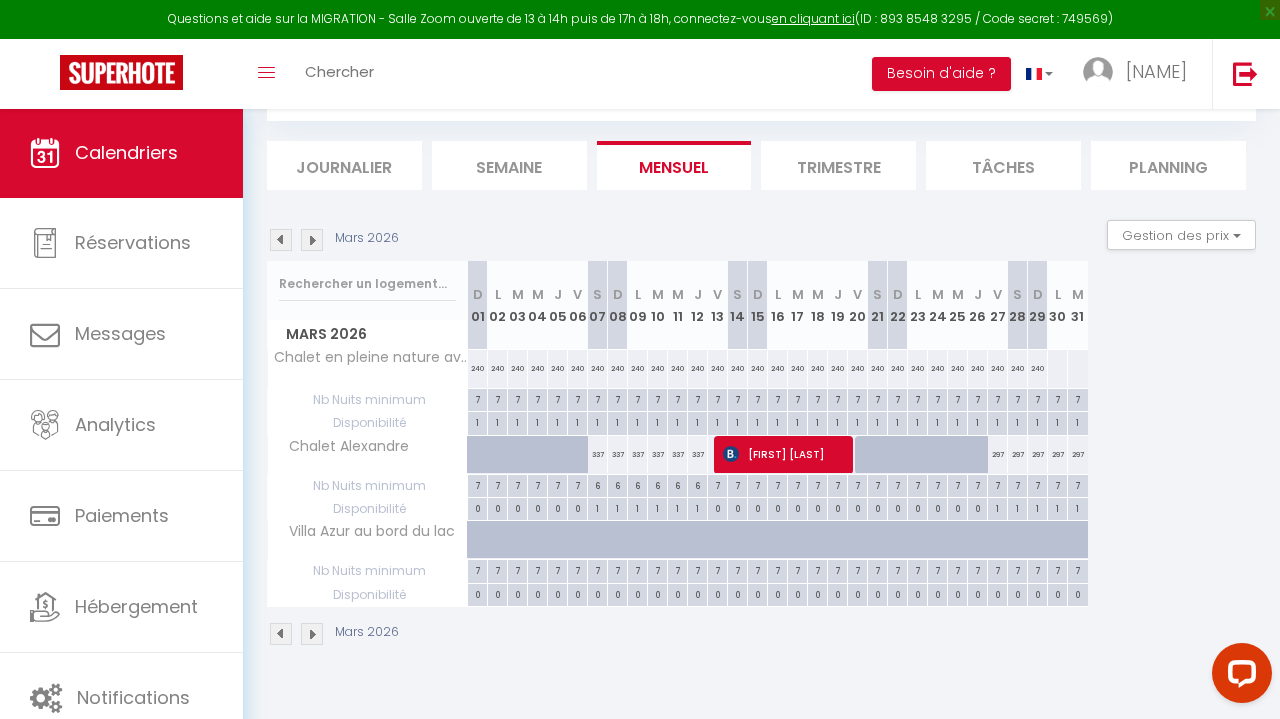click at bounding box center [281, 634] 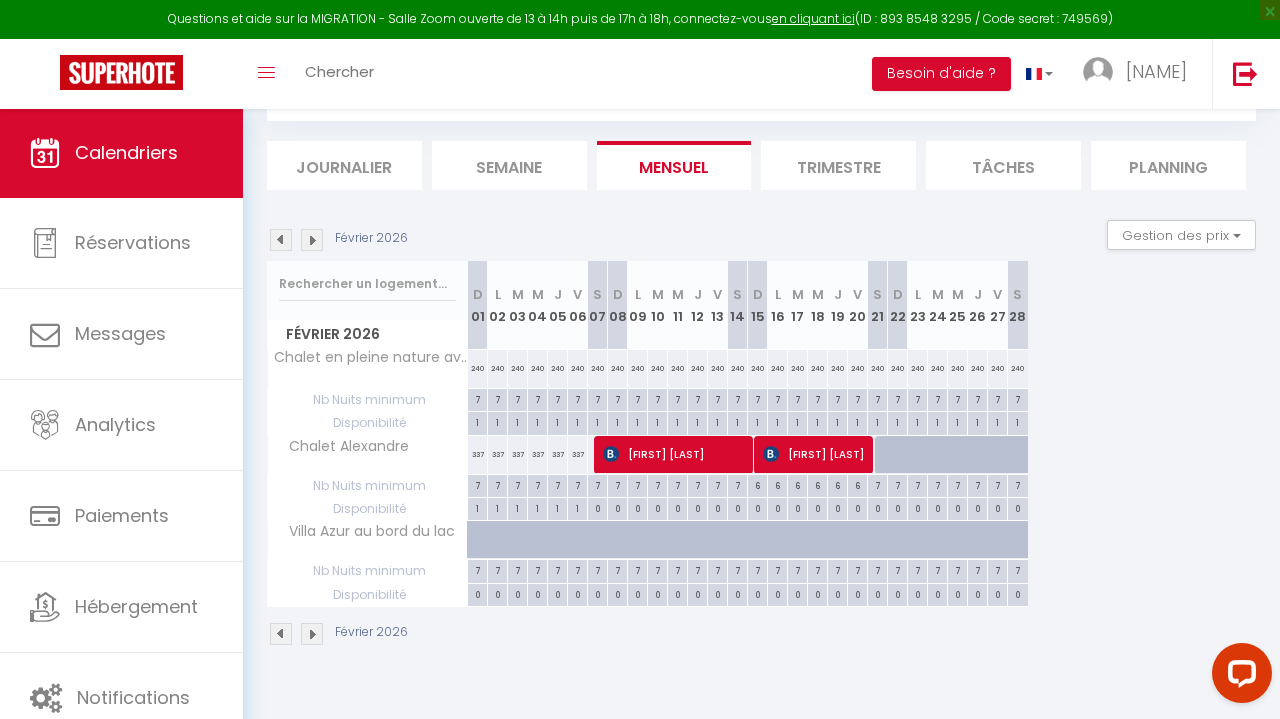 click at bounding box center (281, 634) 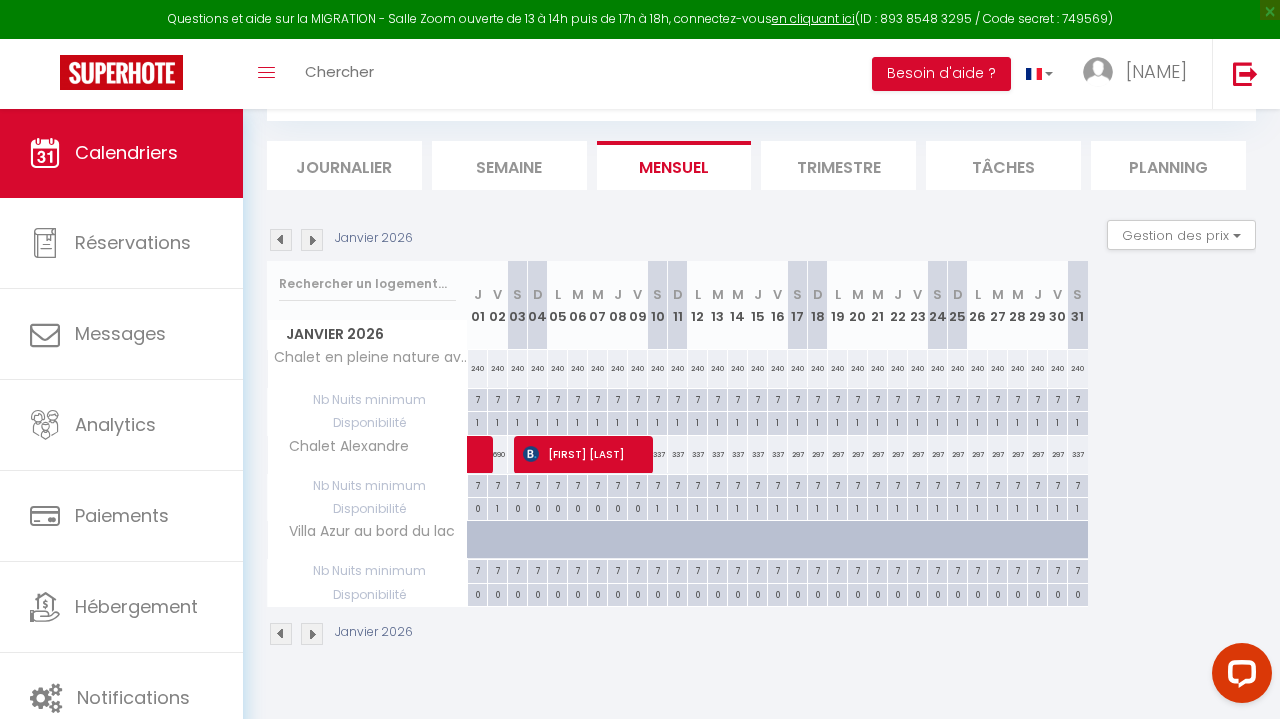 click at bounding box center [281, 634] 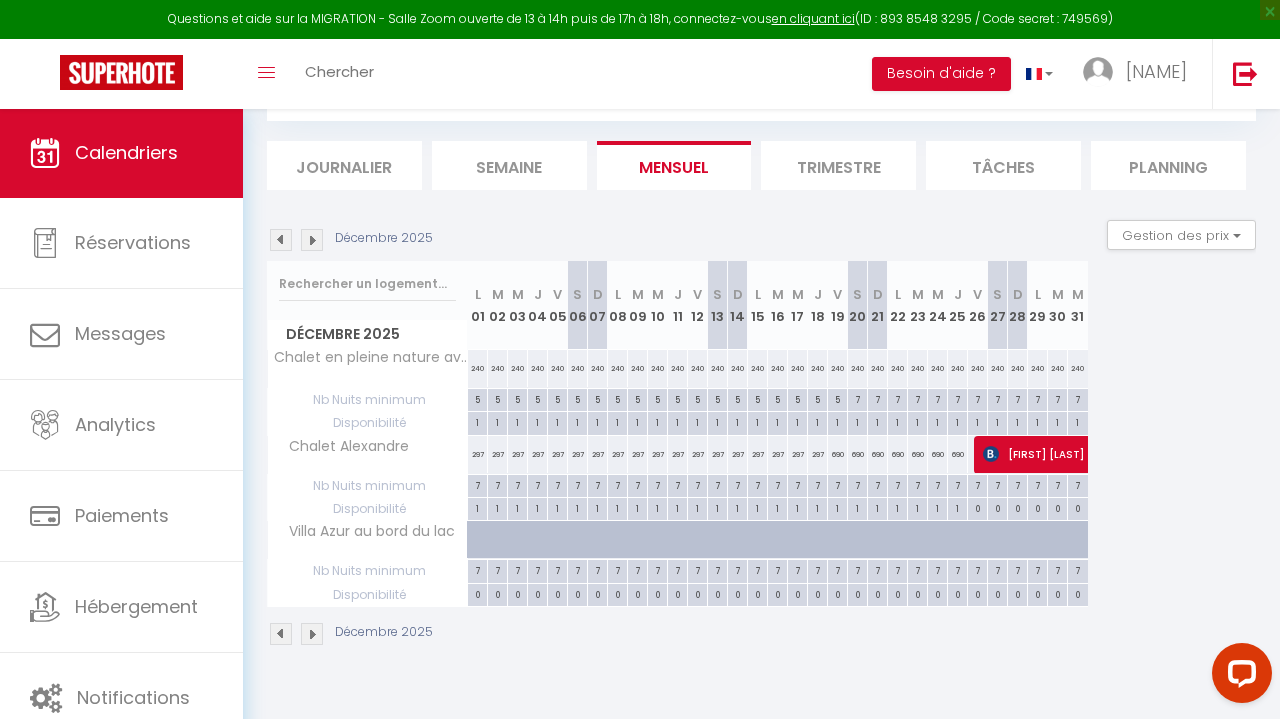 click at bounding box center [281, 634] 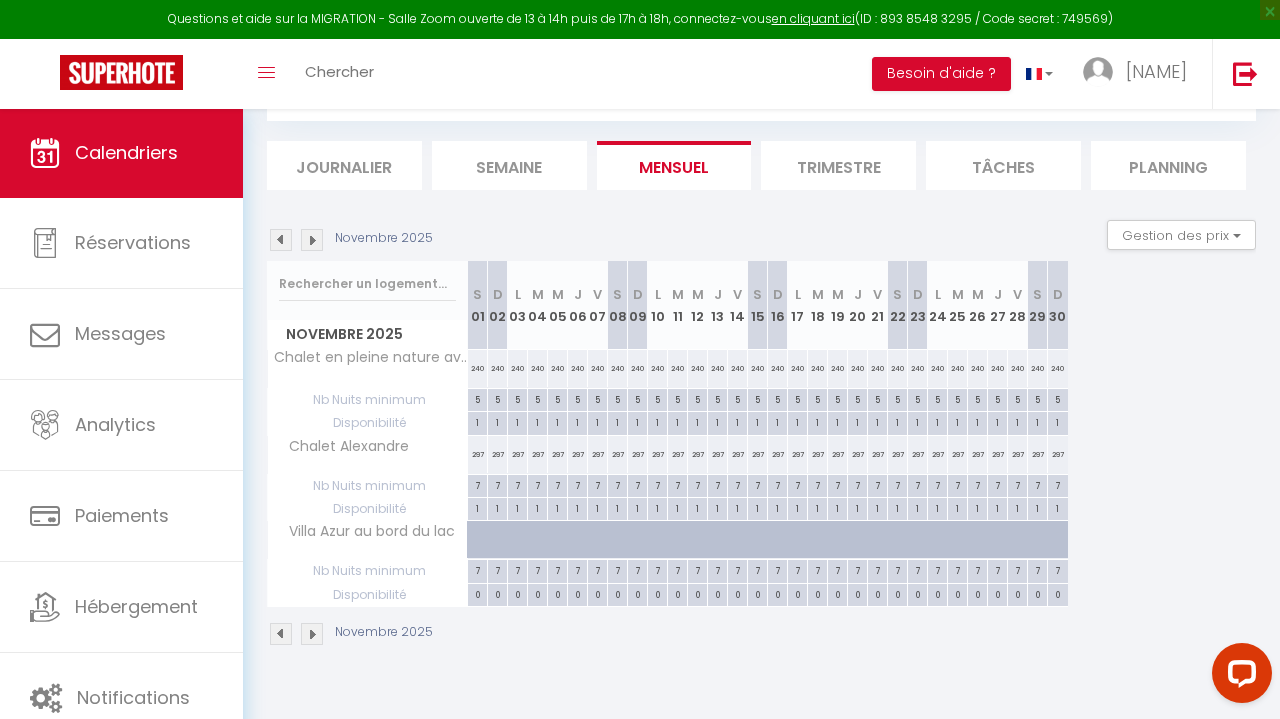 click at bounding box center [281, 634] 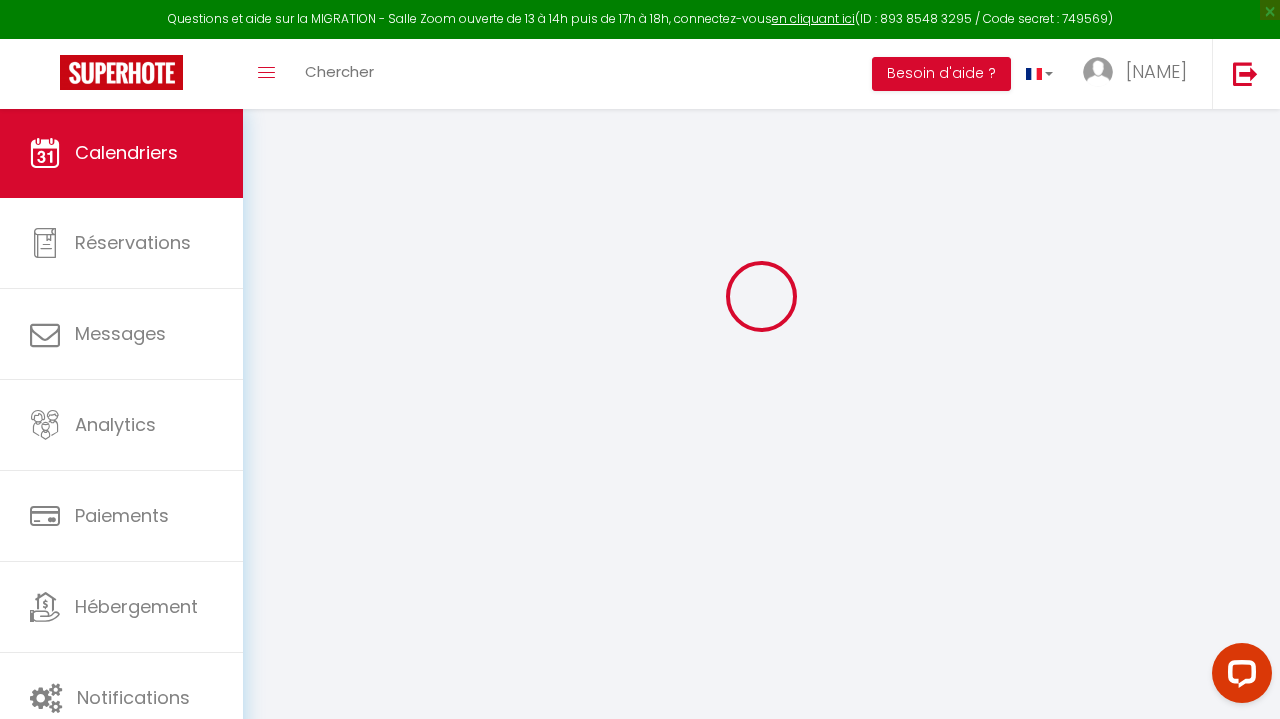 select on "0" 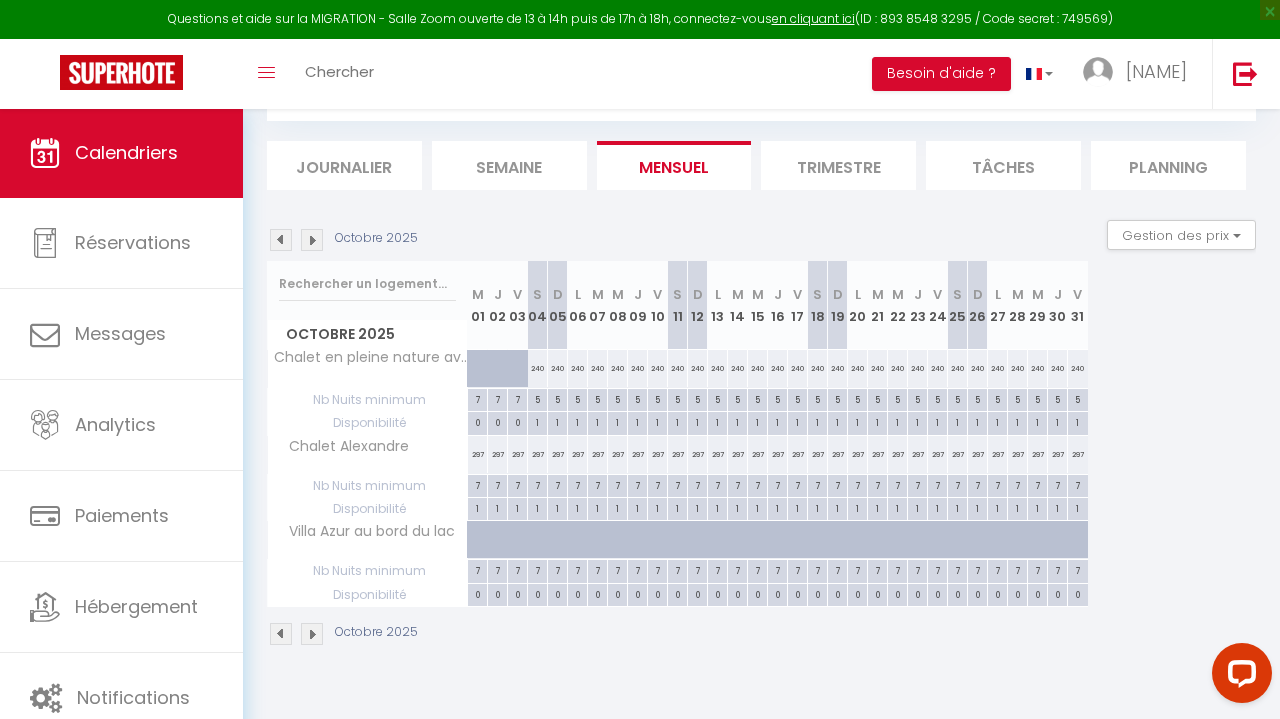 click at bounding box center (281, 634) 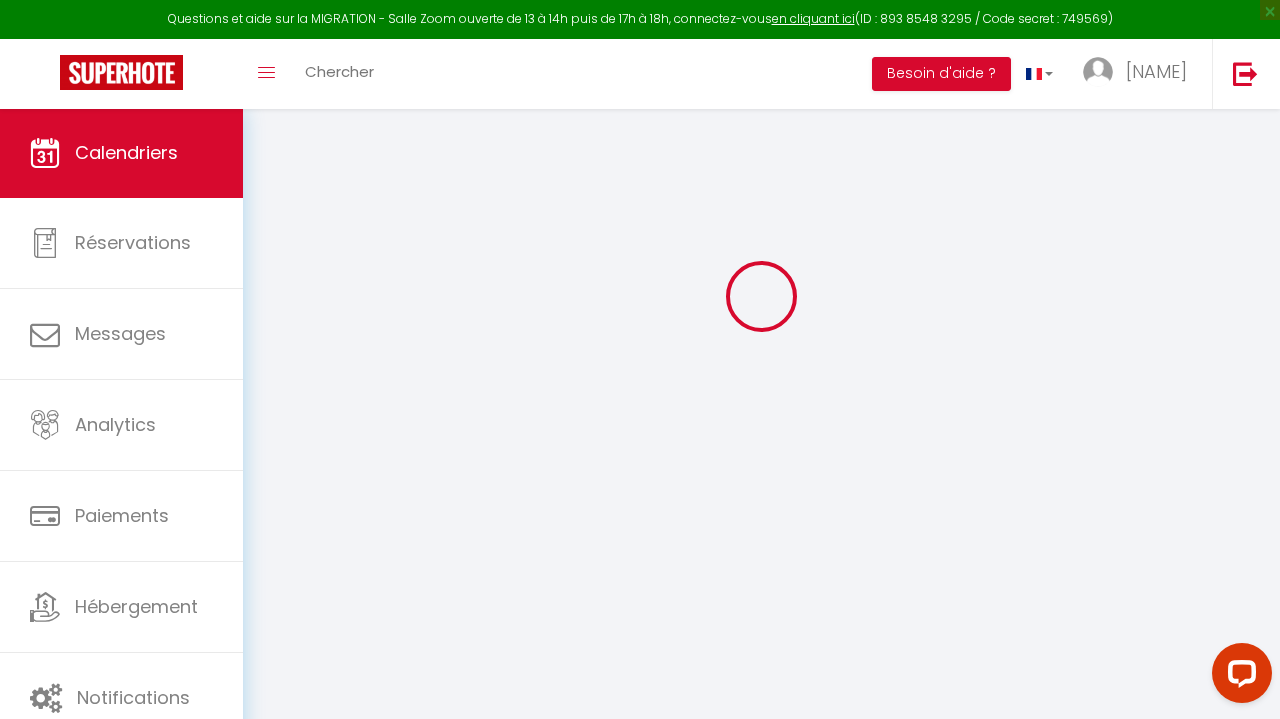 select on "0" 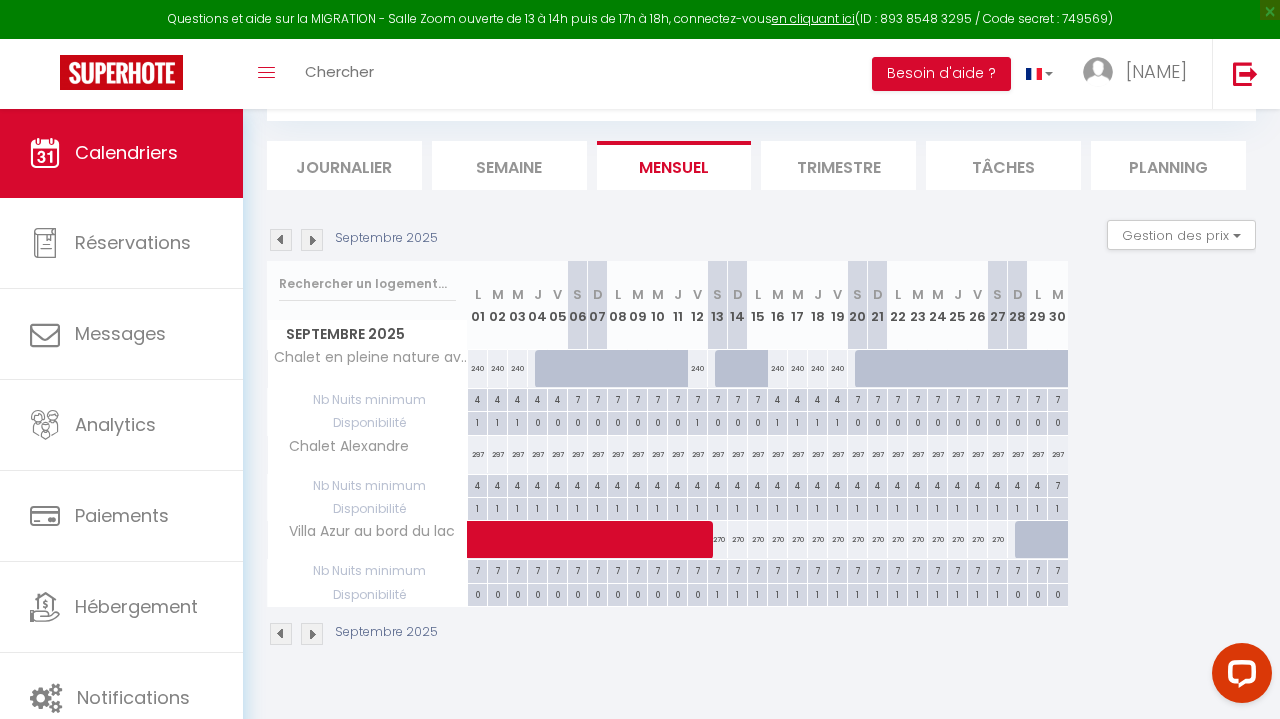click on "0" at bounding box center (1017, 593) 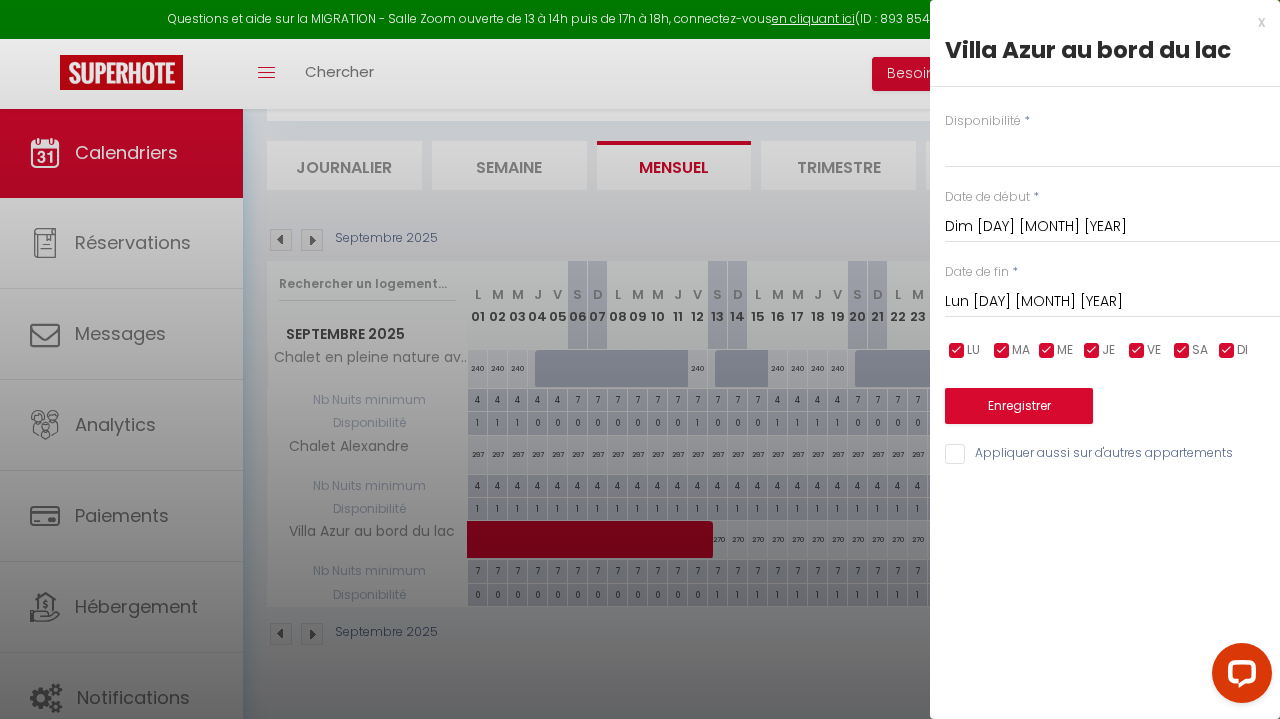 click on "Lun [DAY] [MONTH] [YEAR]" at bounding box center (1112, 302) 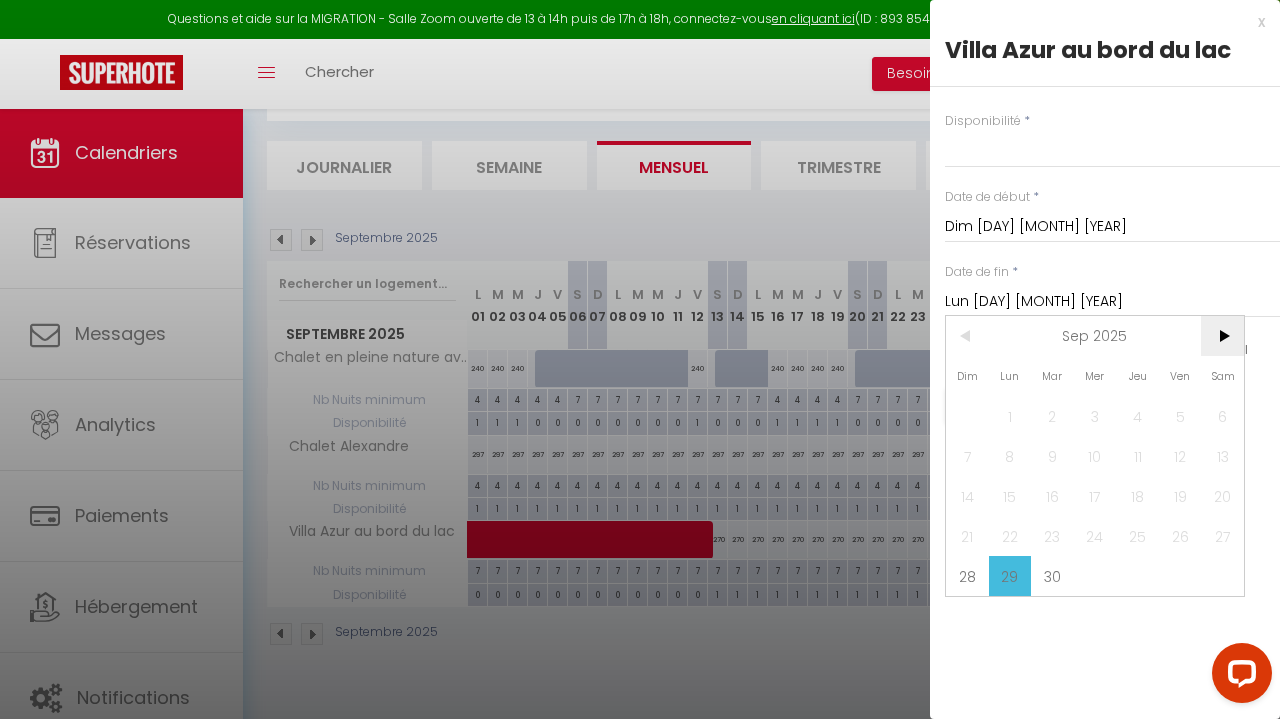 click on ">" at bounding box center (1222, 336) 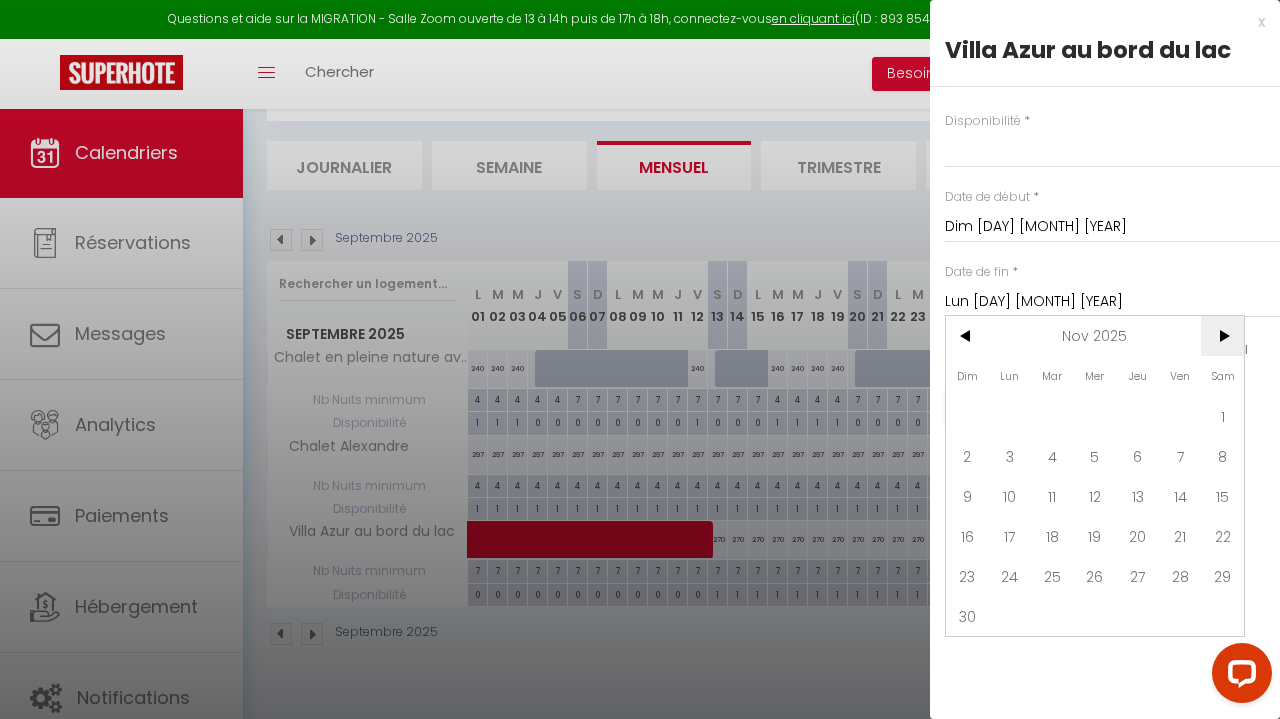 click on ">" at bounding box center [1222, 336] 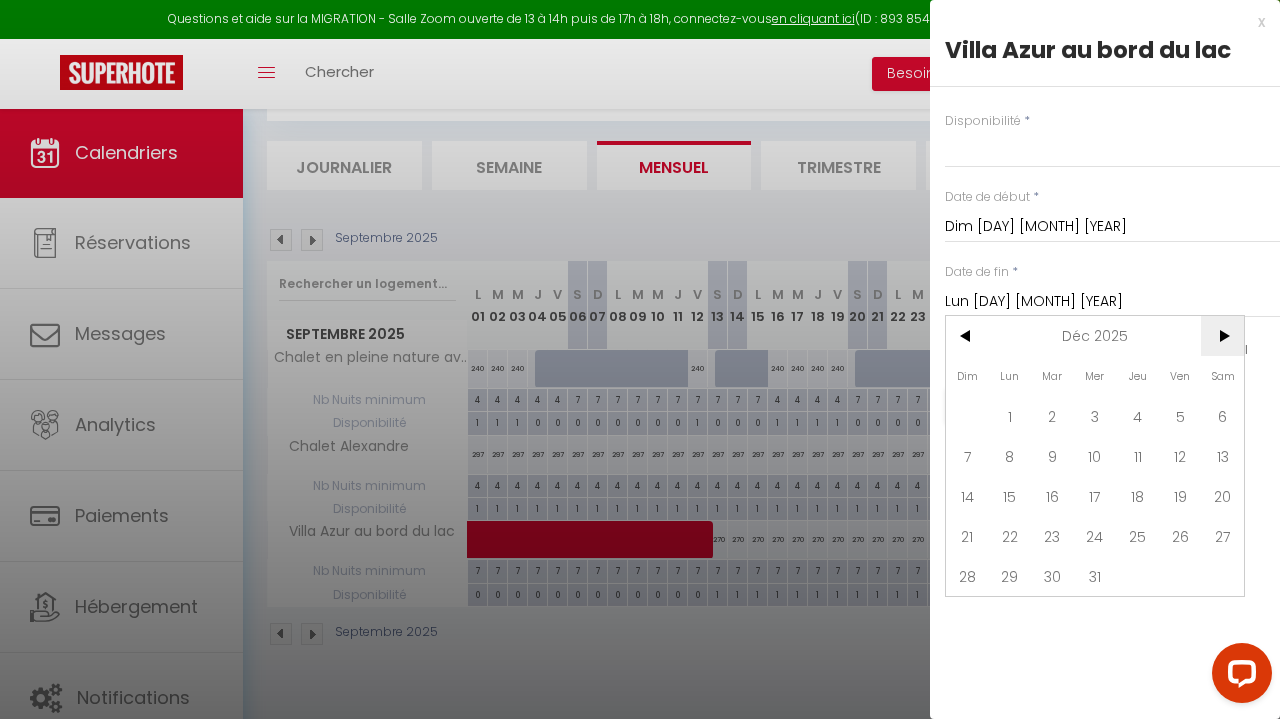 click on ">" at bounding box center (1222, 336) 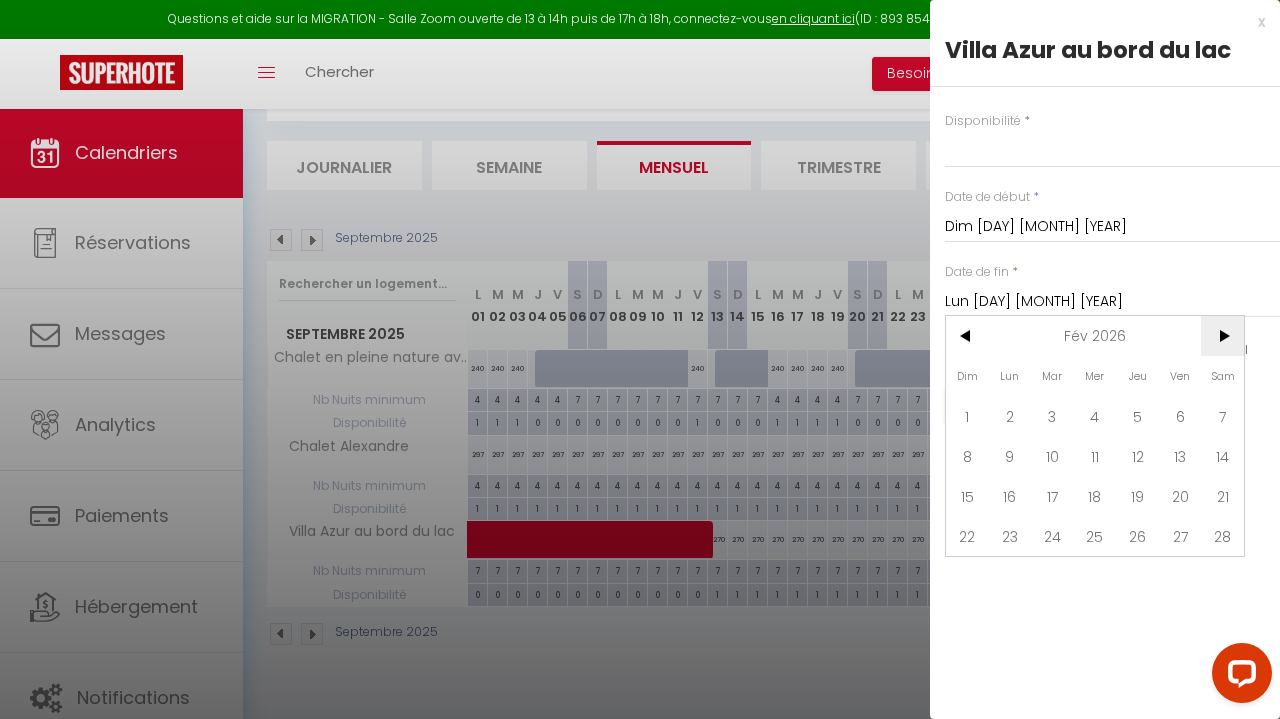 click on ">" at bounding box center (1222, 336) 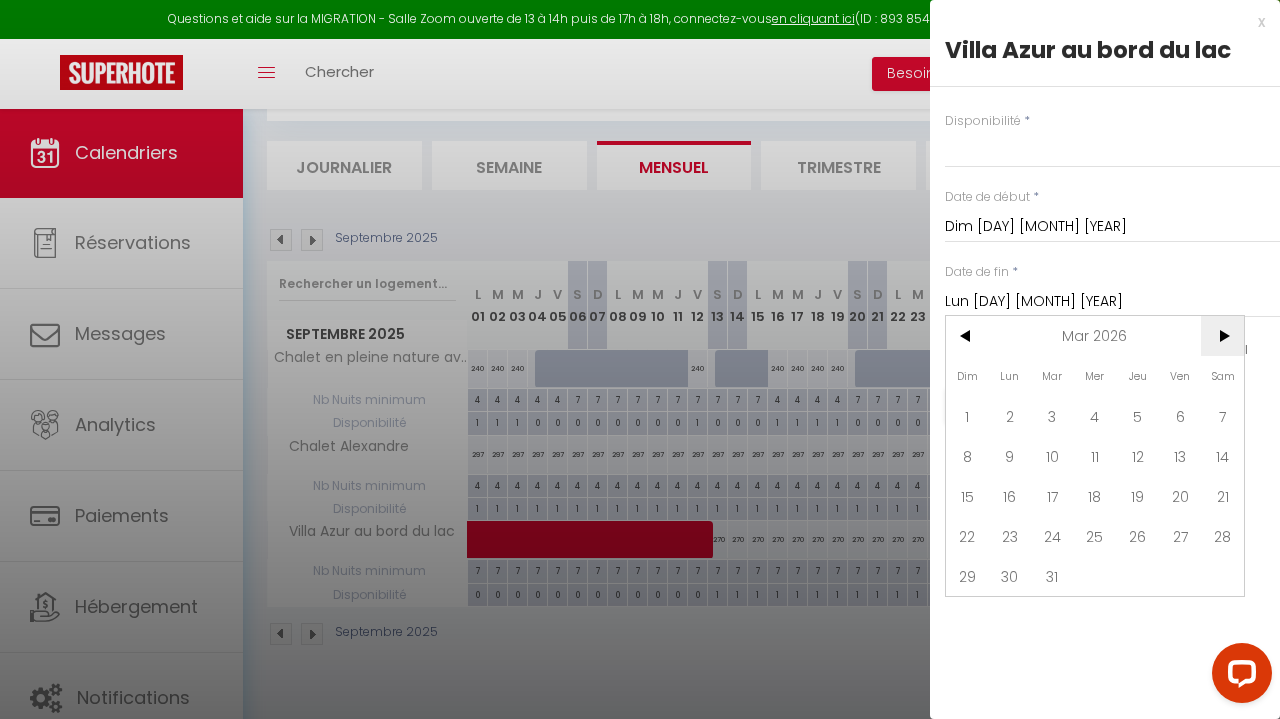 click on ">" at bounding box center (1222, 336) 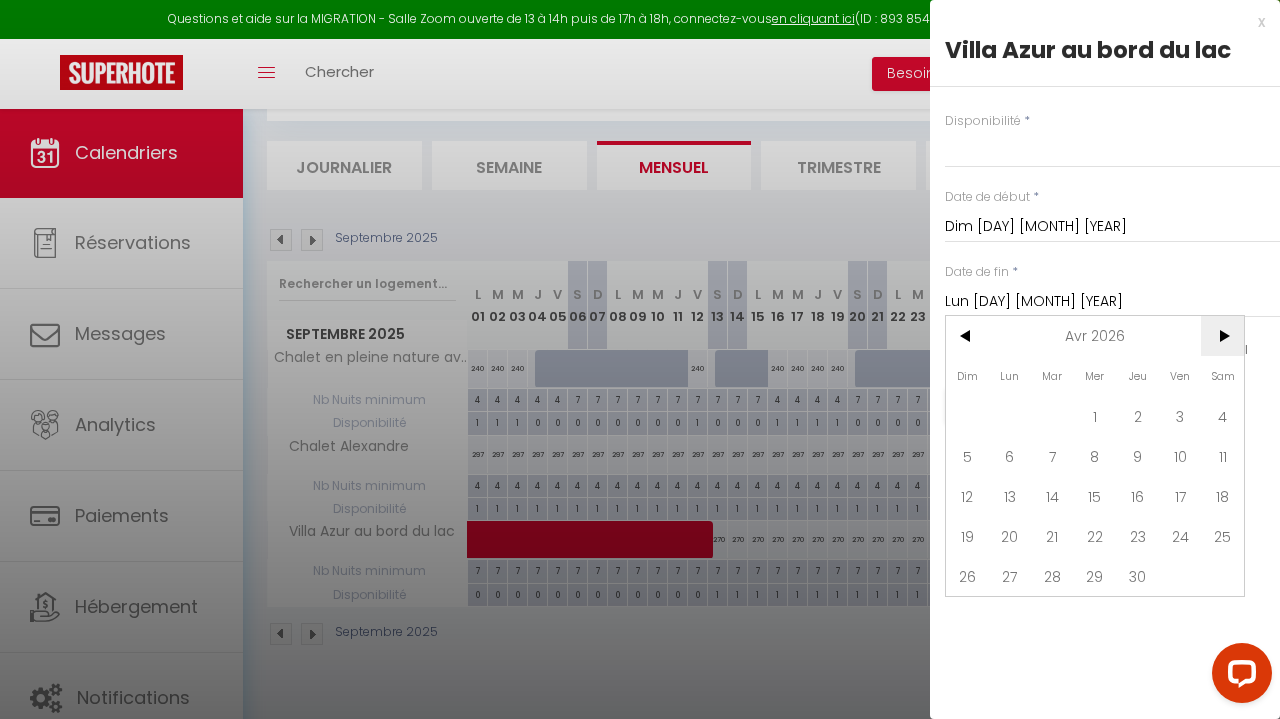 click on ">" at bounding box center (1222, 336) 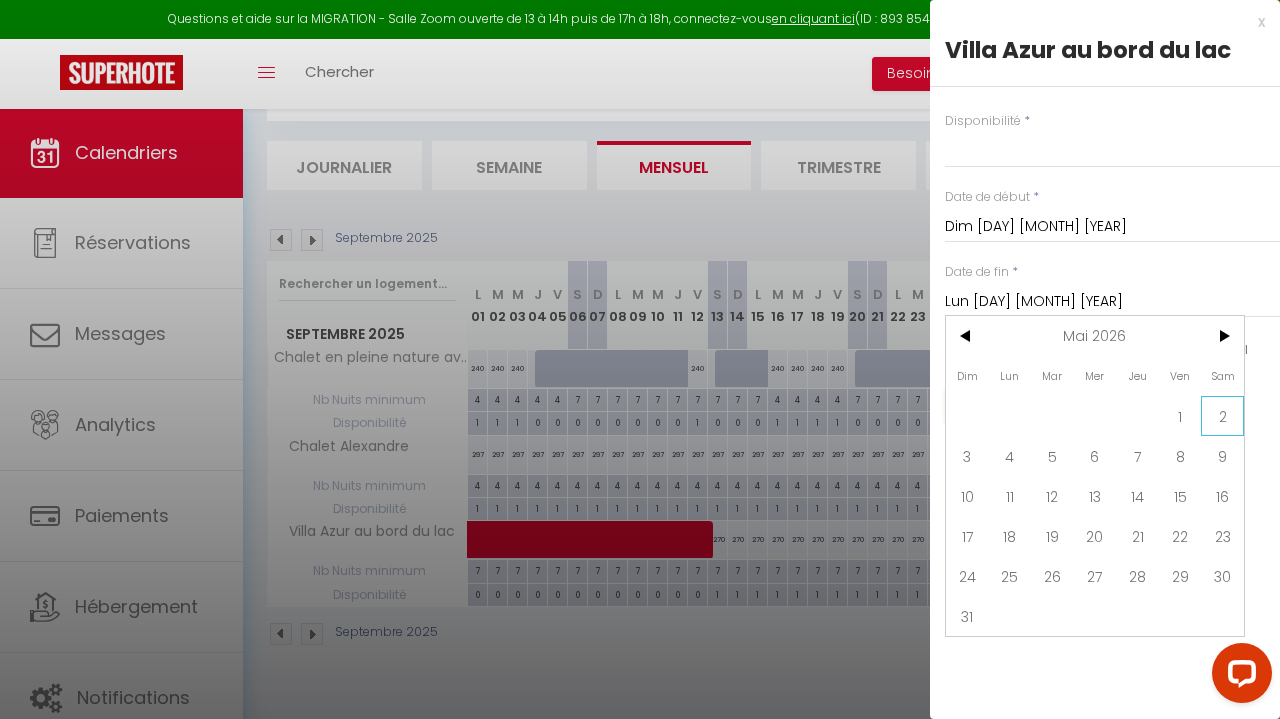 click on "2" at bounding box center (1222, 416) 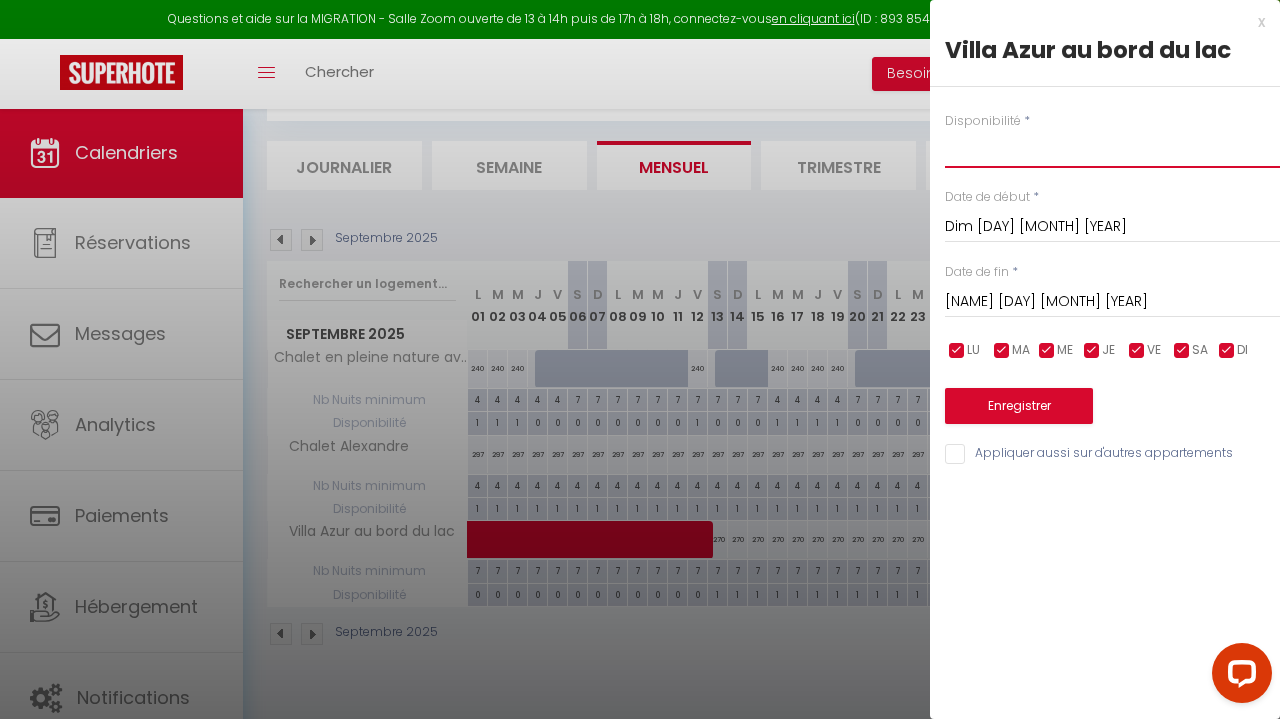 select on "1" 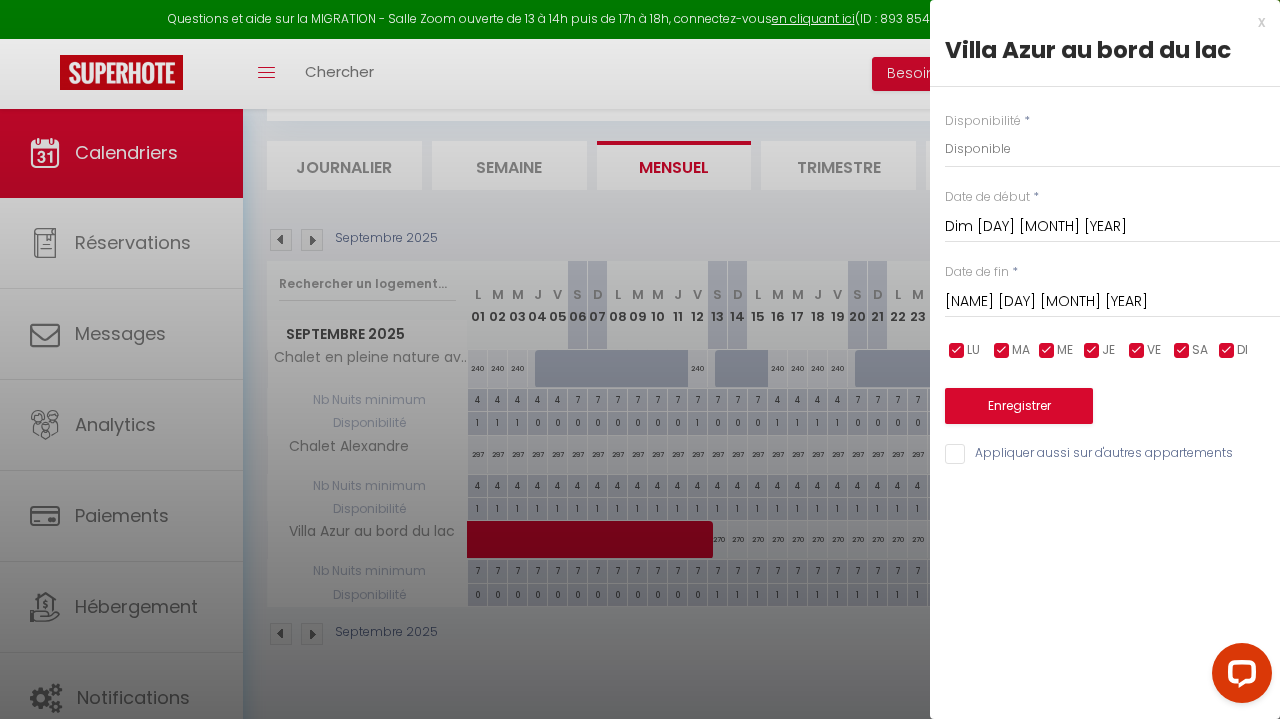 click on "Enregistrer" at bounding box center (1019, 406) 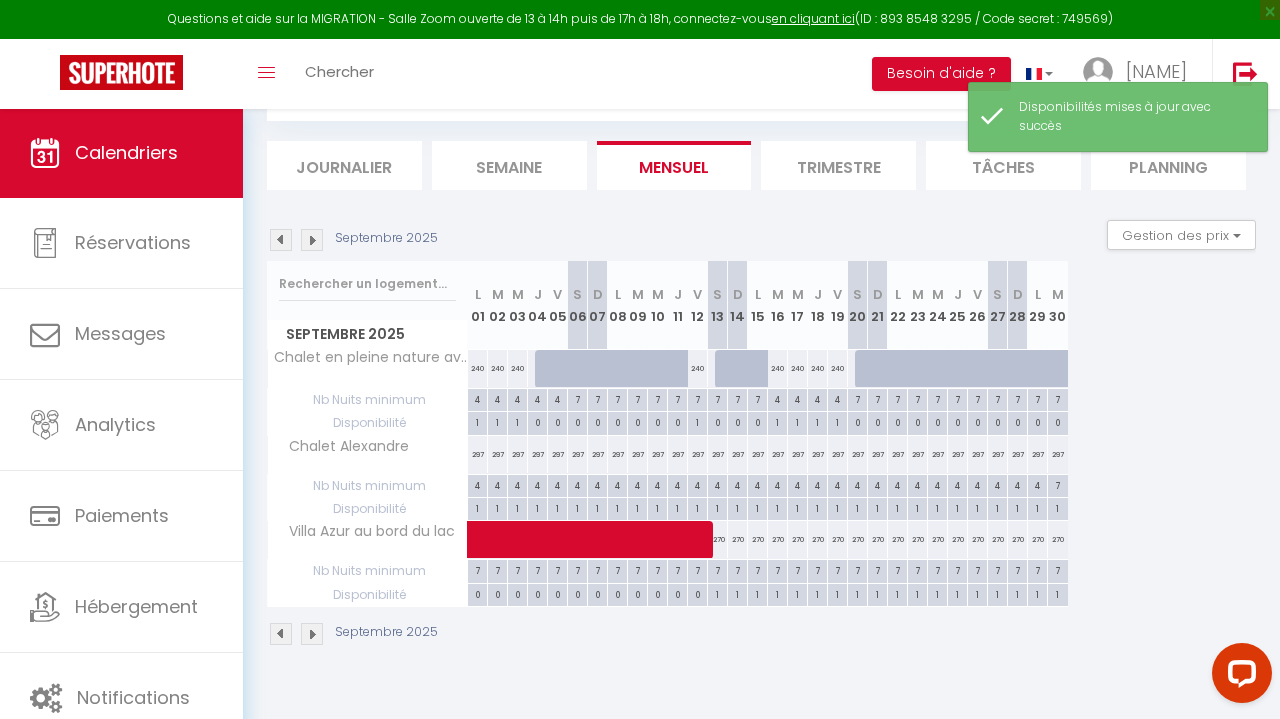 click at bounding box center (312, 240) 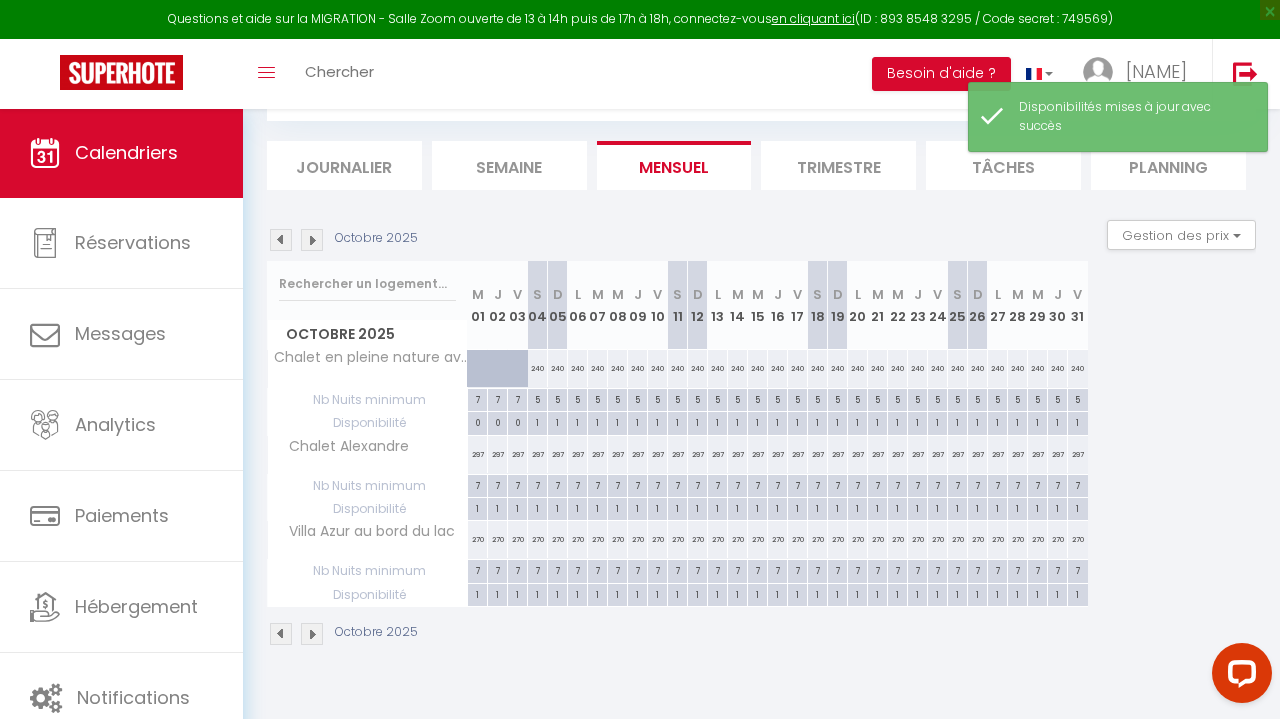 click at bounding box center [312, 240] 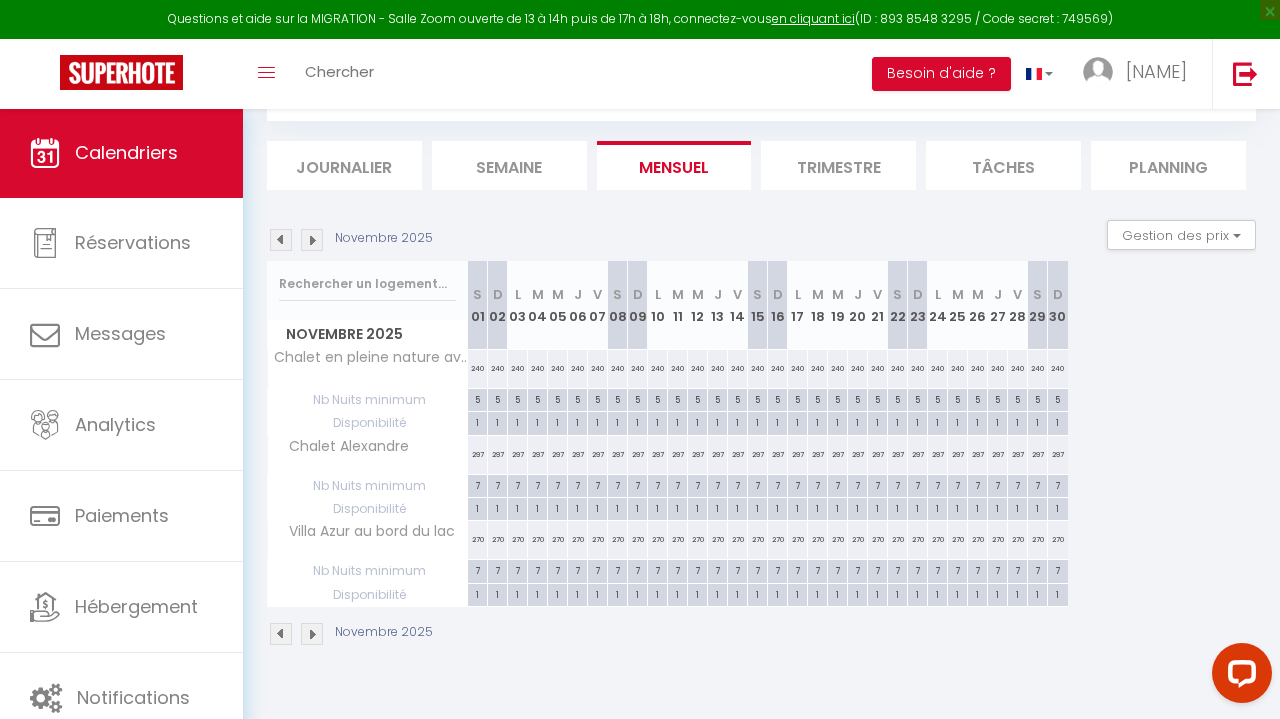 click at bounding box center (312, 240) 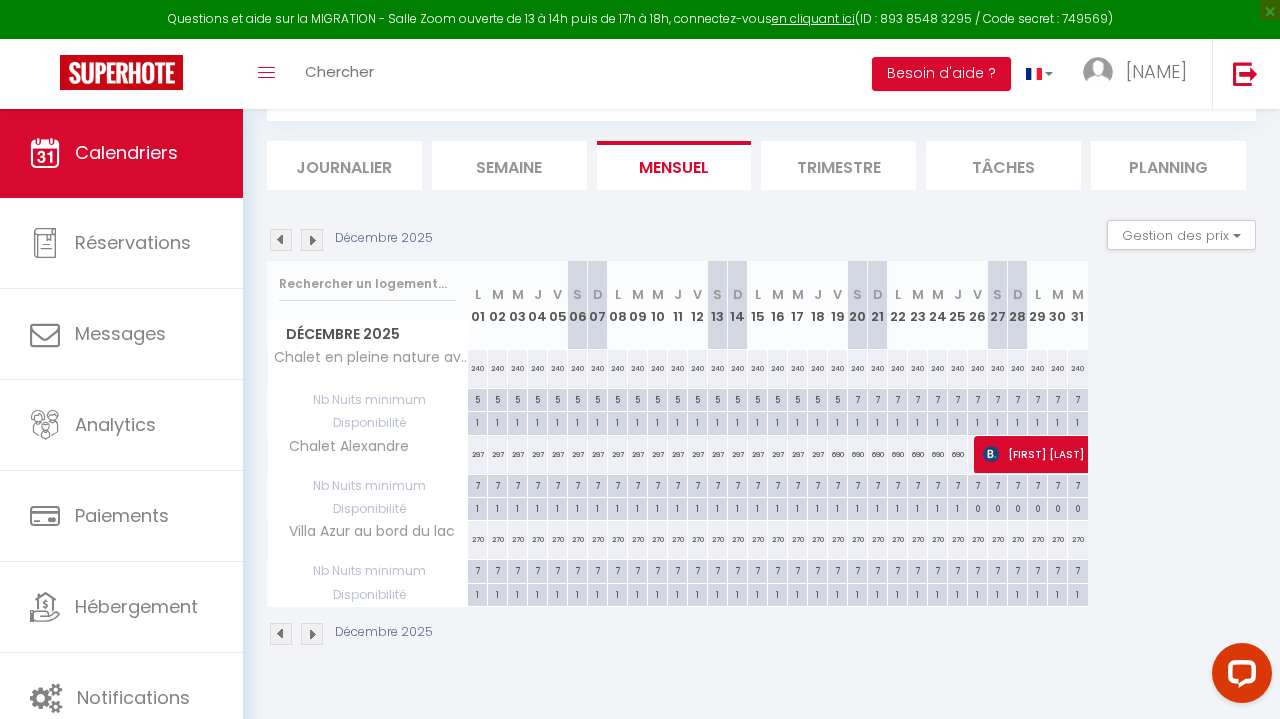 click at bounding box center [281, 240] 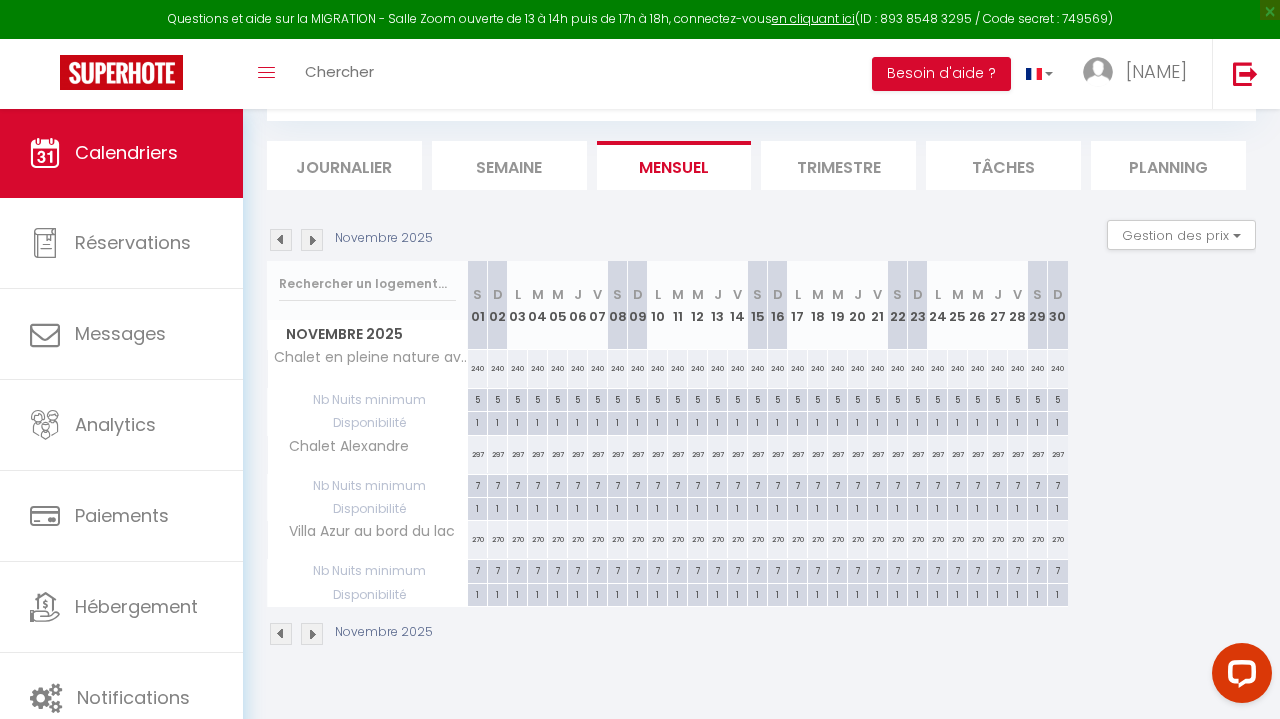 click at bounding box center (281, 240) 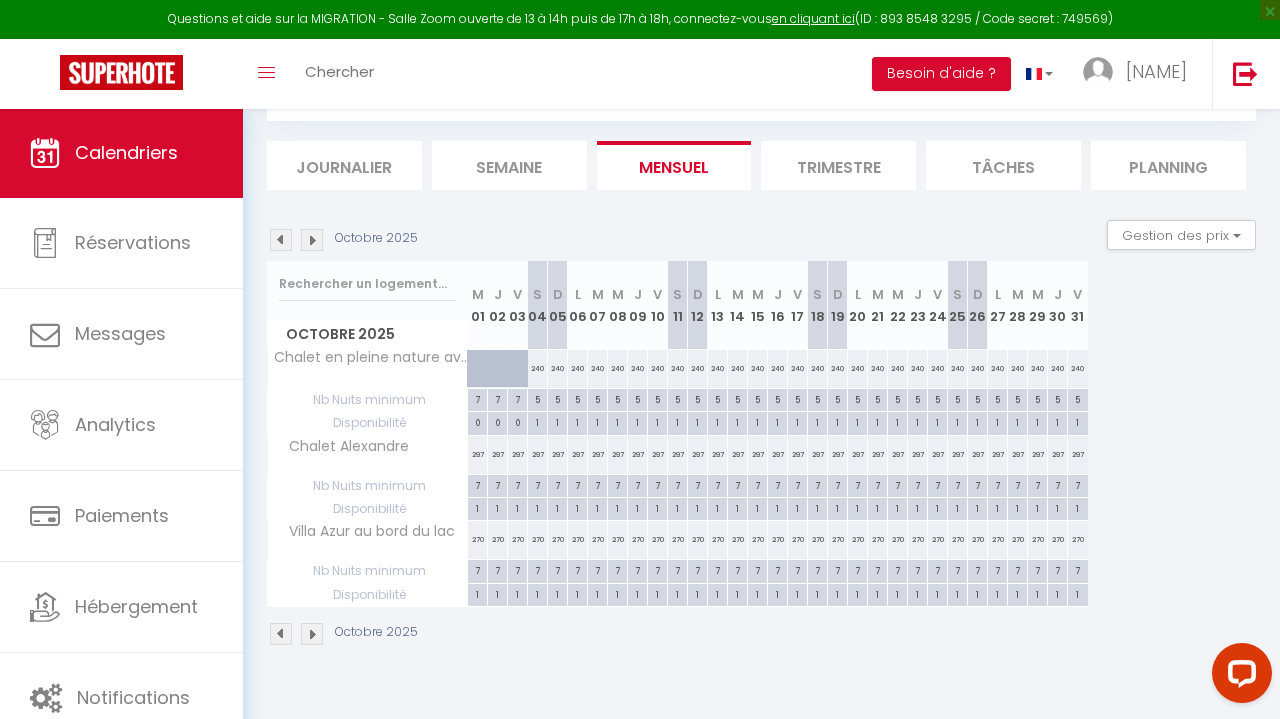click at bounding box center [281, 240] 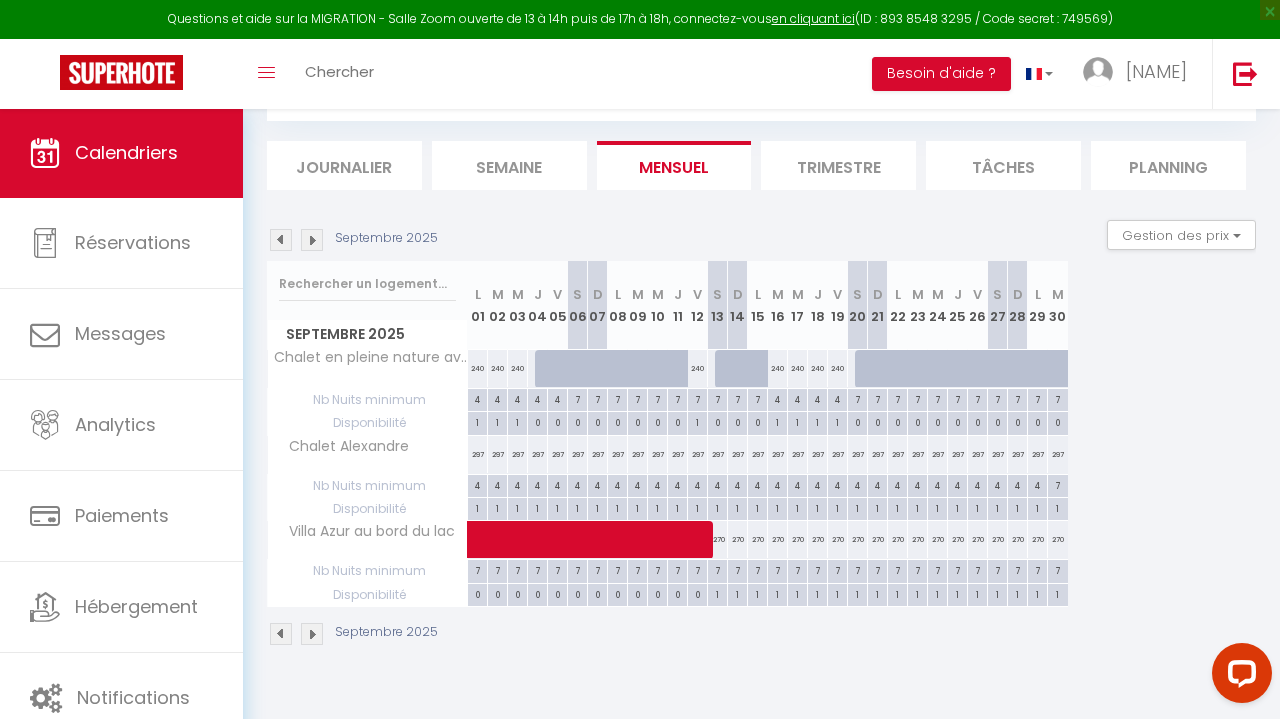 click at bounding box center (281, 240) 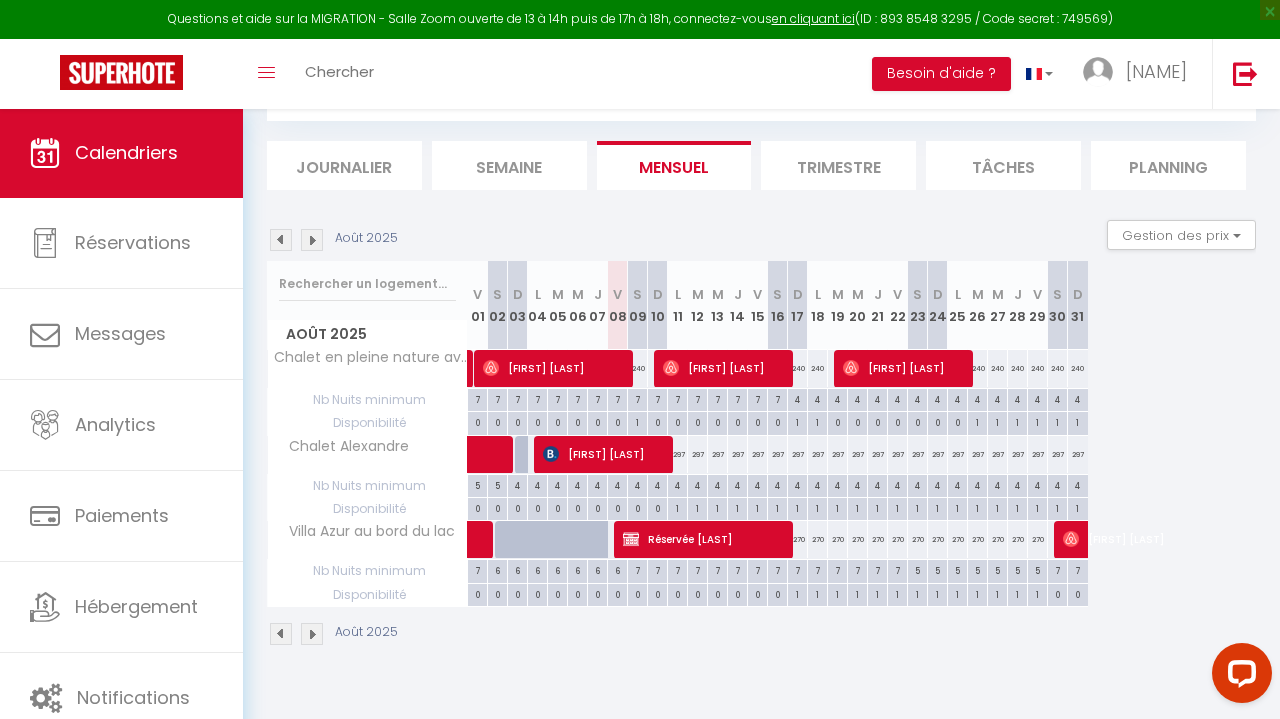 click at bounding box center (281, 240) 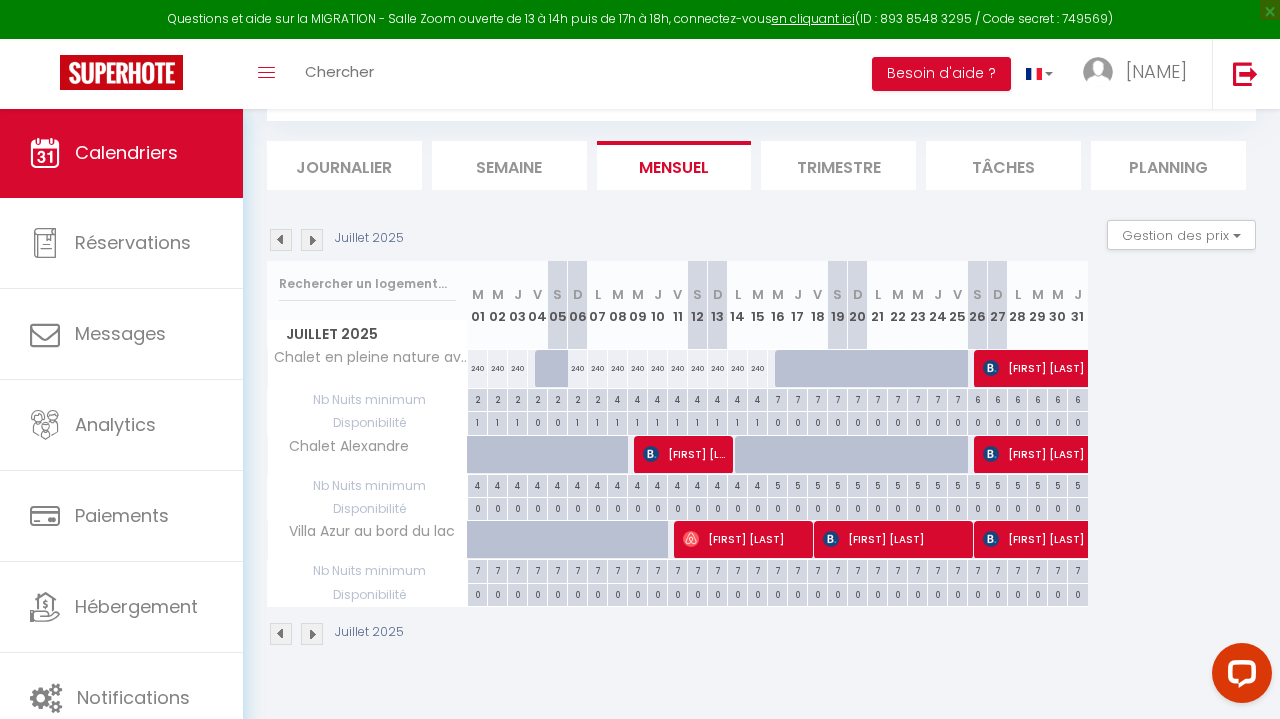 click at bounding box center (281, 240) 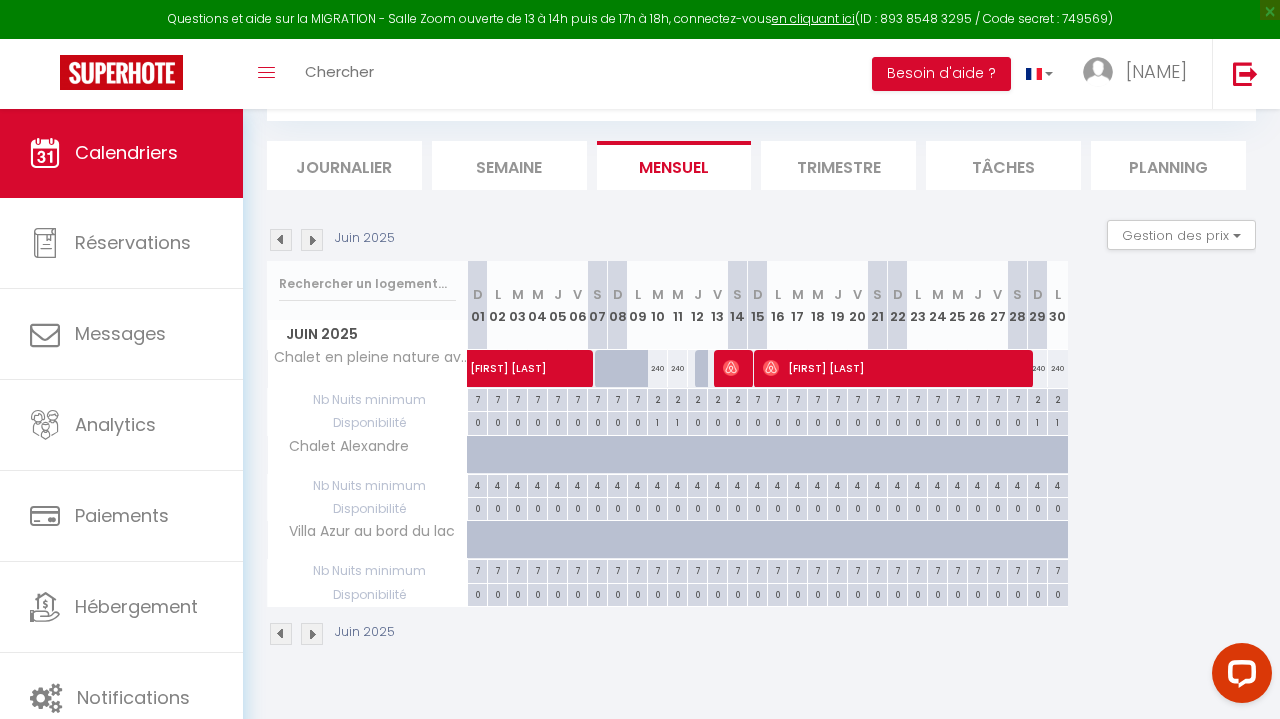 click at bounding box center [312, 240] 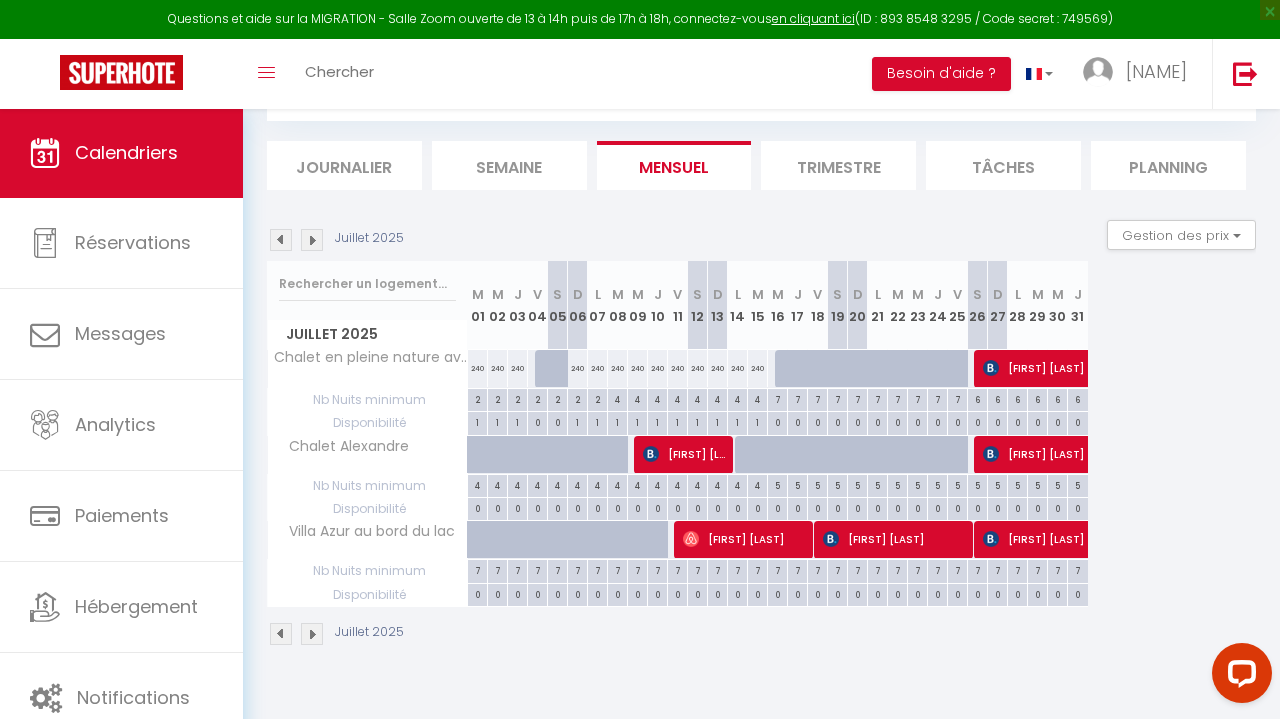 click at bounding box center (312, 240) 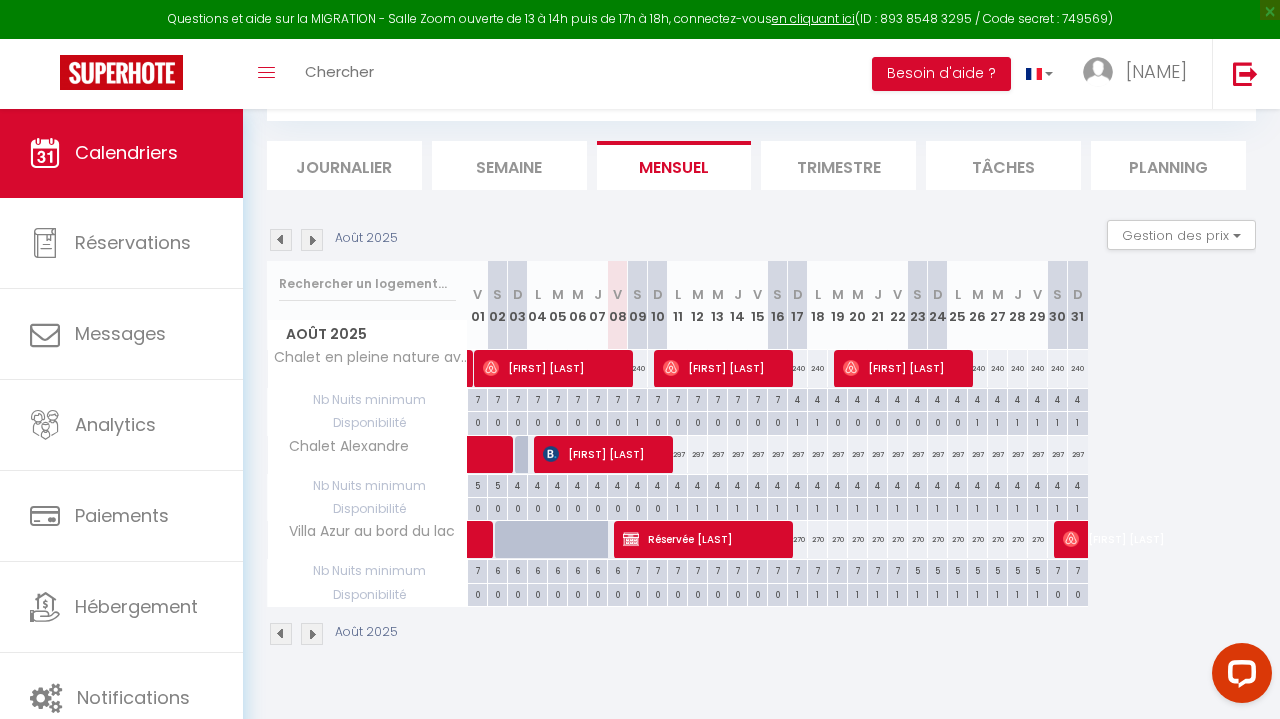 click at bounding box center (312, 240) 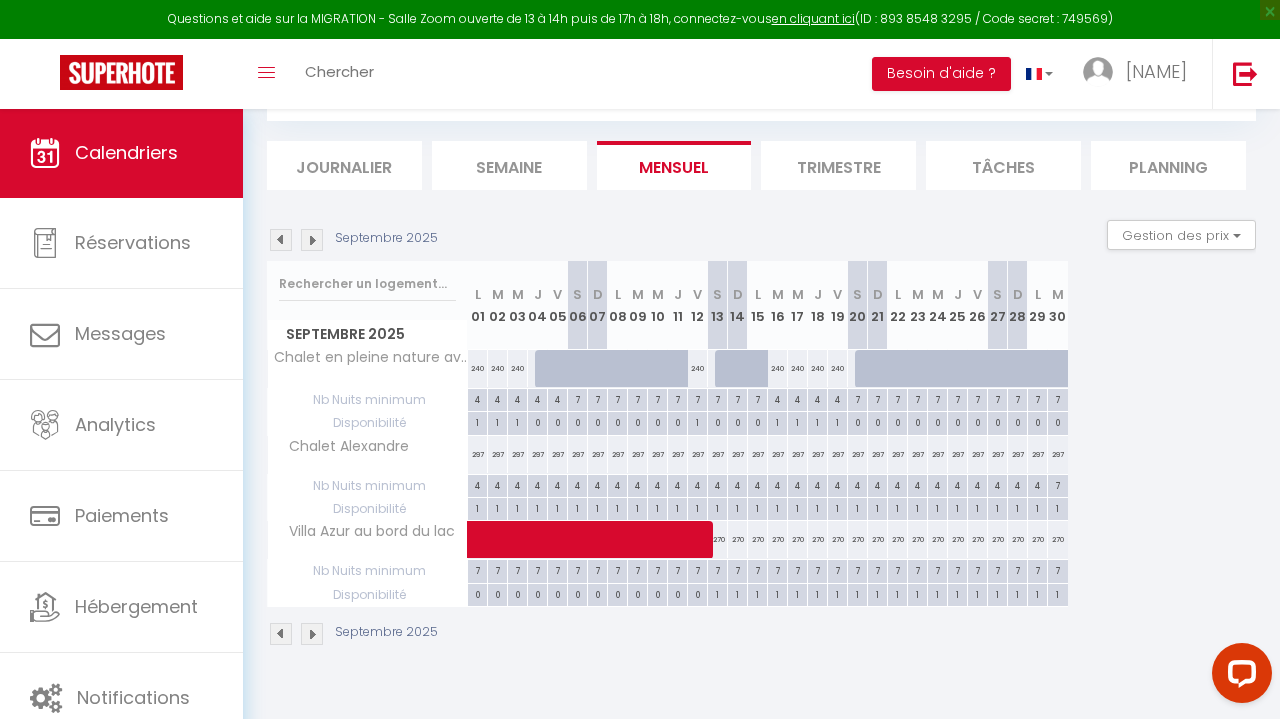 click at bounding box center (312, 240) 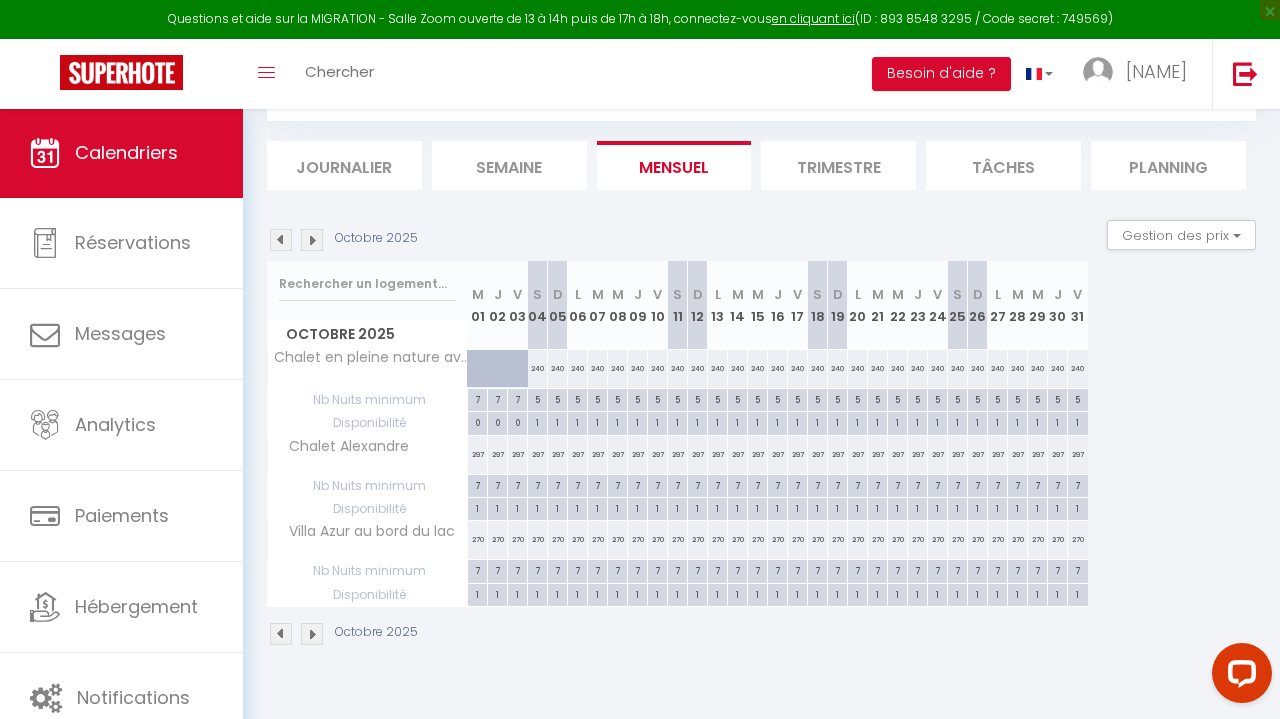 click at bounding box center [312, 240] 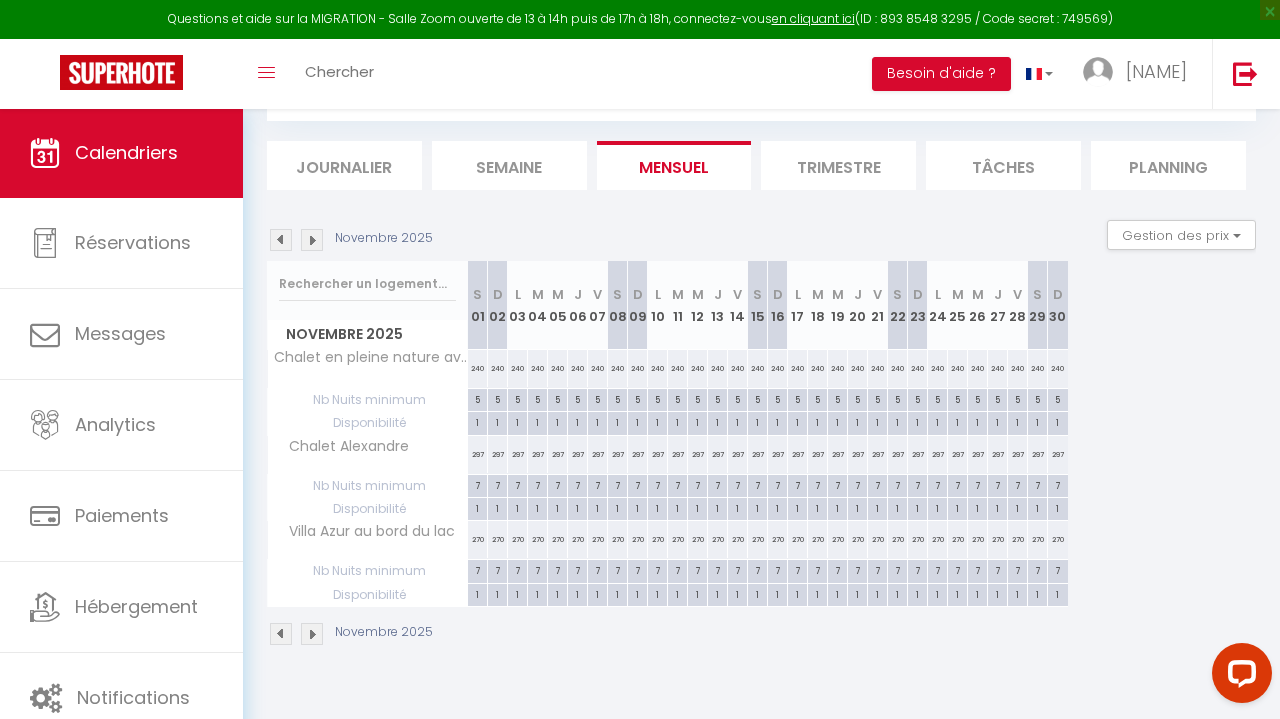 click at bounding box center [281, 240] 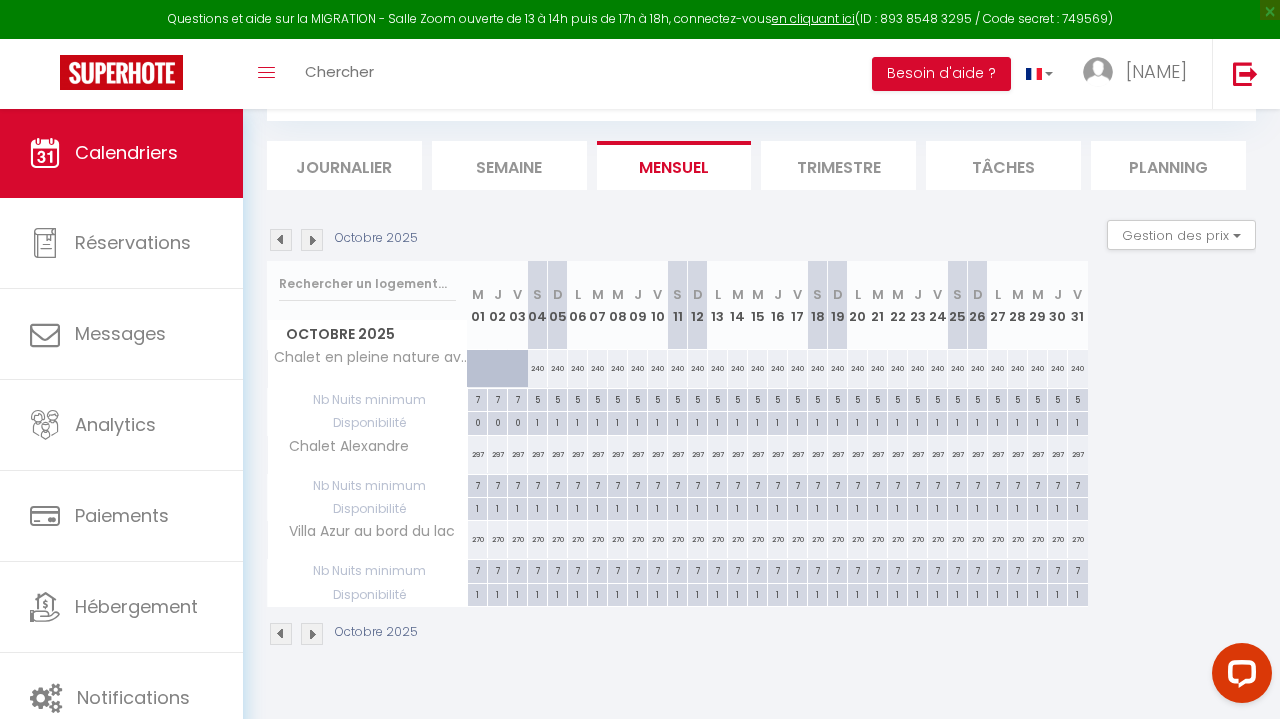 click at bounding box center [281, 240] 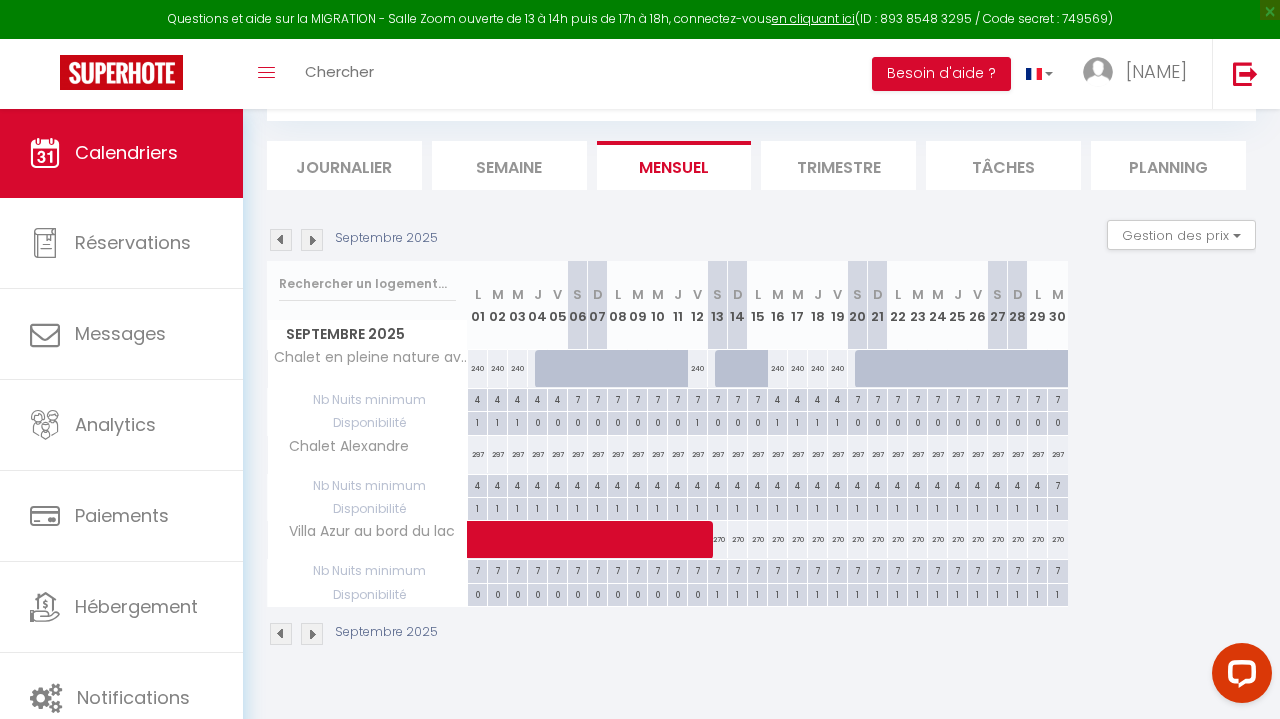 click on "7" at bounding box center (1058, 484) 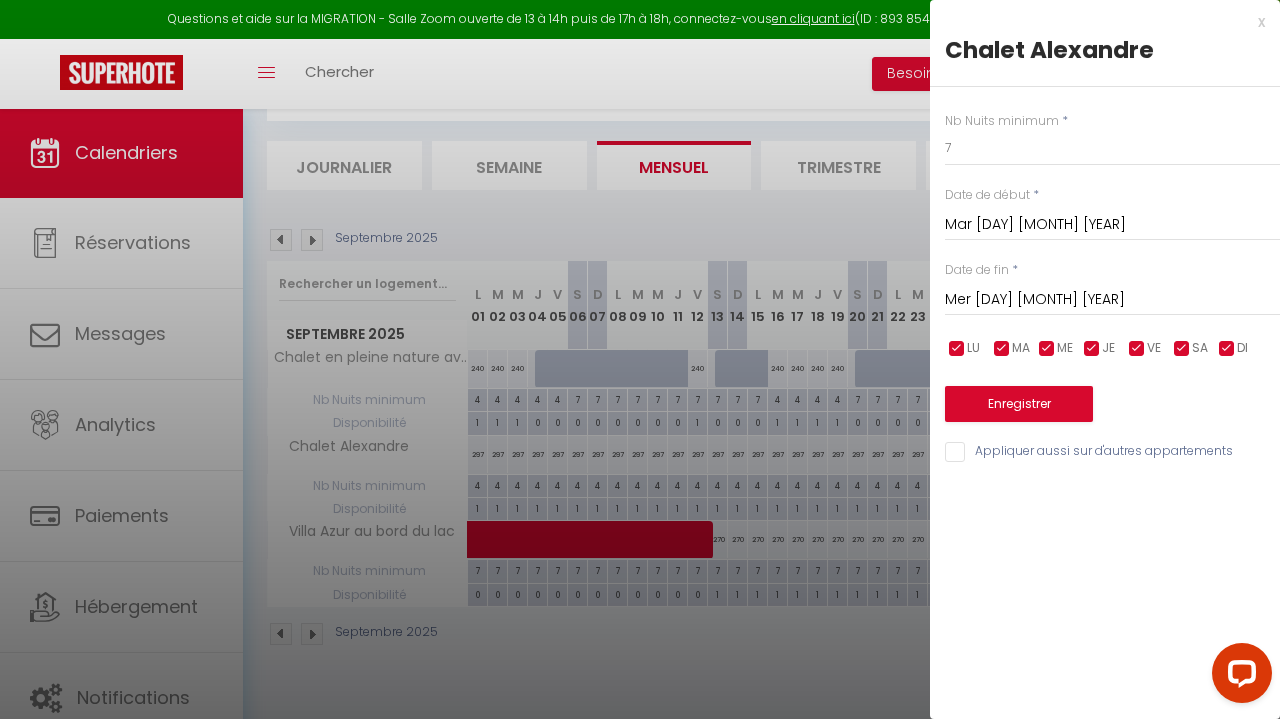 click on "Mer [DAY] [MONTH] [YEAR]" at bounding box center [1112, 300] 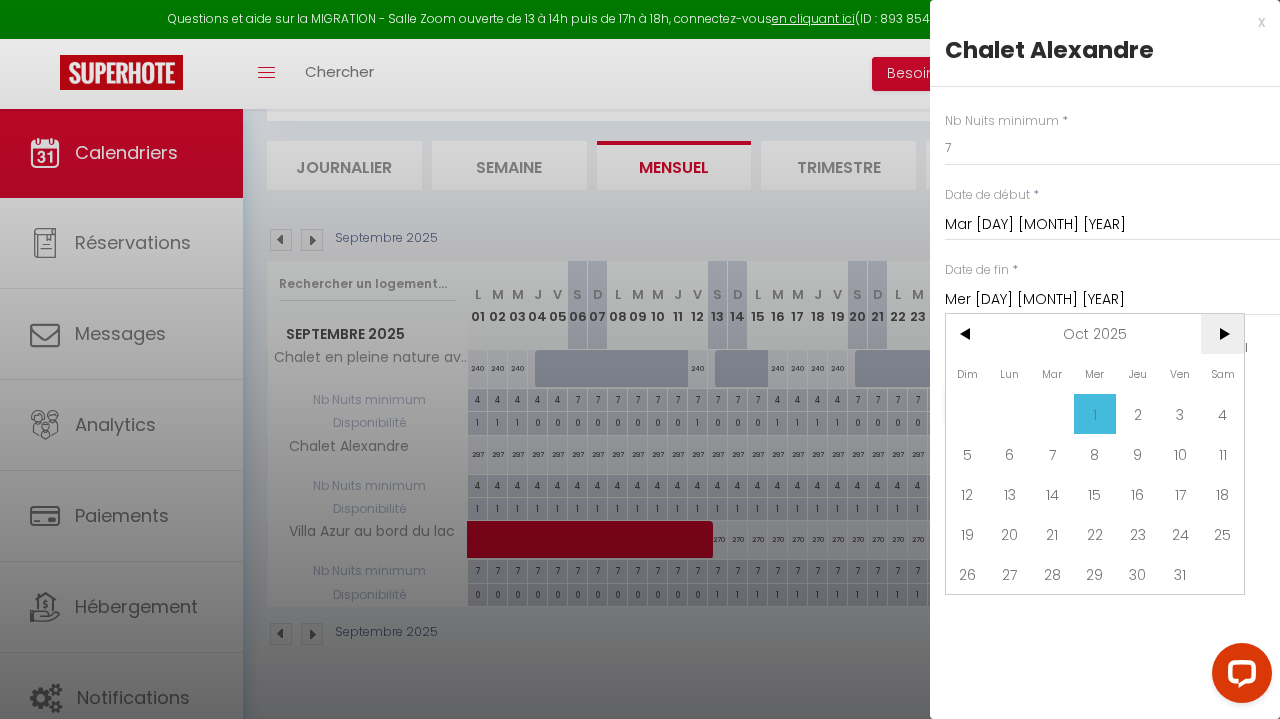 click on ">" at bounding box center [1222, 334] 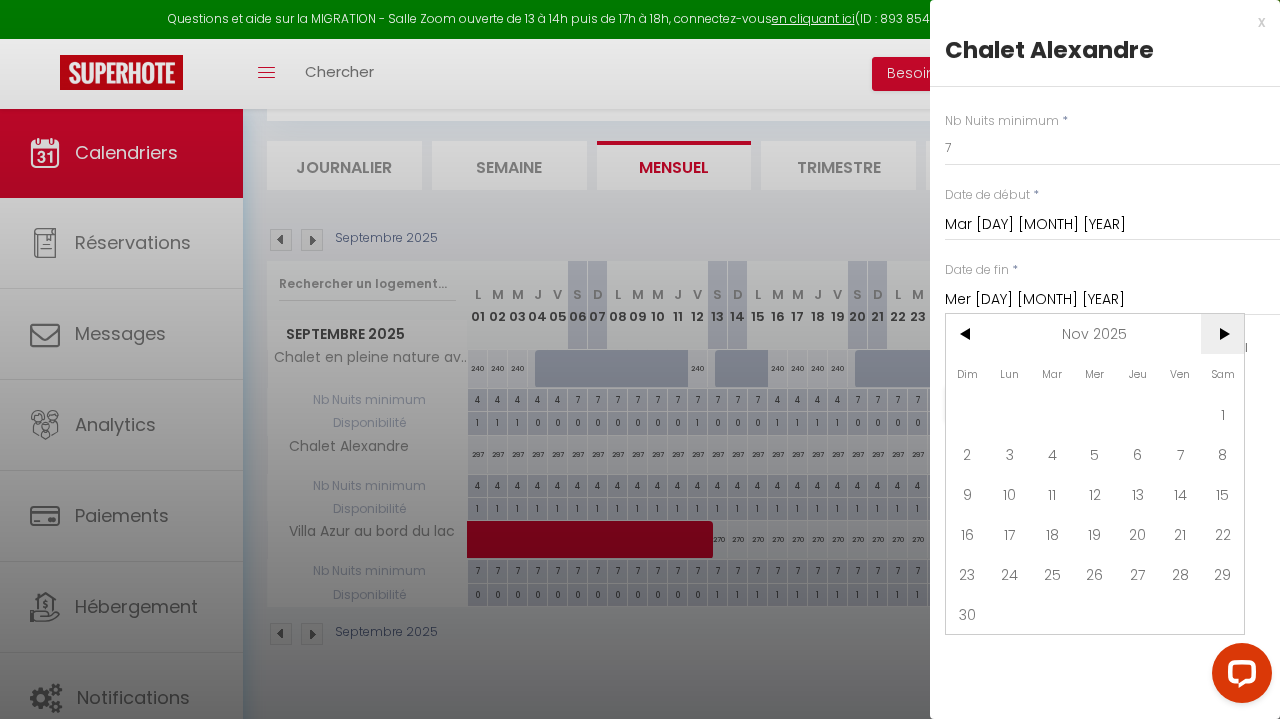 click on ">" at bounding box center (1222, 334) 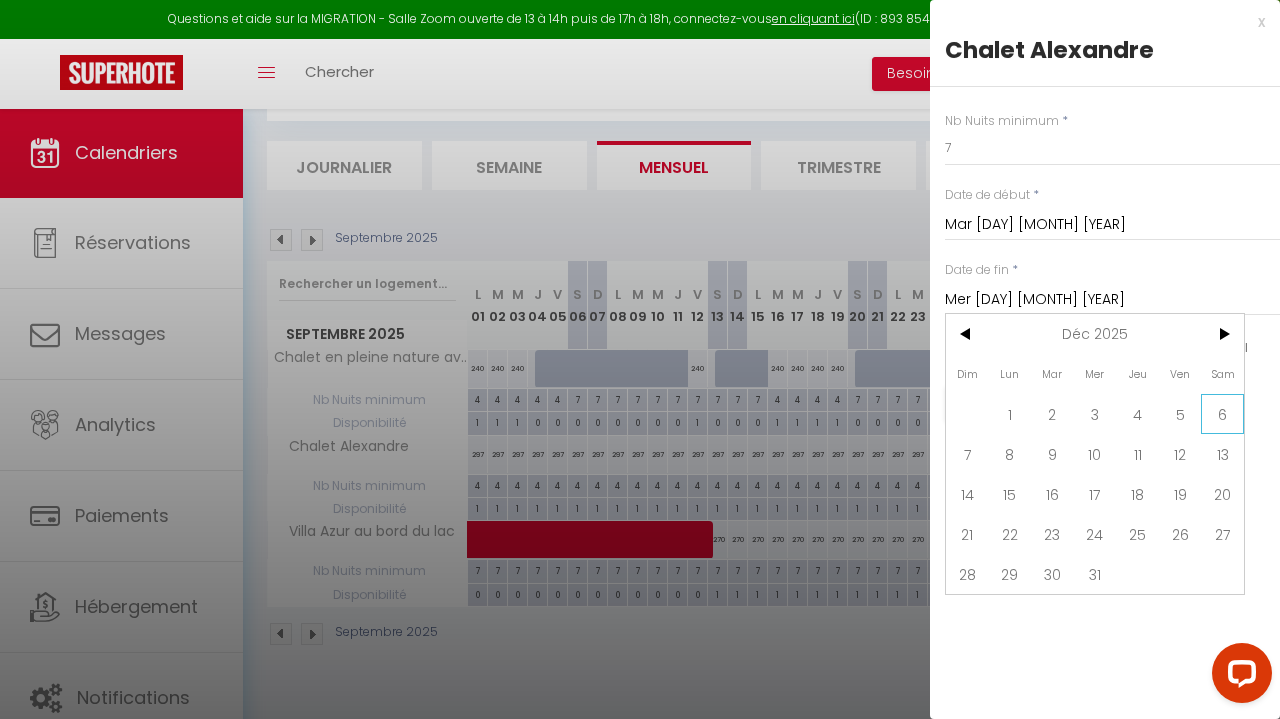 click on "6" at bounding box center (1222, 414) 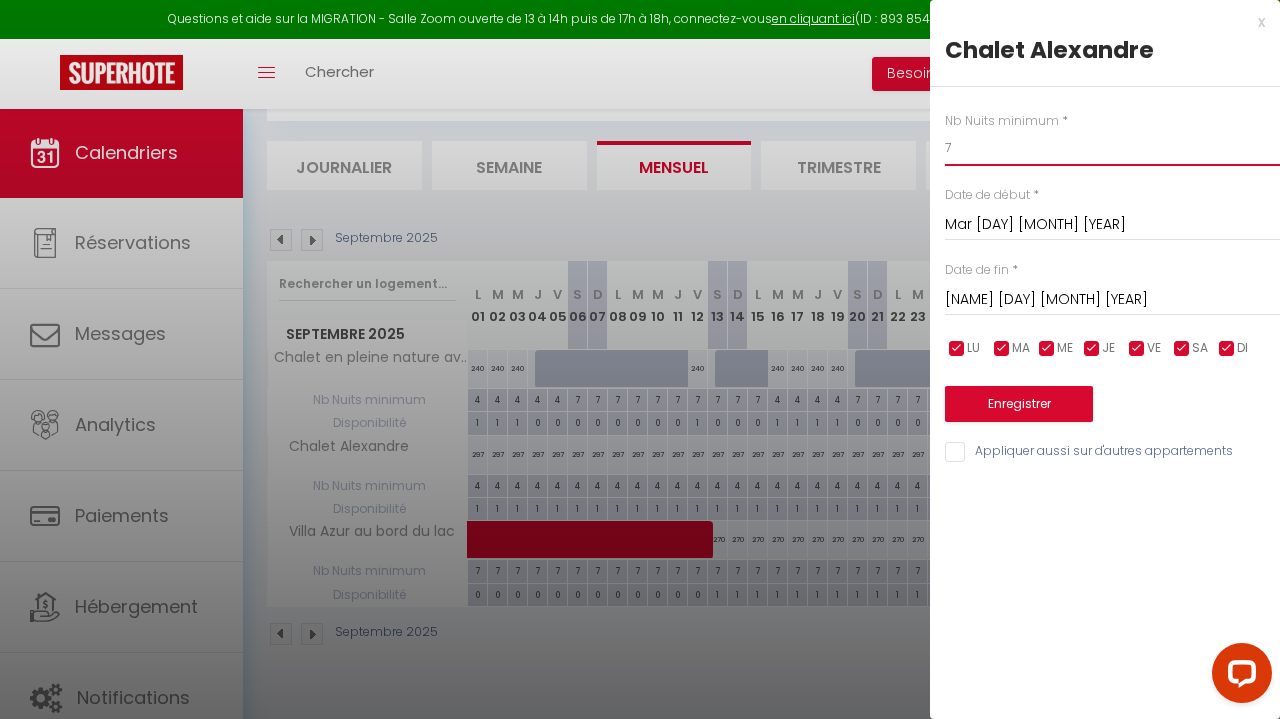 click on "7" at bounding box center [1112, 148] 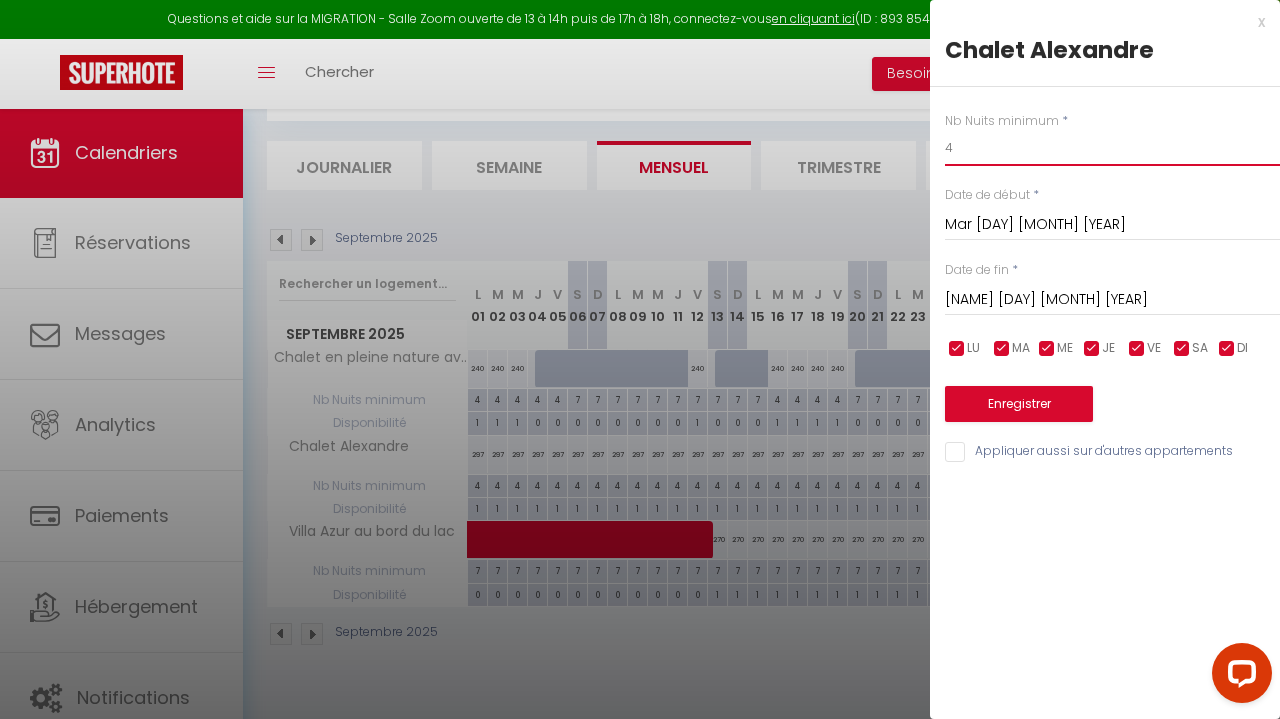 type on "4" 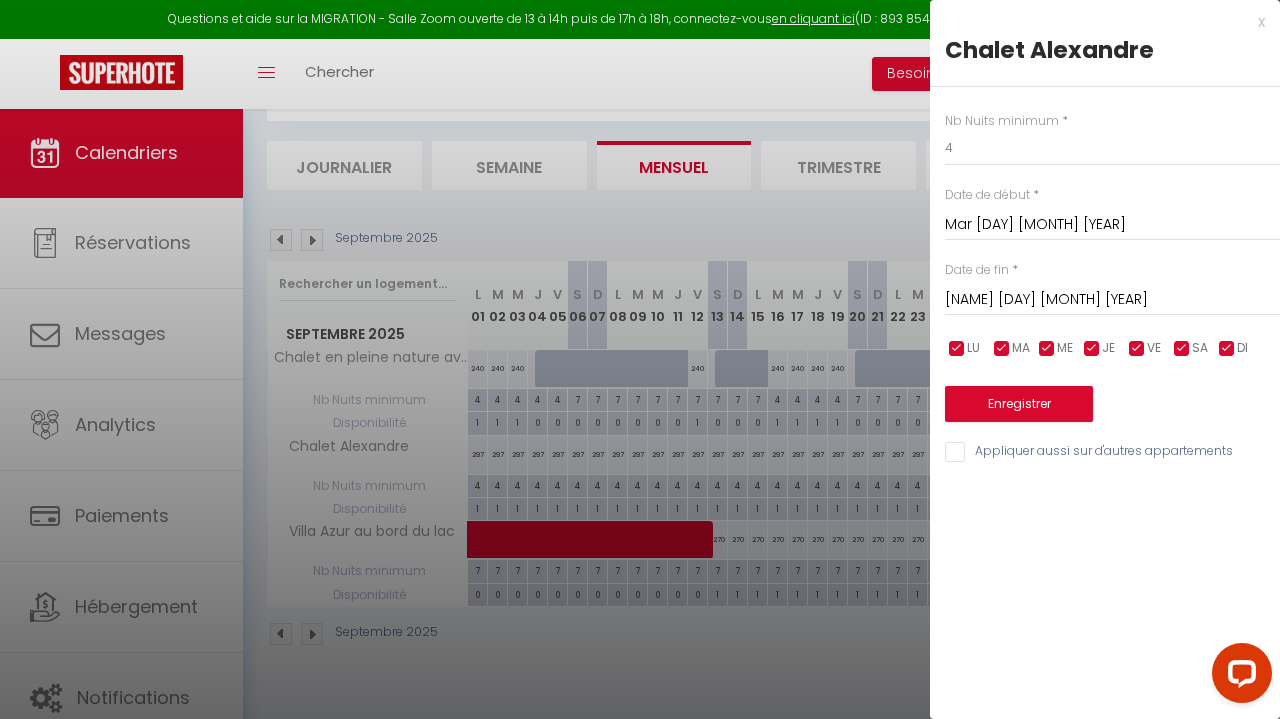 click on "Enregistrer" at bounding box center [1019, 404] 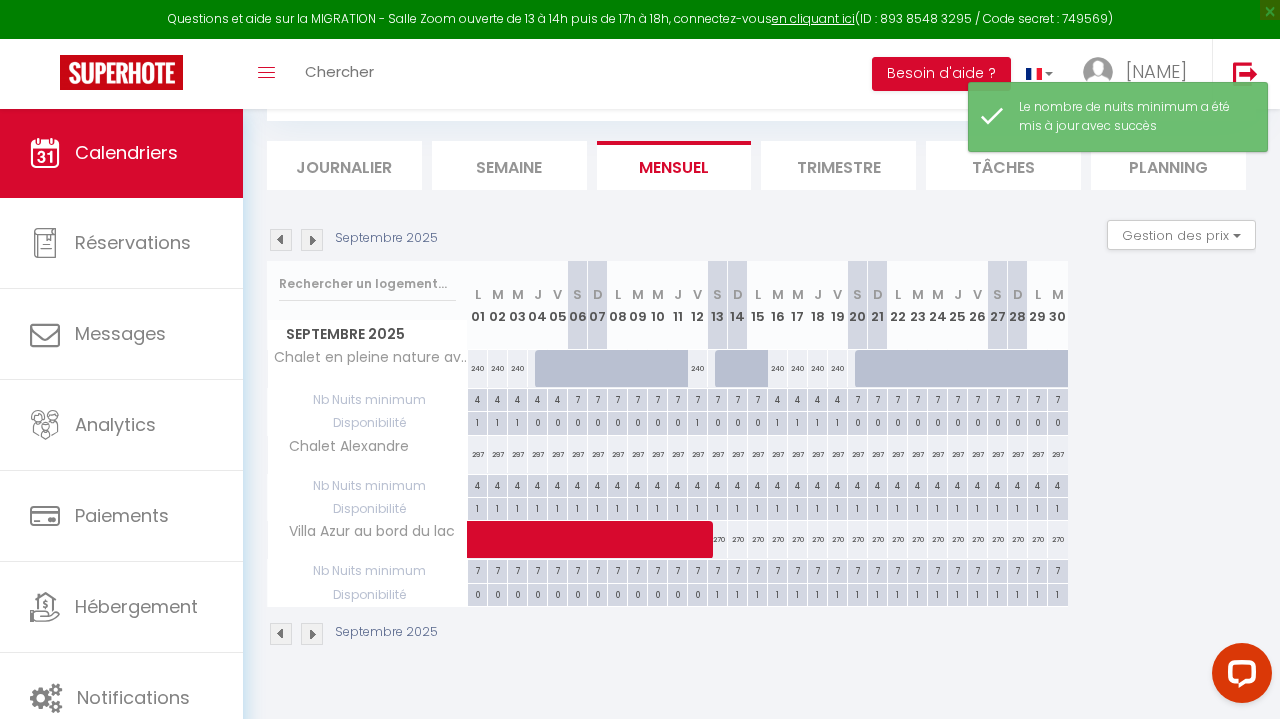 click at bounding box center [312, 240] 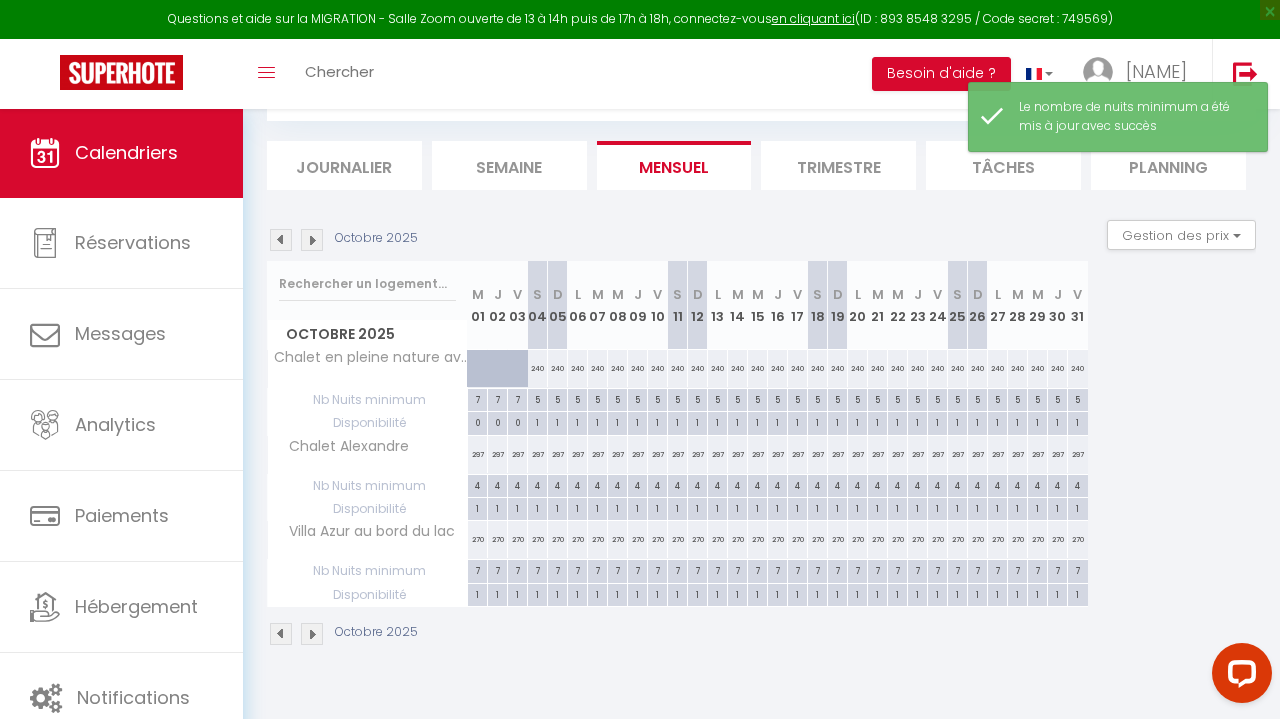 click at bounding box center (312, 240) 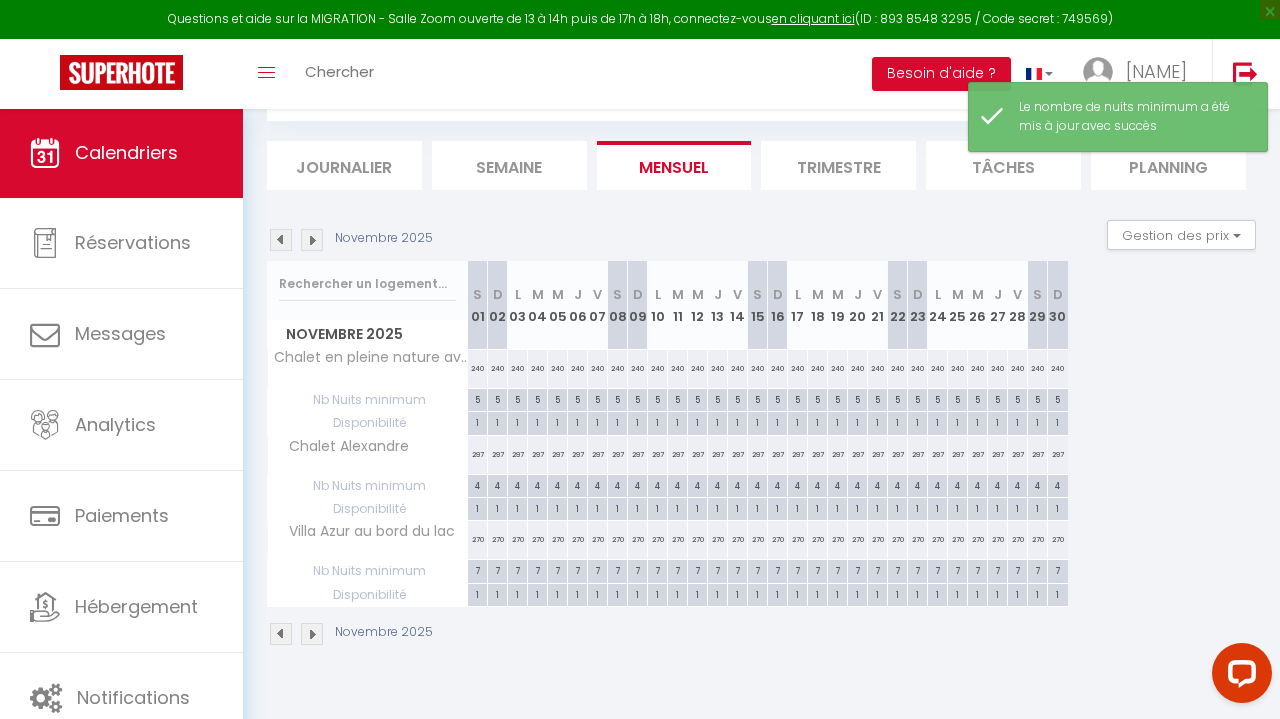 click at bounding box center [312, 240] 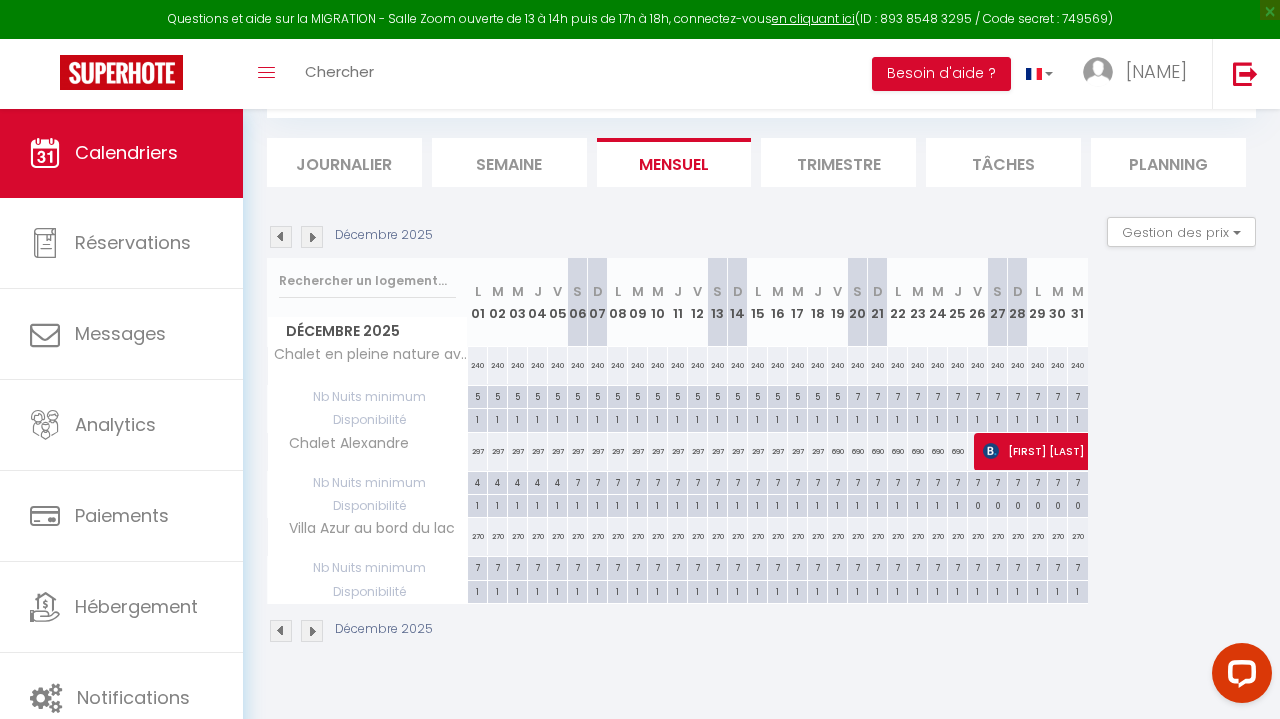scroll, scrollTop: 108, scrollLeft: 0, axis: vertical 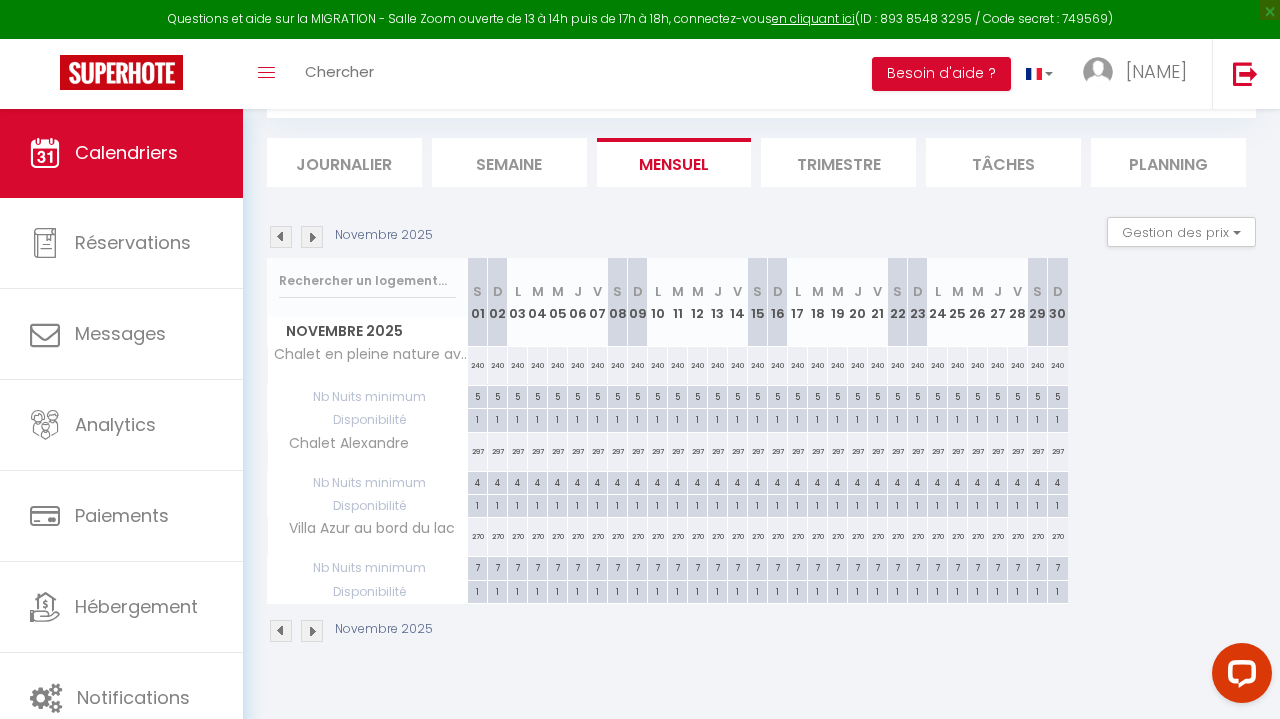 click at bounding box center [281, 237] 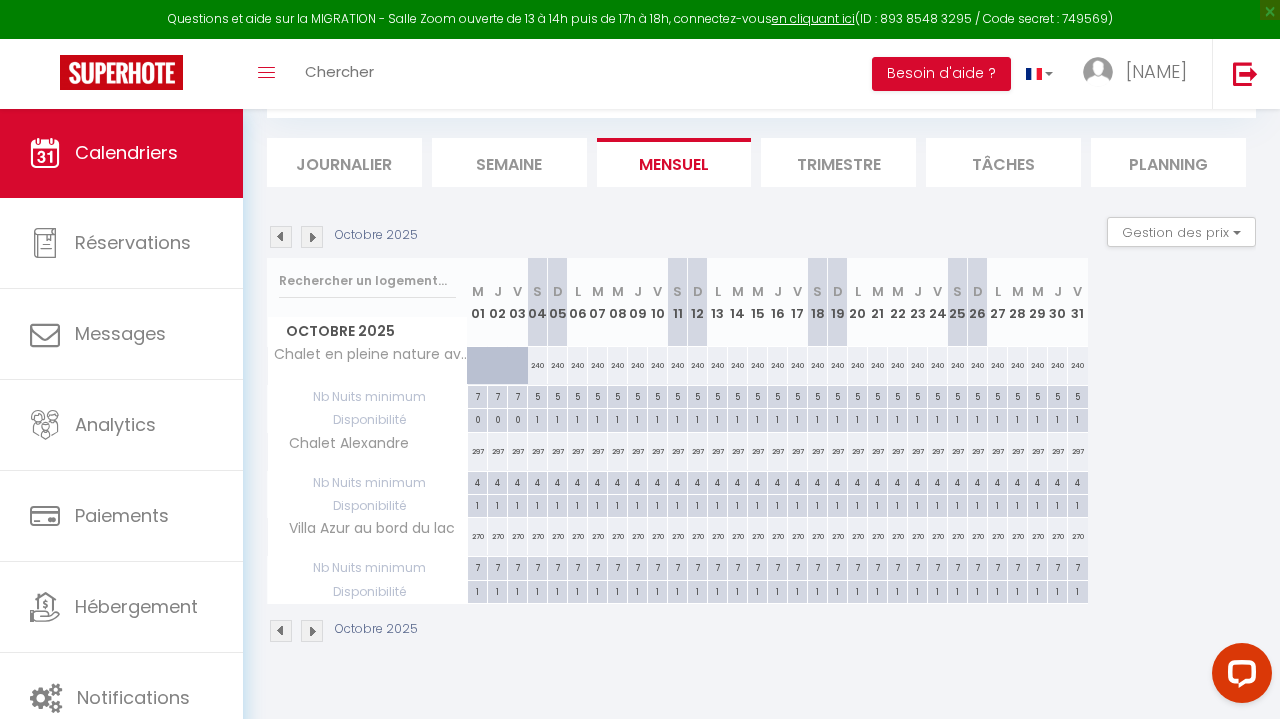click at bounding box center [281, 237] 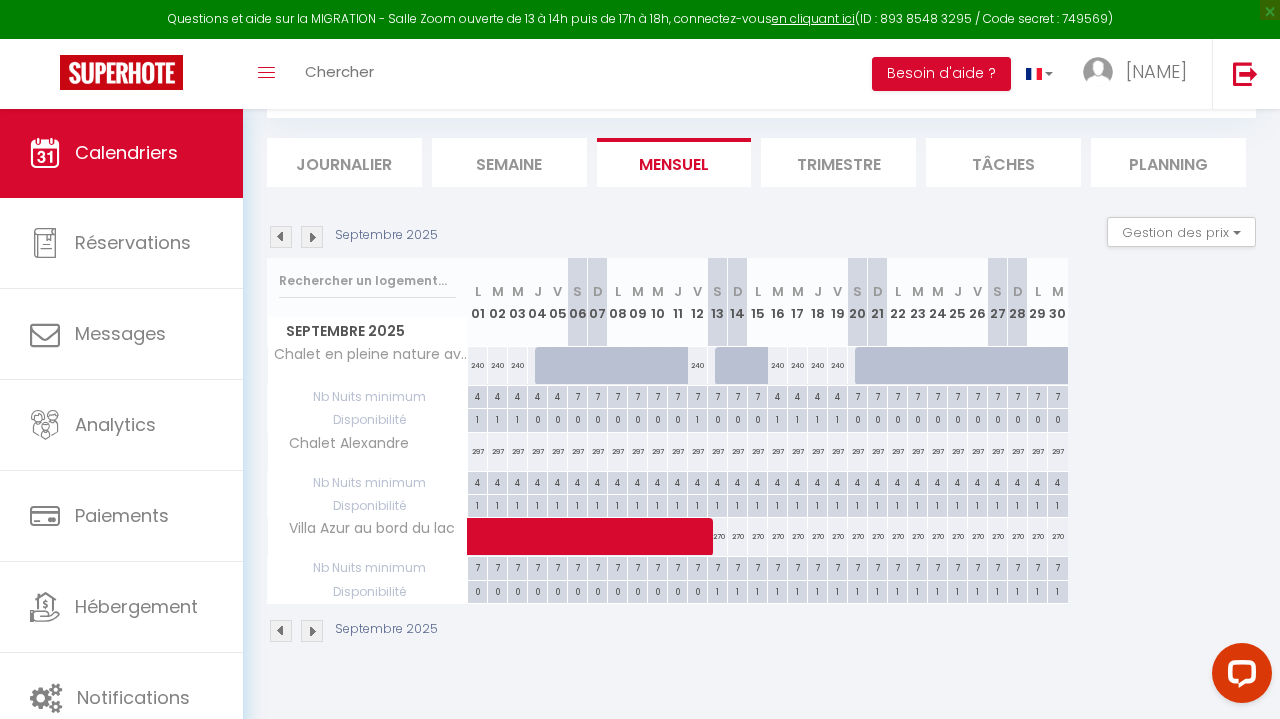 click at bounding box center (281, 237) 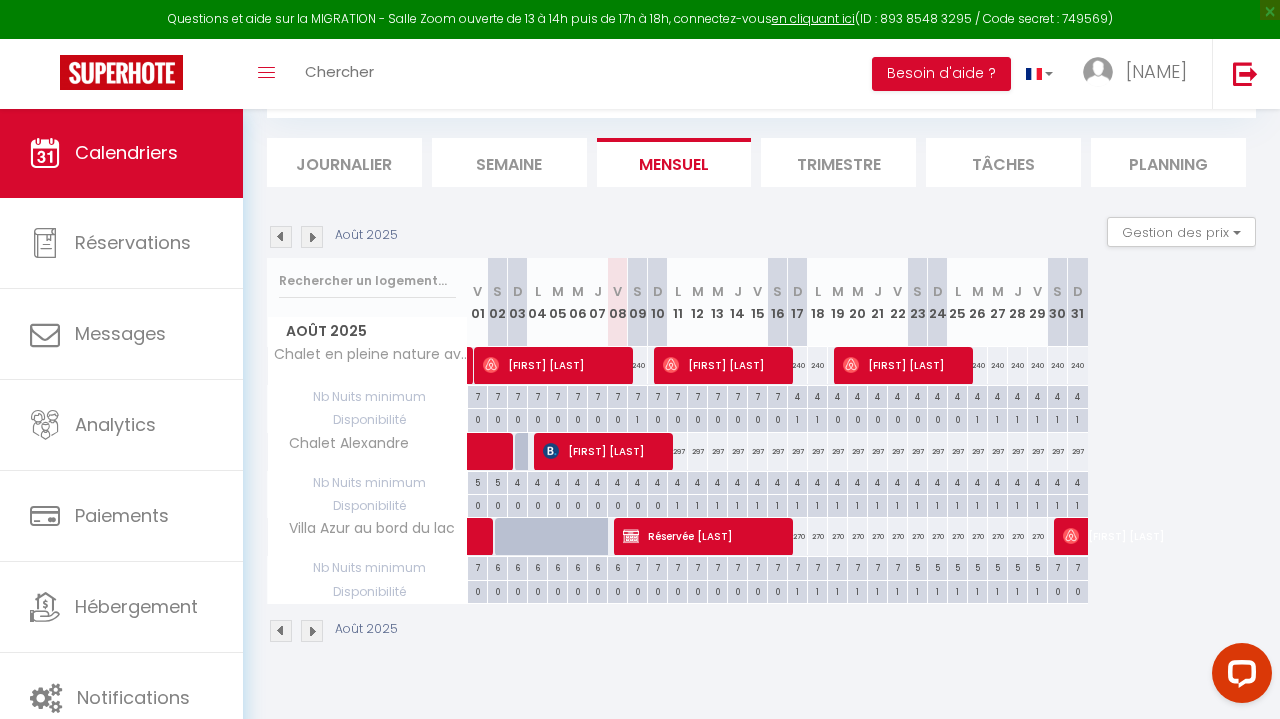 click at bounding box center (312, 237) 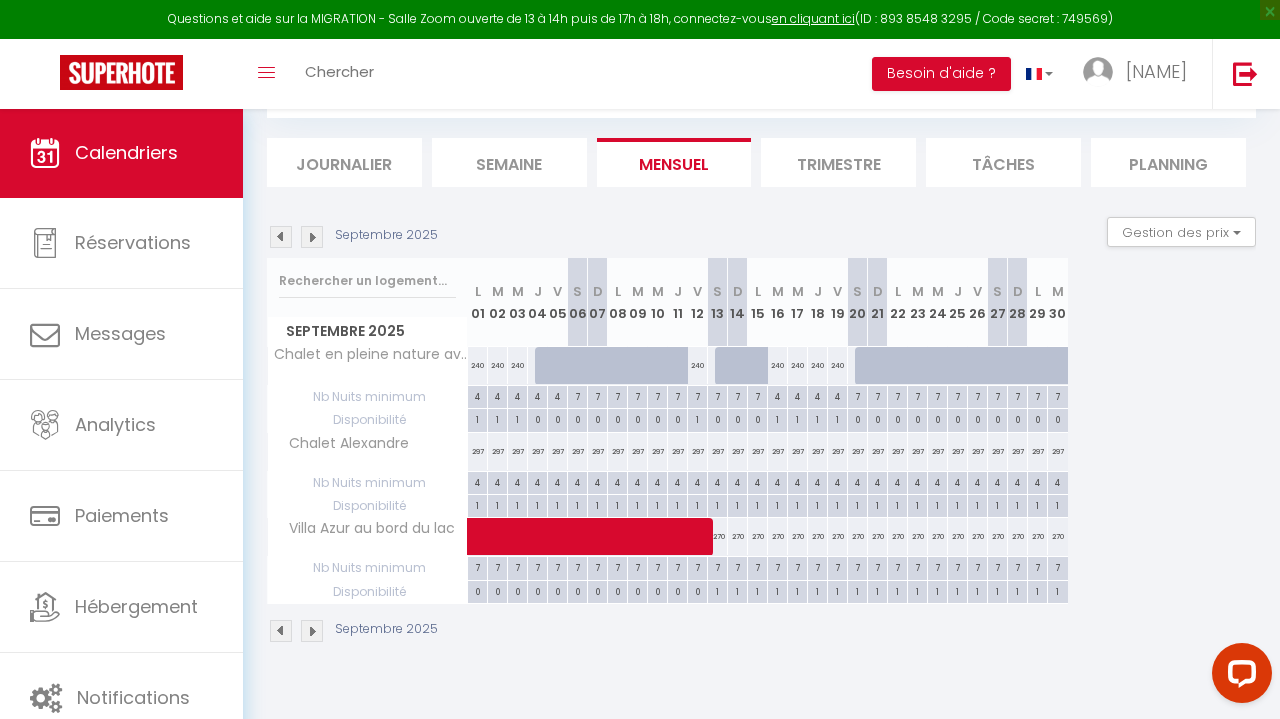 click on "7" at bounding box center (717, 566) 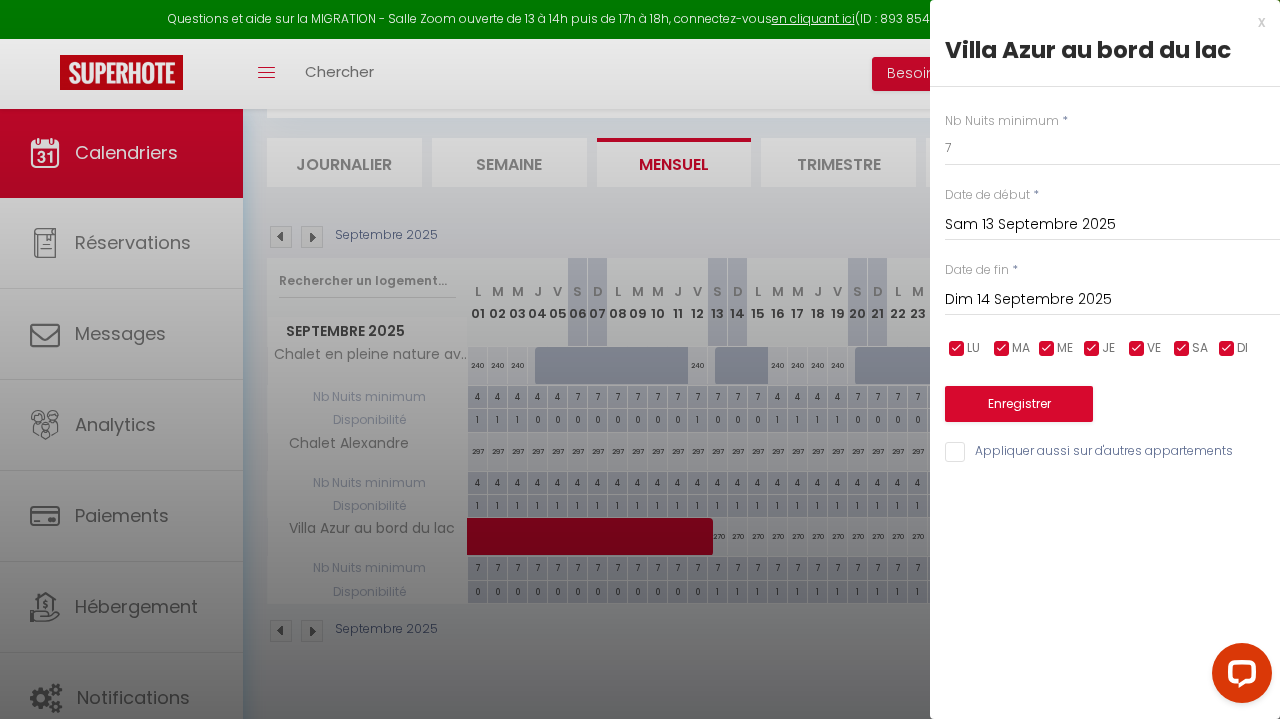 click on "Dim 14 Septembre 2025" at bounding box center (1112, 300) 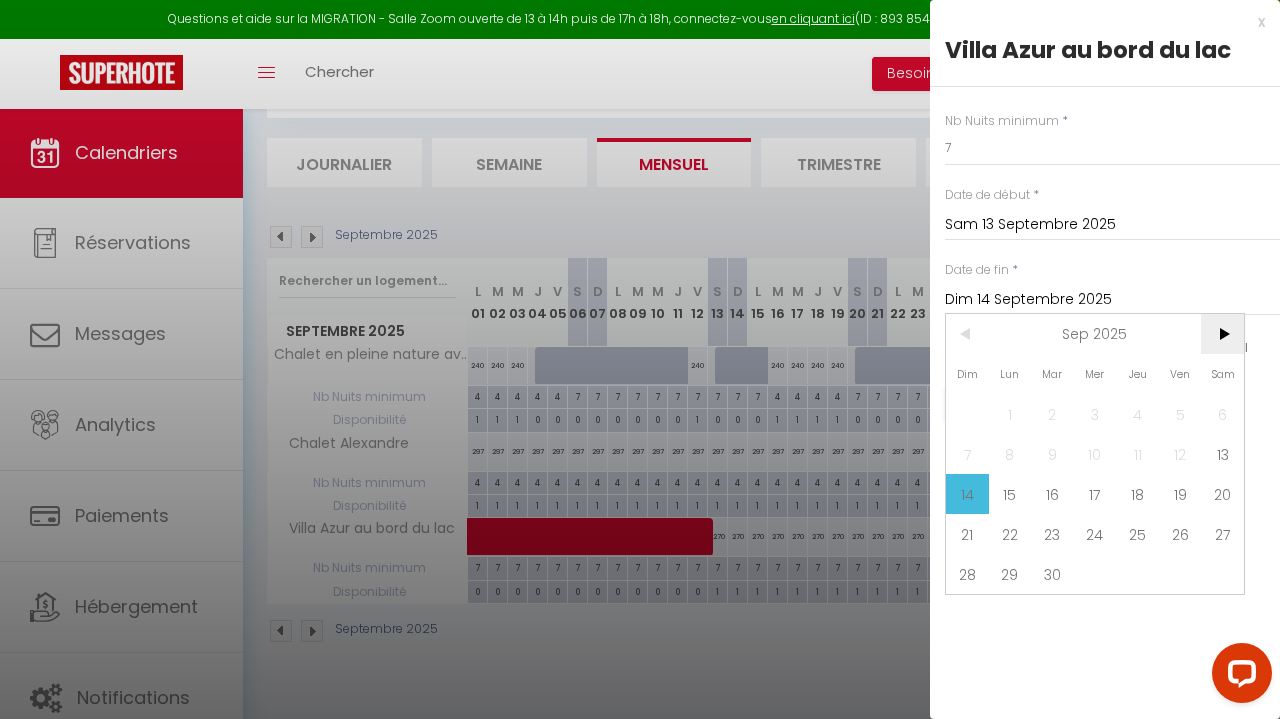 click on ">" at bounding box center (1222, 334) 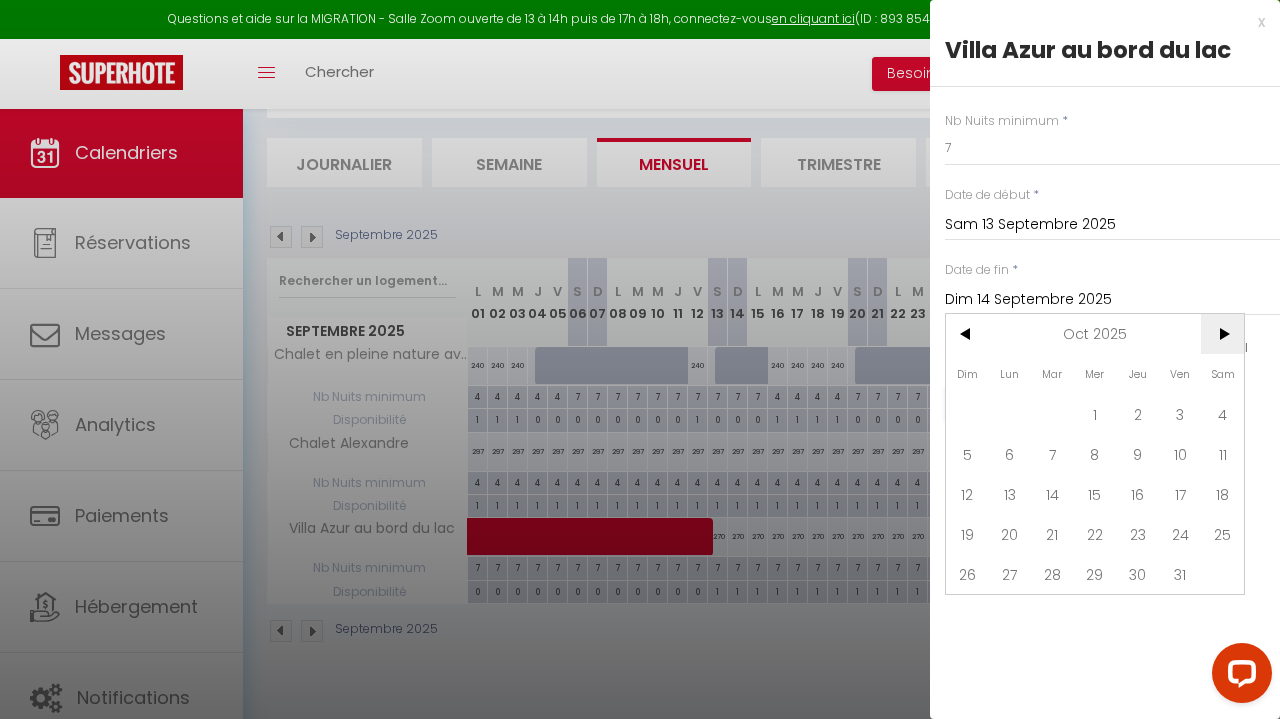 click on ">" at bounding box center (1222, 334) 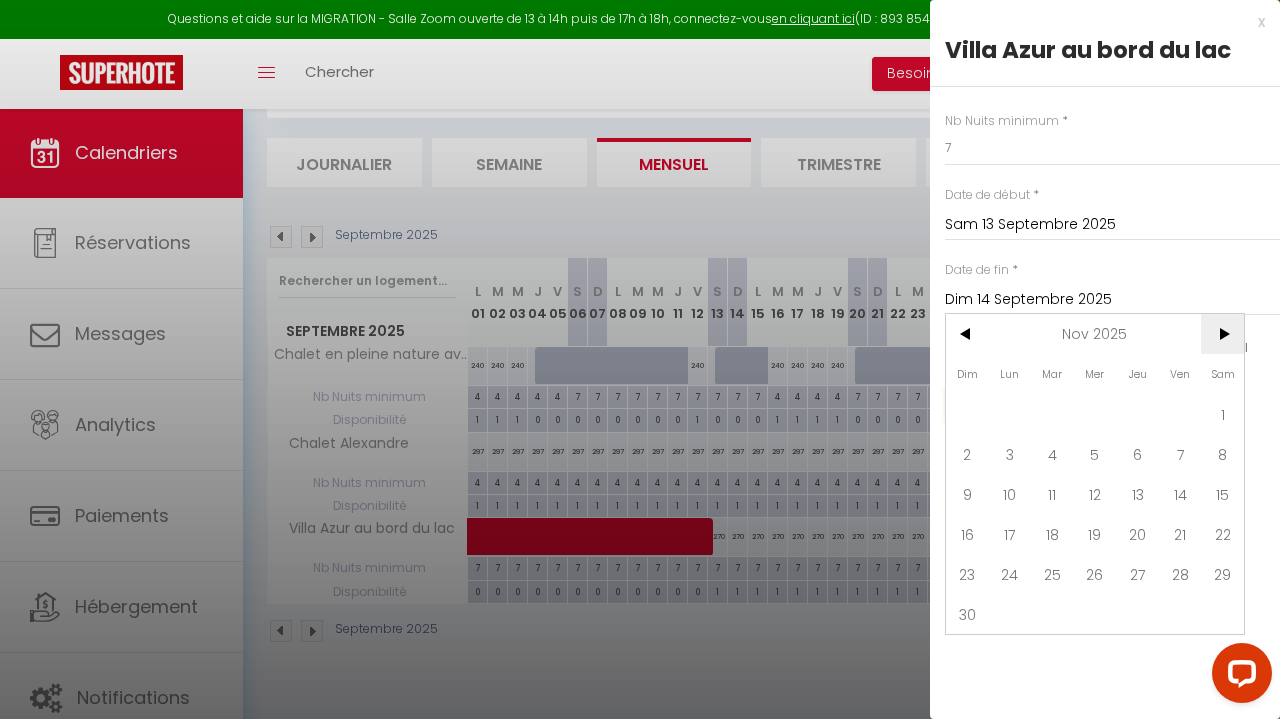 click on ">" at bounding box center (1222, 334) 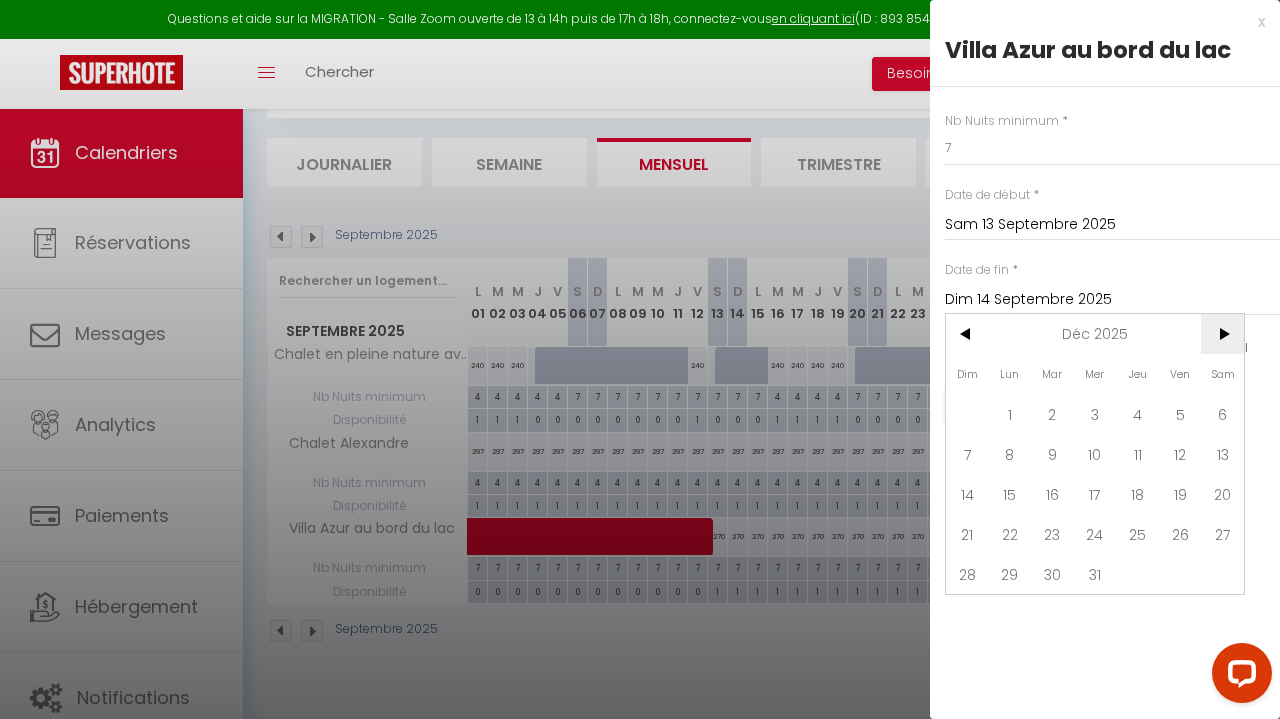 click on ">" at bounding box center [1222, 334] 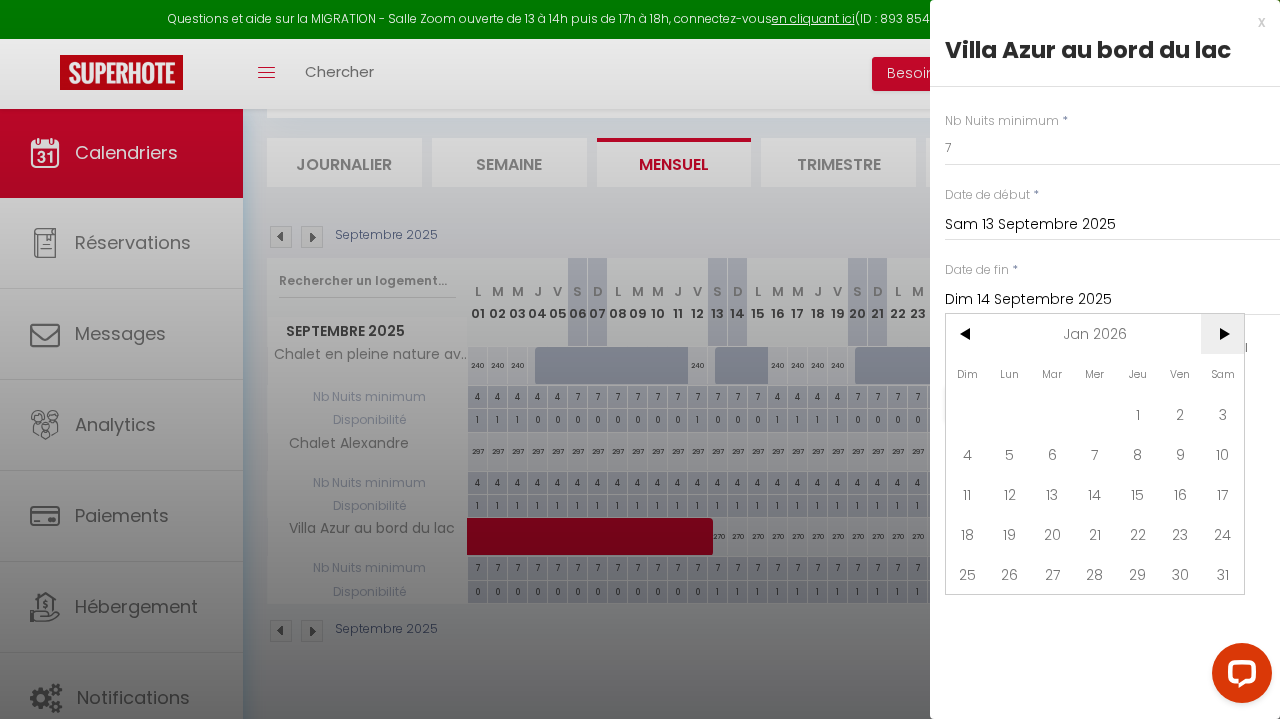click on ">" at bounding box center [1222, 334] 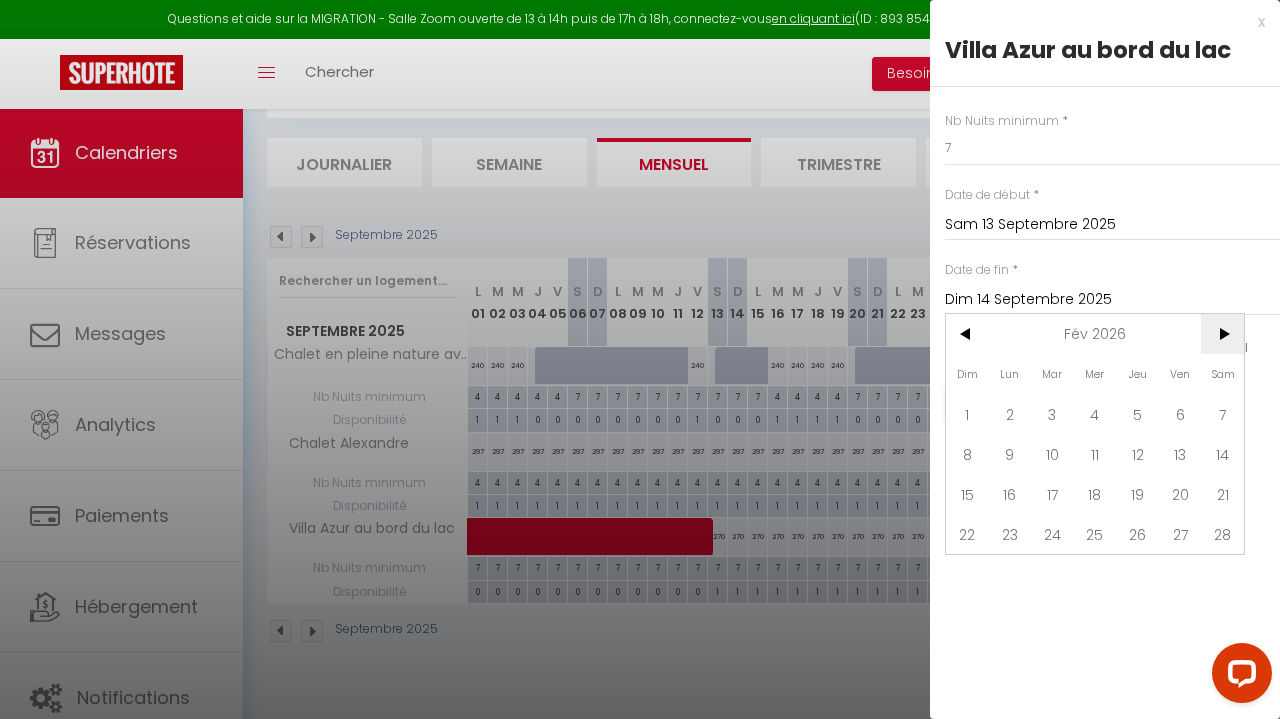 click on ">" at bounding box center [1222, 334] 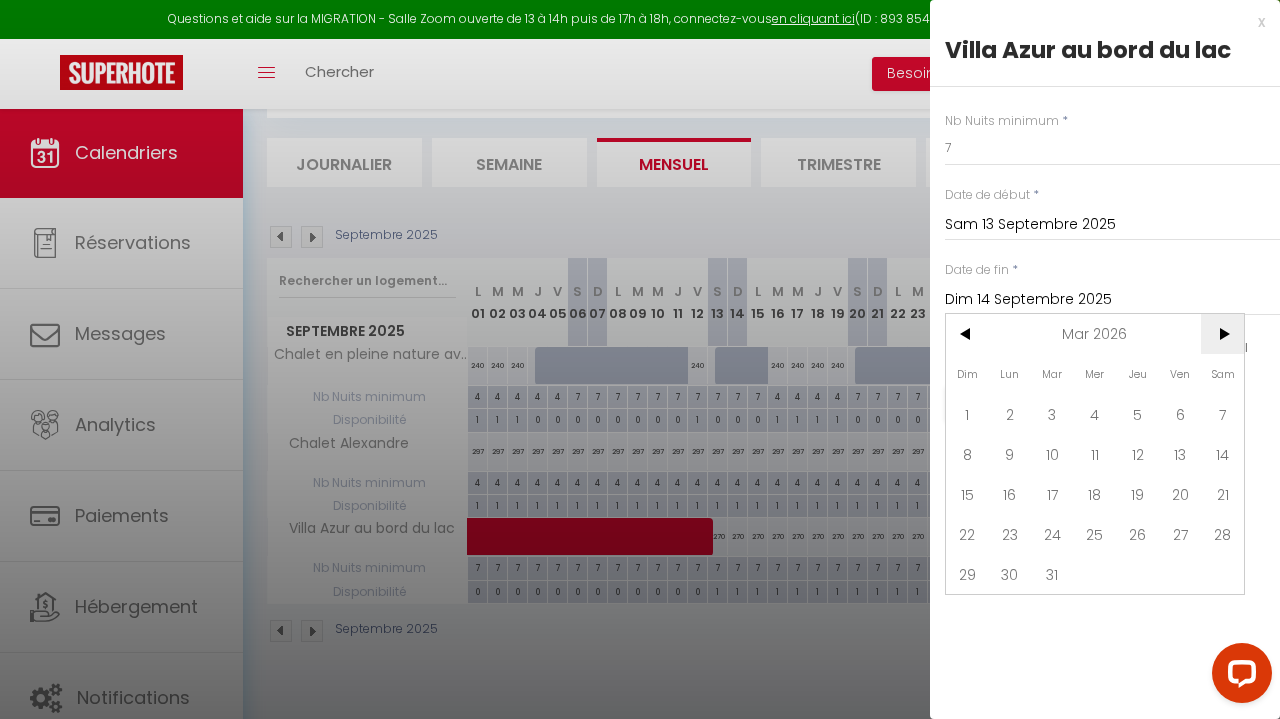 click on ">" at bounding box center [1222, 334] 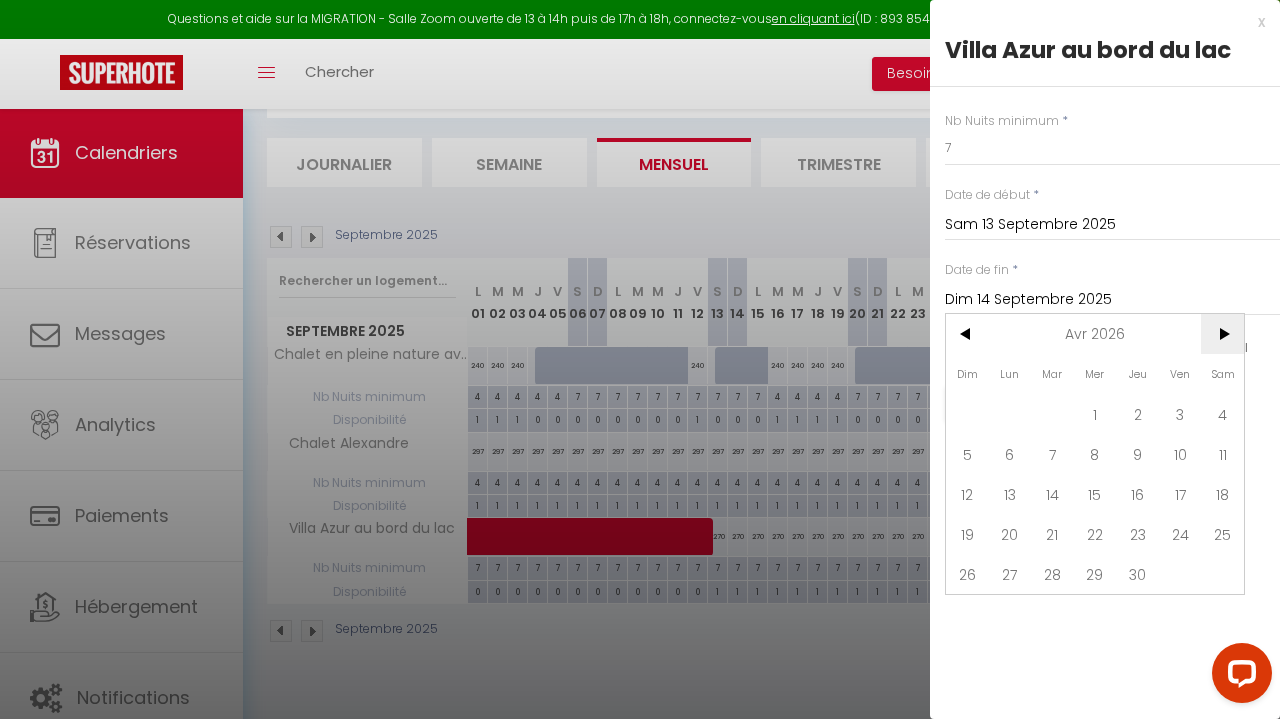 click on ">" at bounding box center (1222, 334) 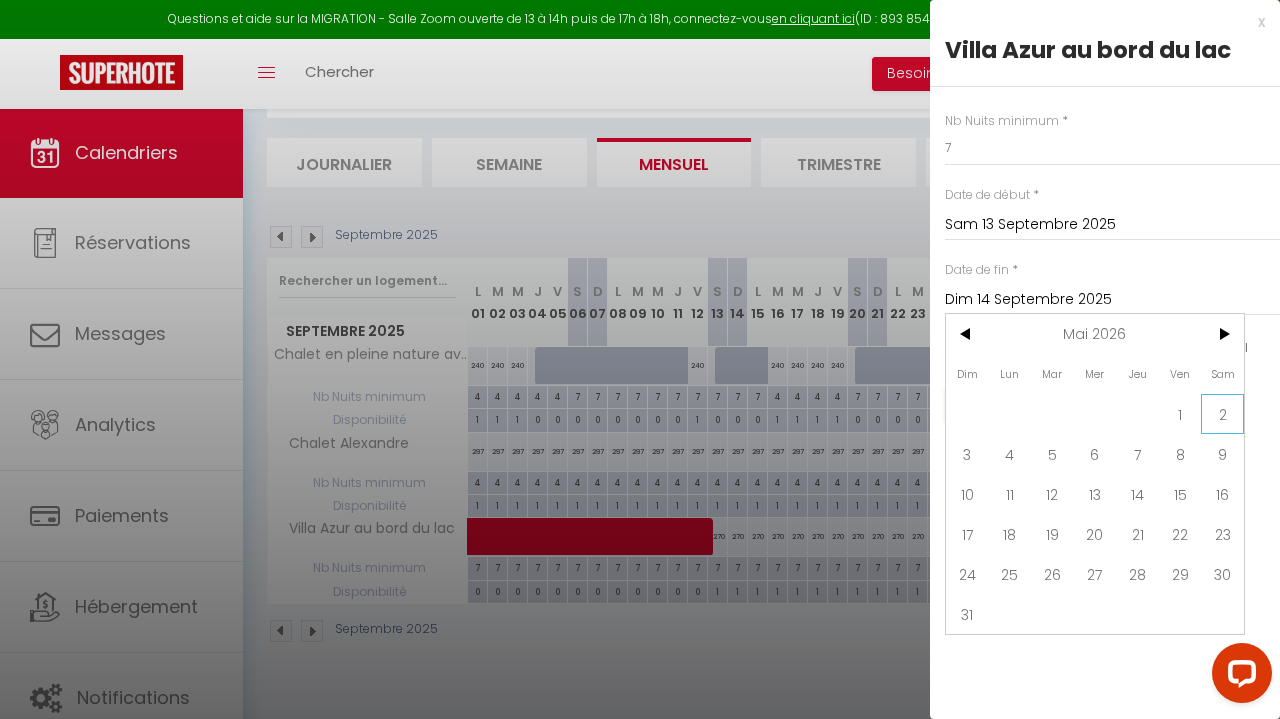 click on "2" at bounding box center [1222, 414] 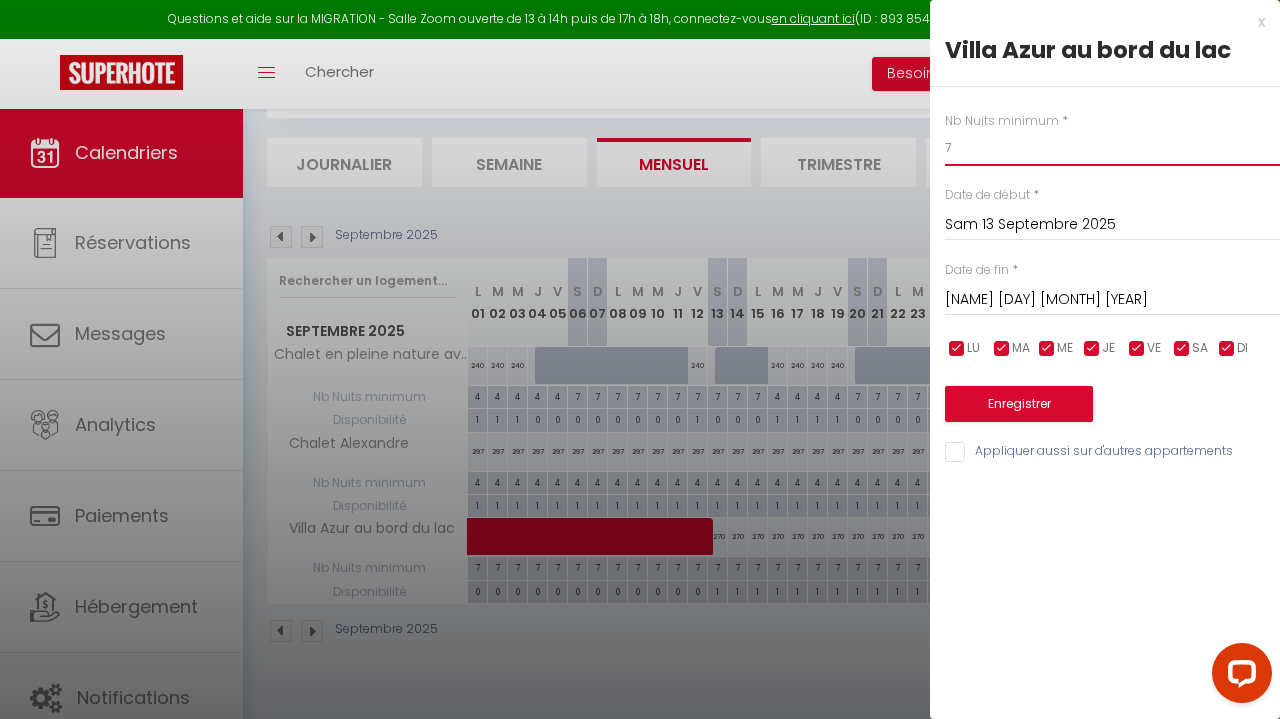 click on "7" at bounding box center (1112, 148) 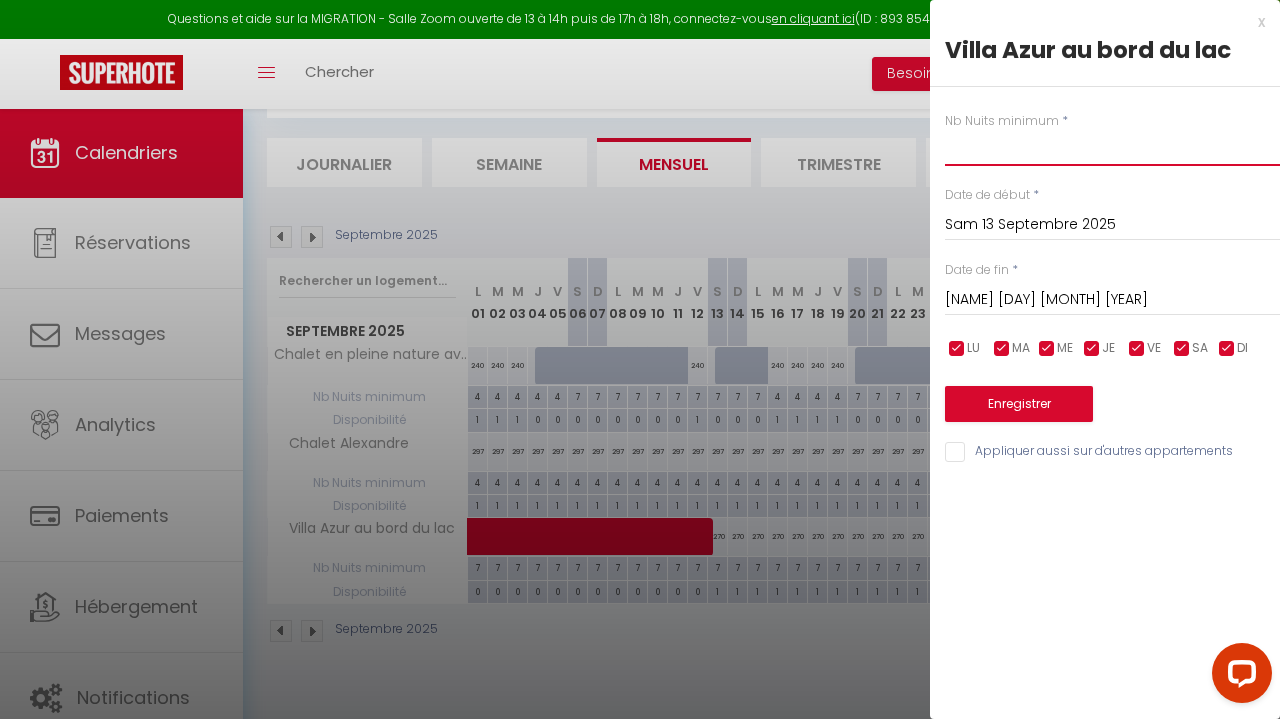 type on "5" 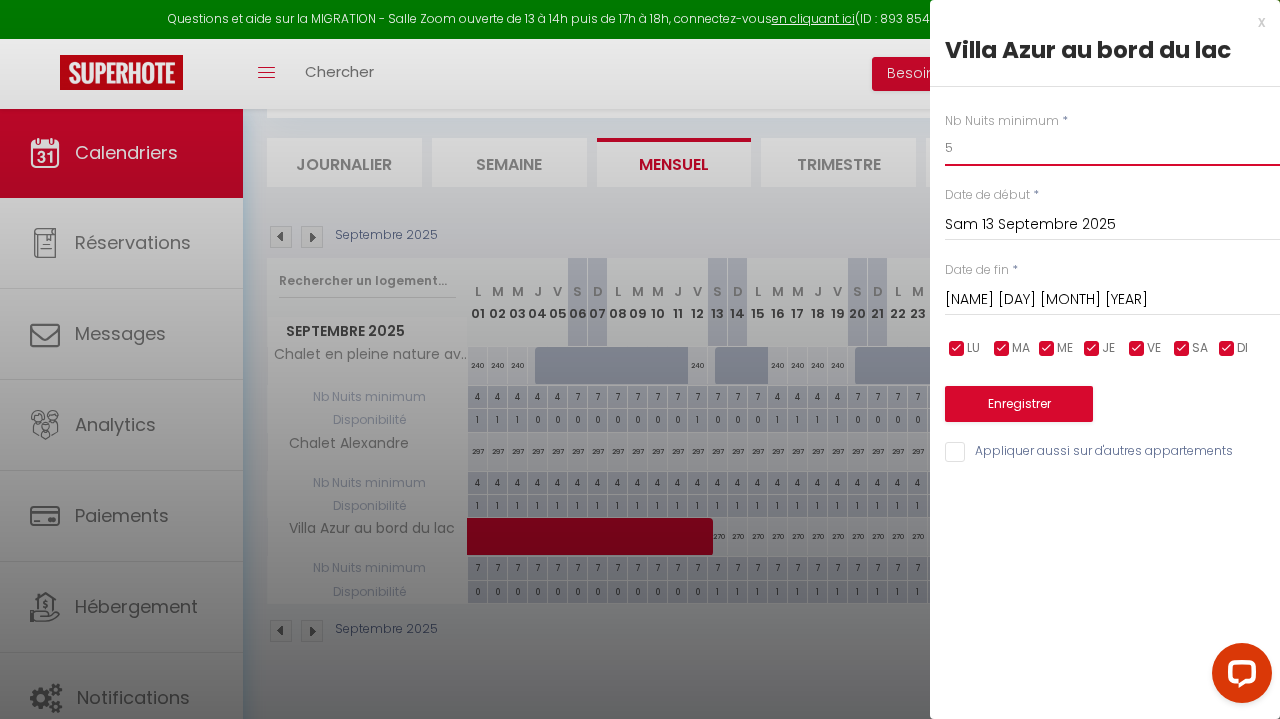 type on "5" 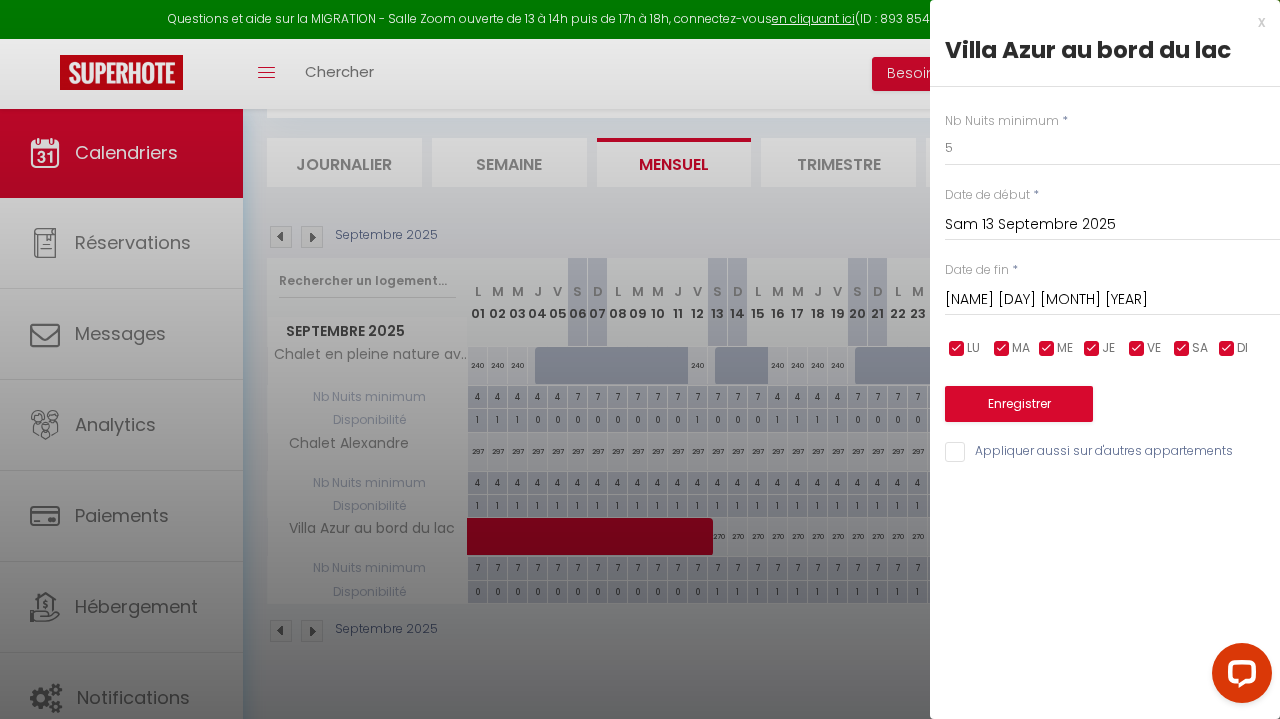 click on "Enregistrer" at bounding box center [1019, 404] 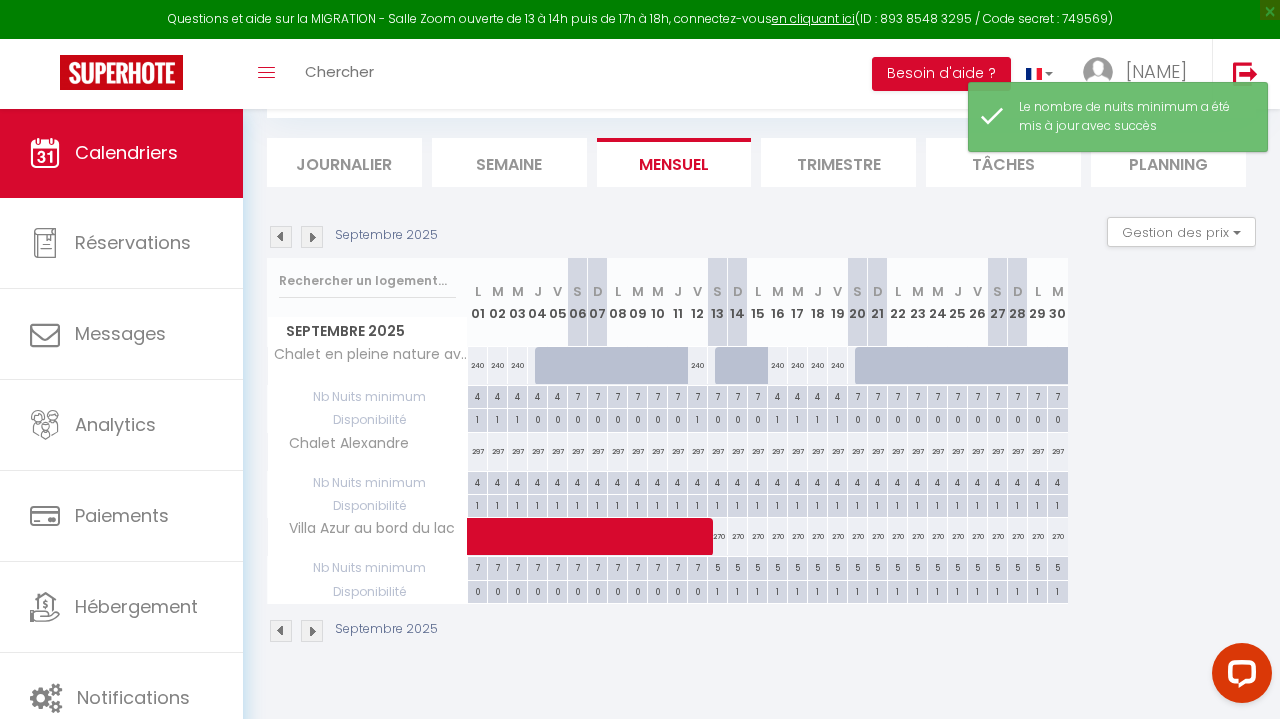 scroll, scrollTop: 108, scrollLeft: 0, axis: vertical 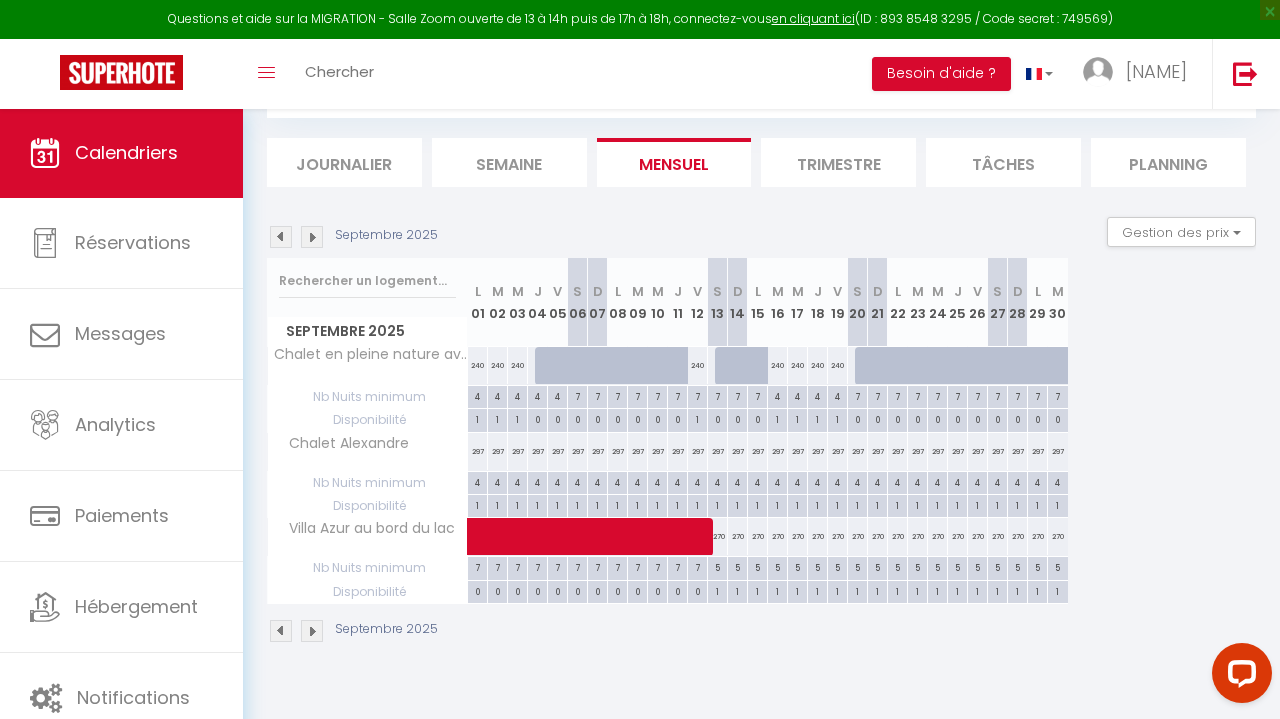 click at bounding box center (312, 237) 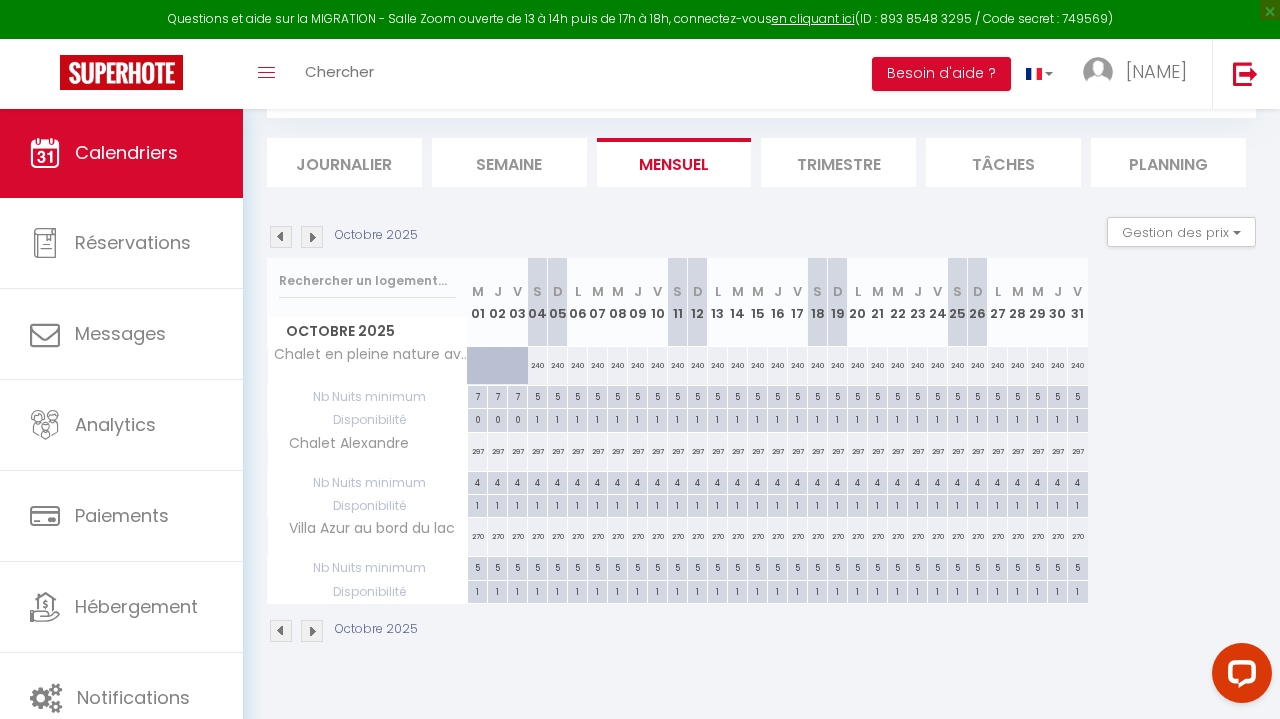 click on "5" at bounding box center (537, 395) 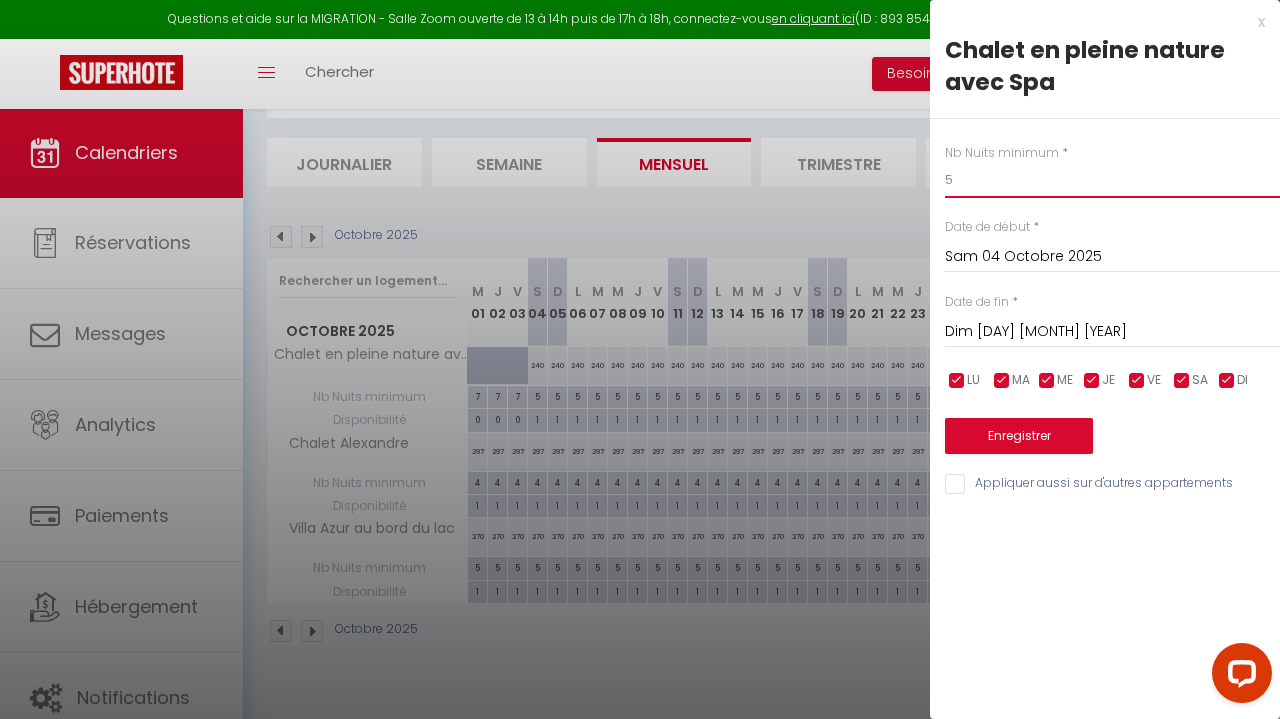 click on "5" at bounding box center [1112, 180] 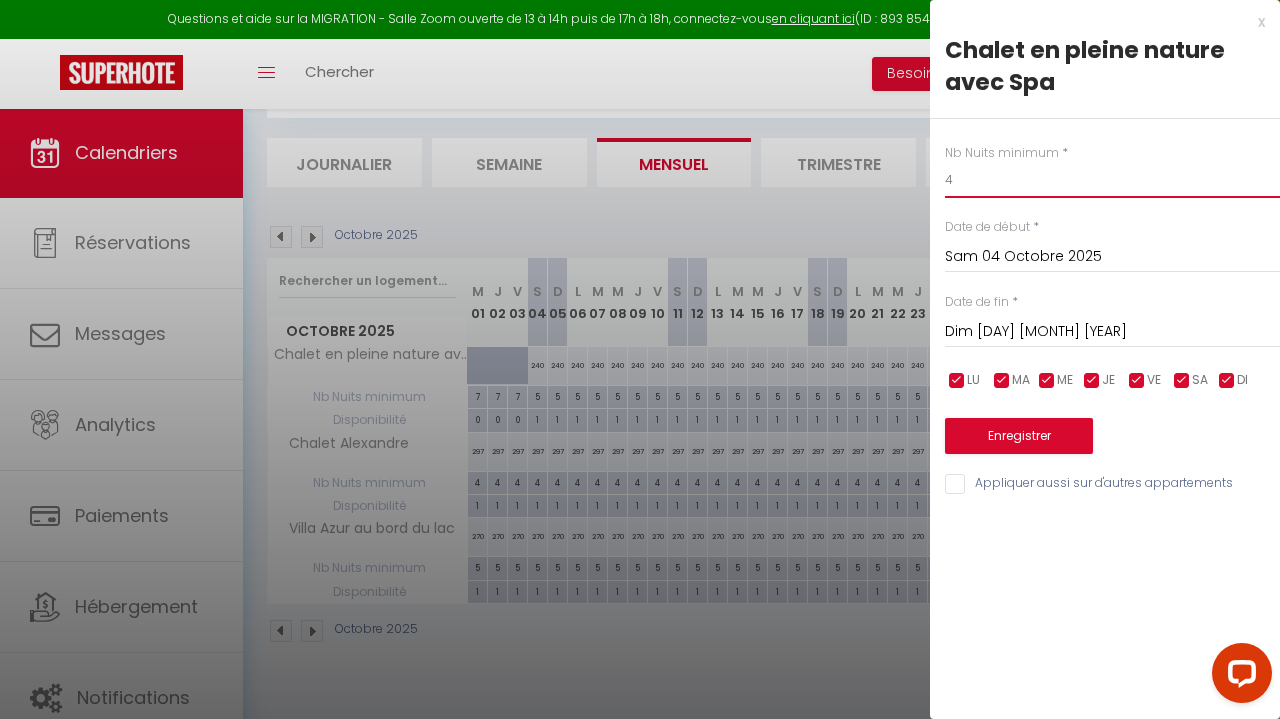 type on "4" 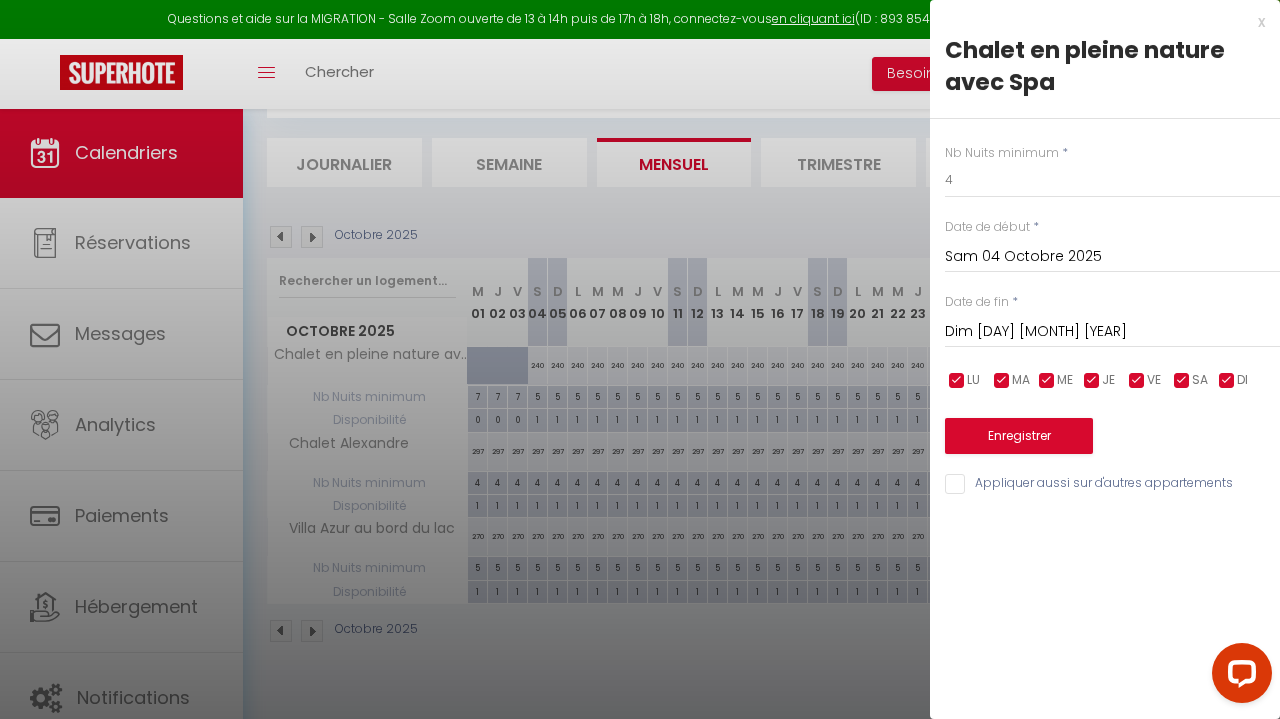click on "Dim [DAY] [MONTH] [YEAR]" at bounding box center (1112, 332) 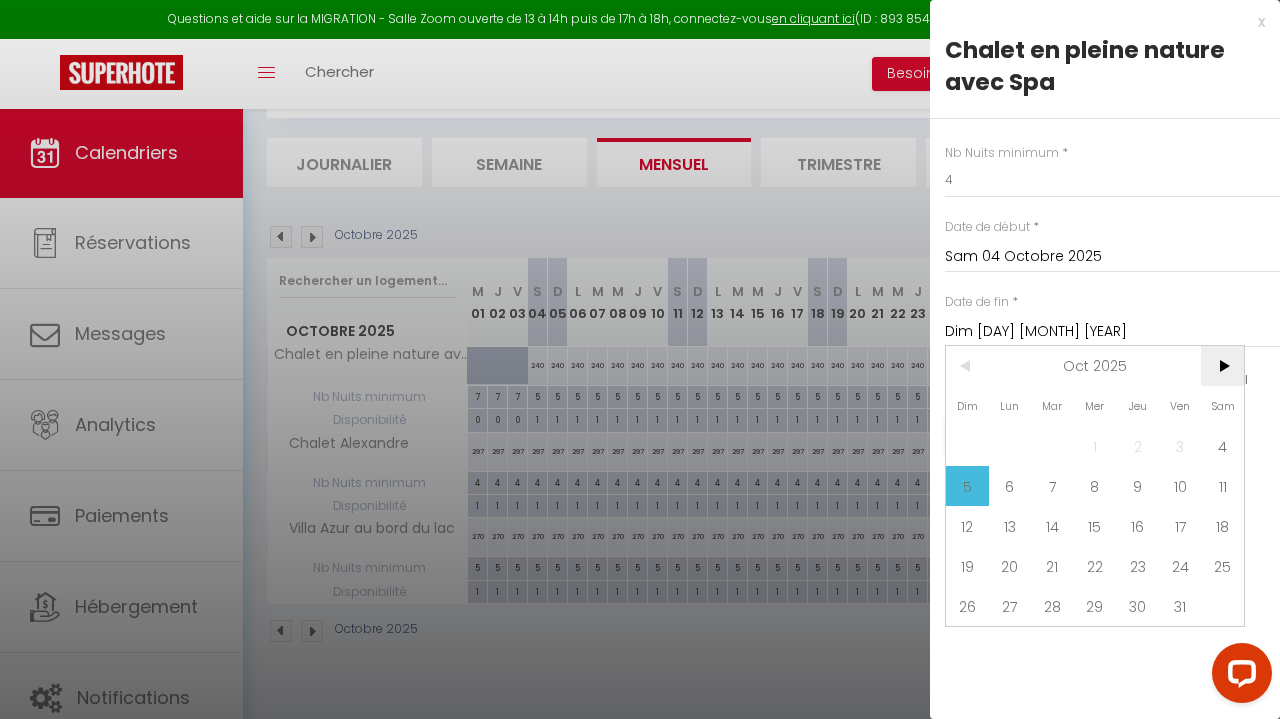 click on ">" at bounding box center [1222, 366] 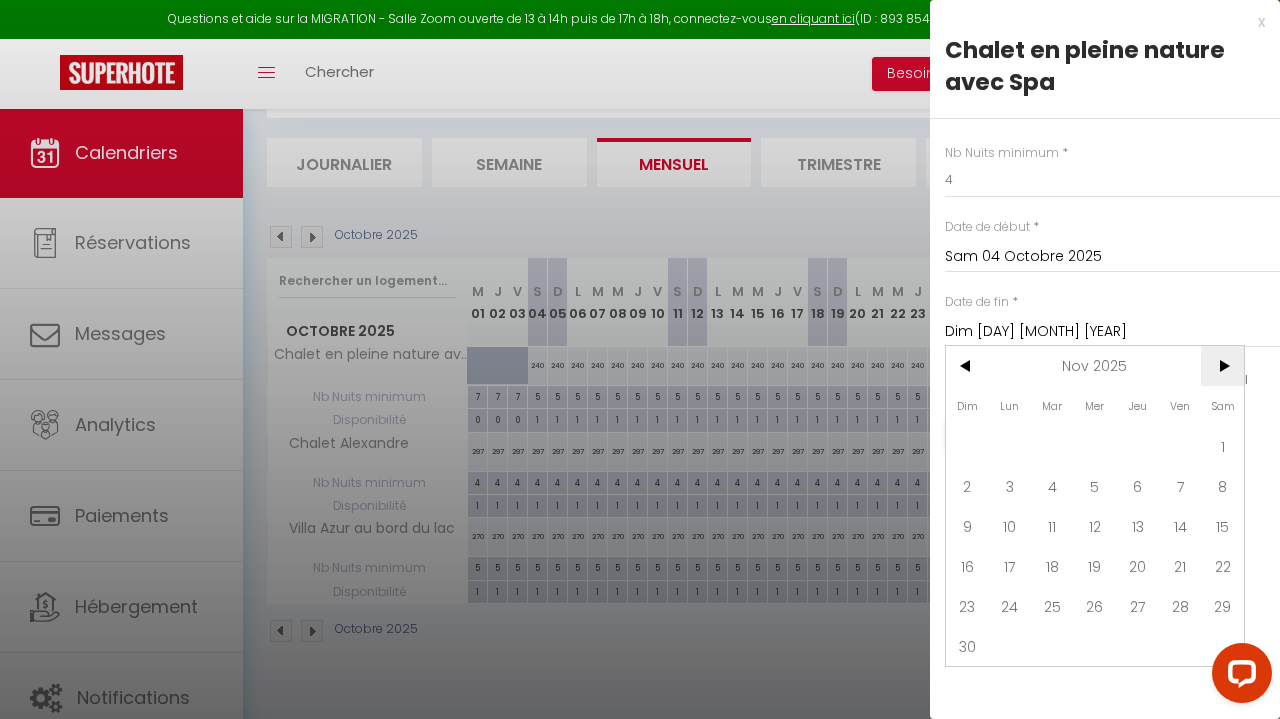click on ">" at bounding box center (1222, 366) 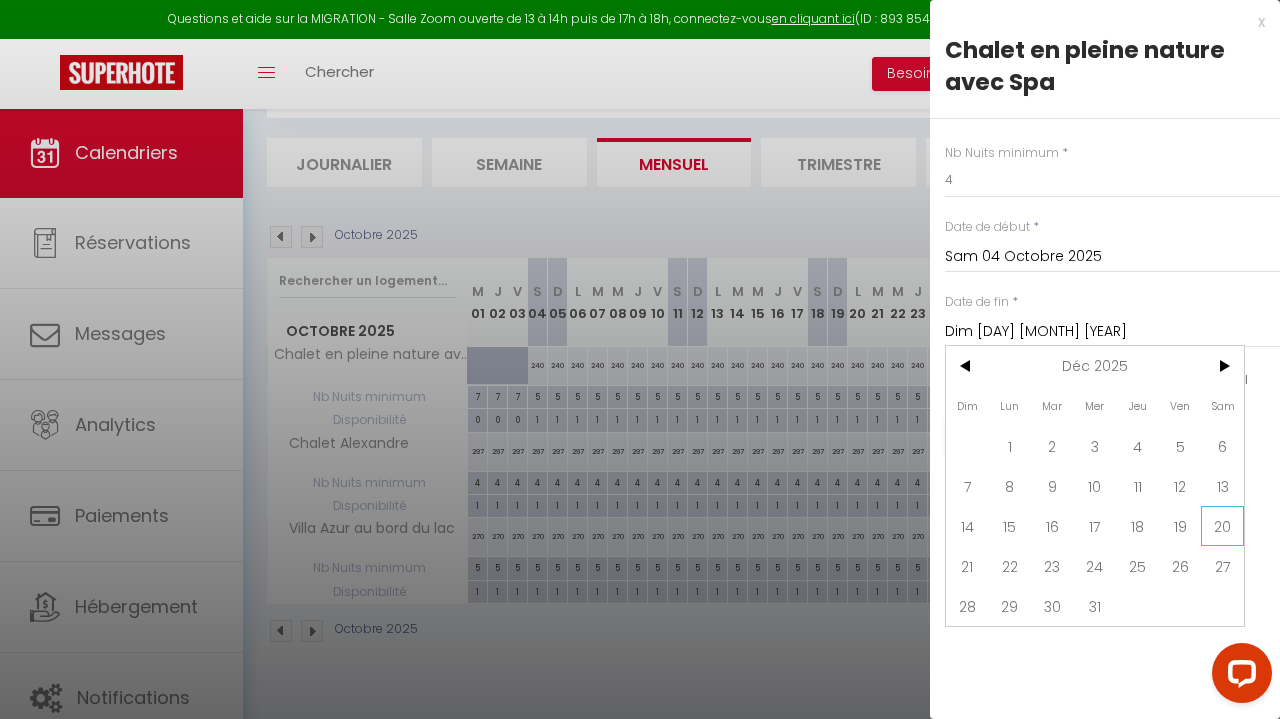 click on "20" at bounding box center [1222, 526] 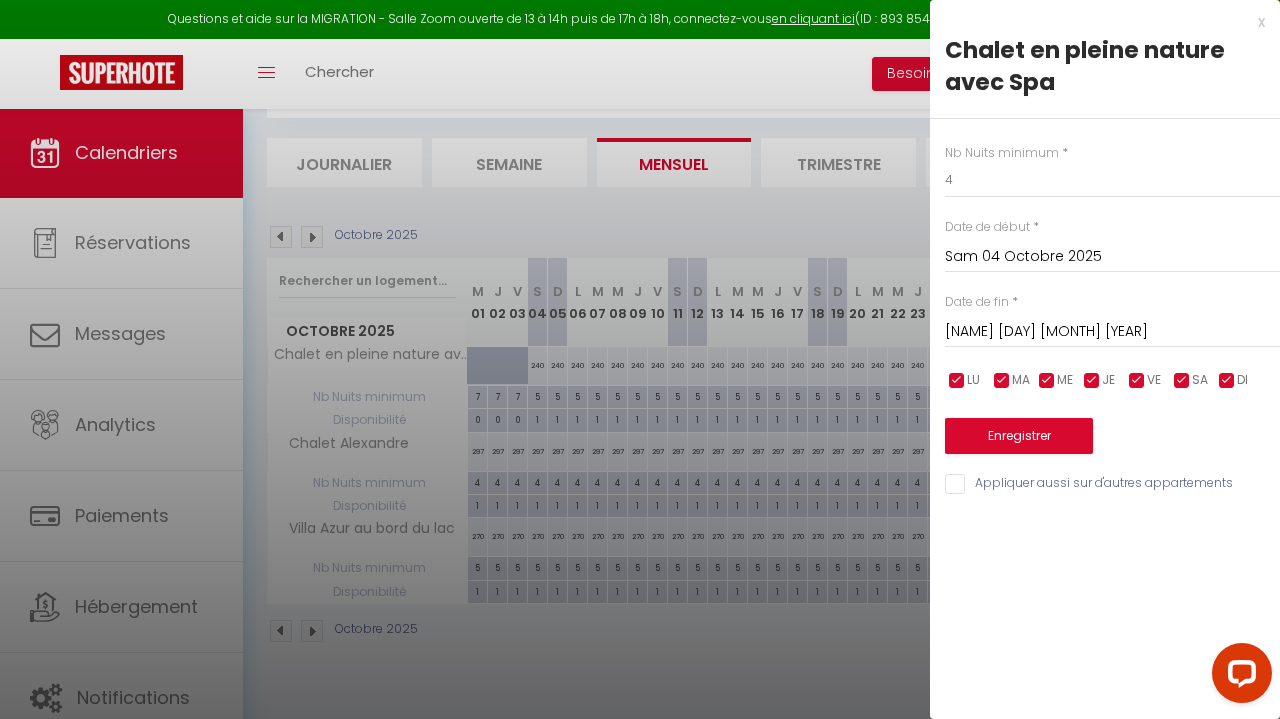 click on "Enregistrer" at bounding box center [1019, 436] 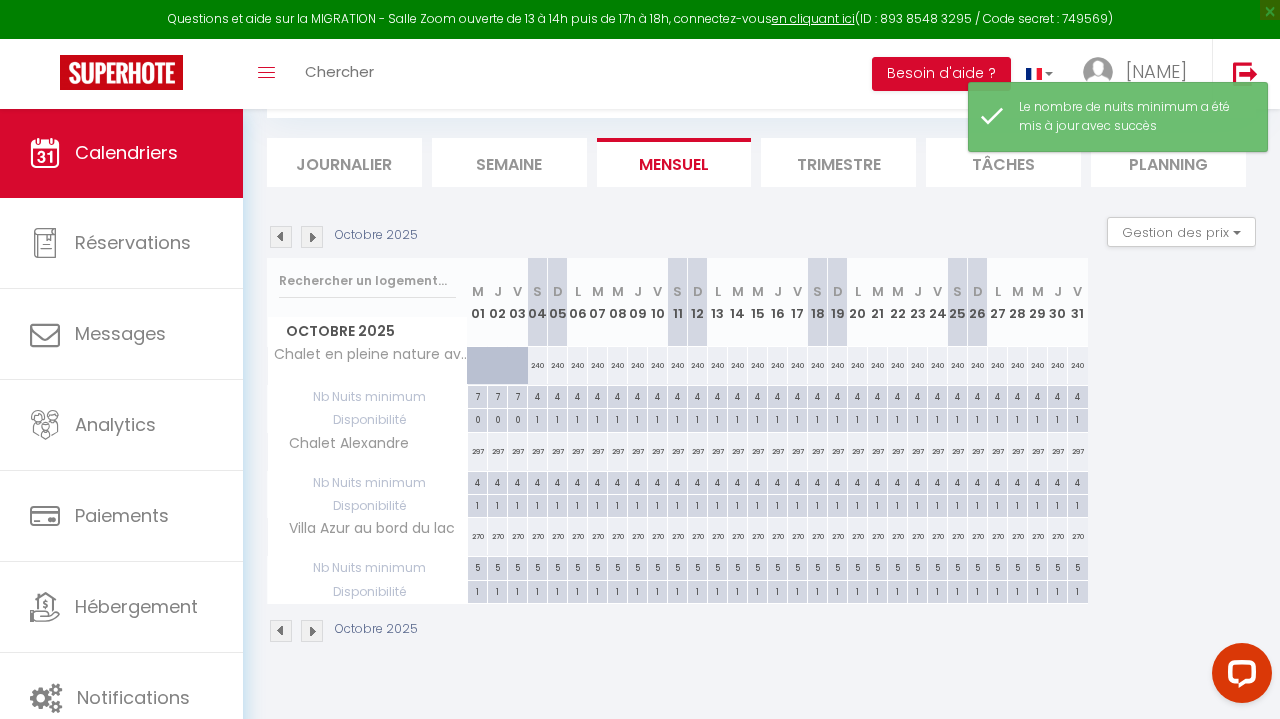 click at bounding box center [312, 237] 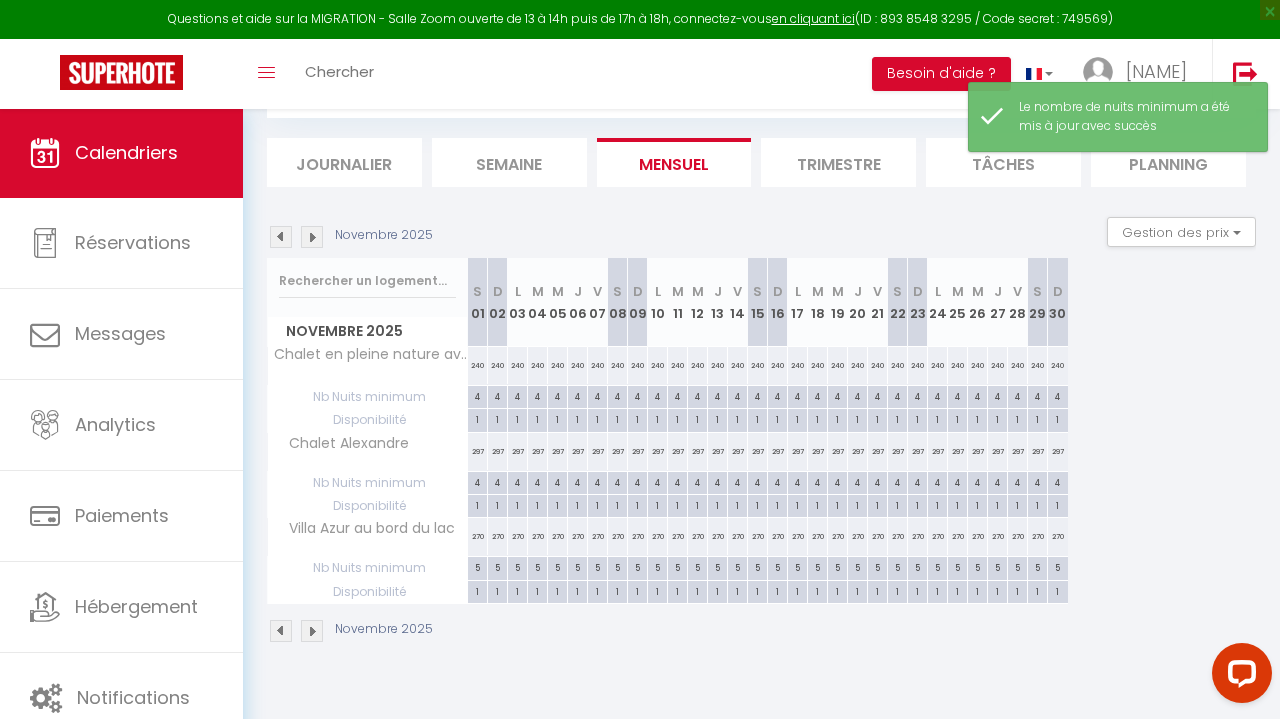 click at bounding box center (312, 237) 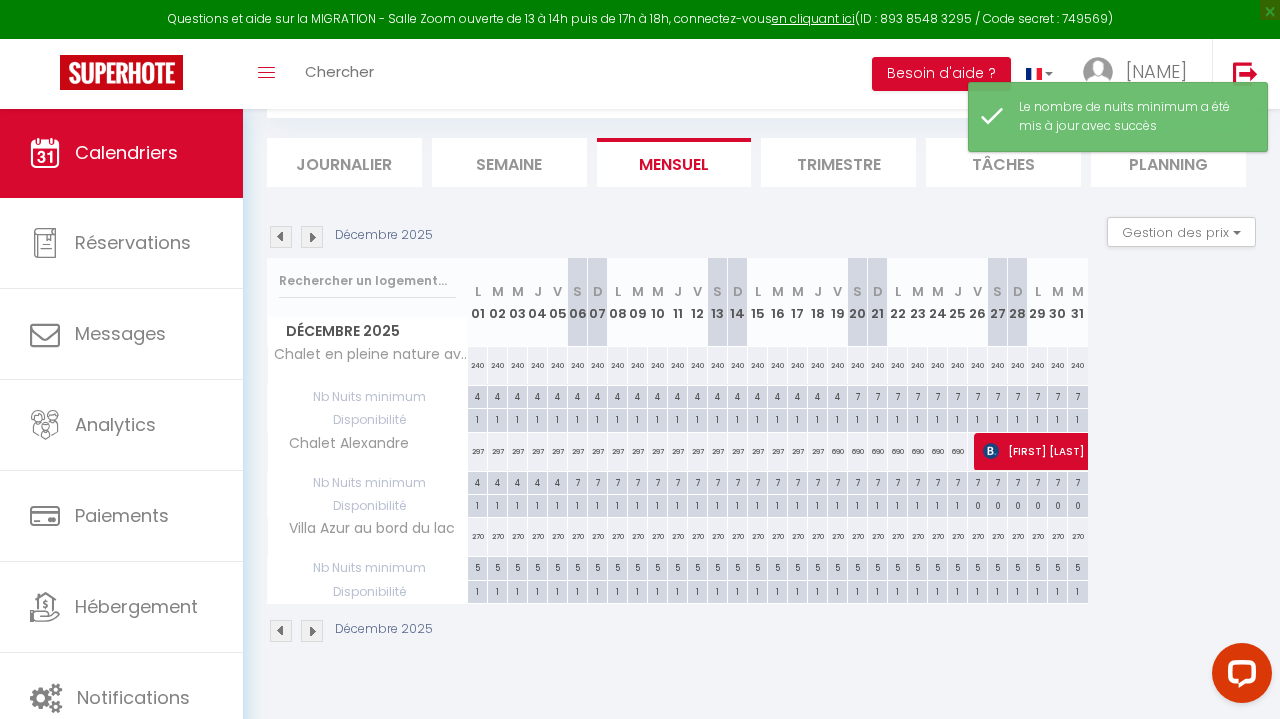 click at bounding box center [312, 237] 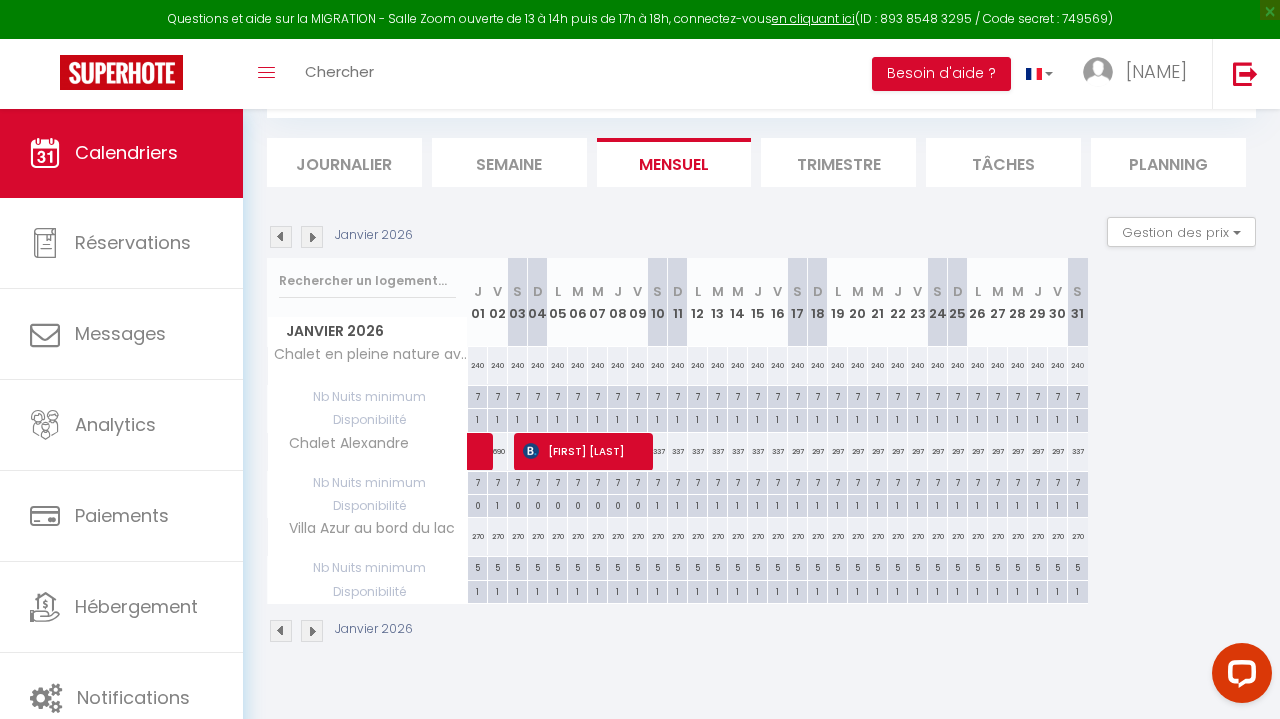 click at bounding box center [281, 237] 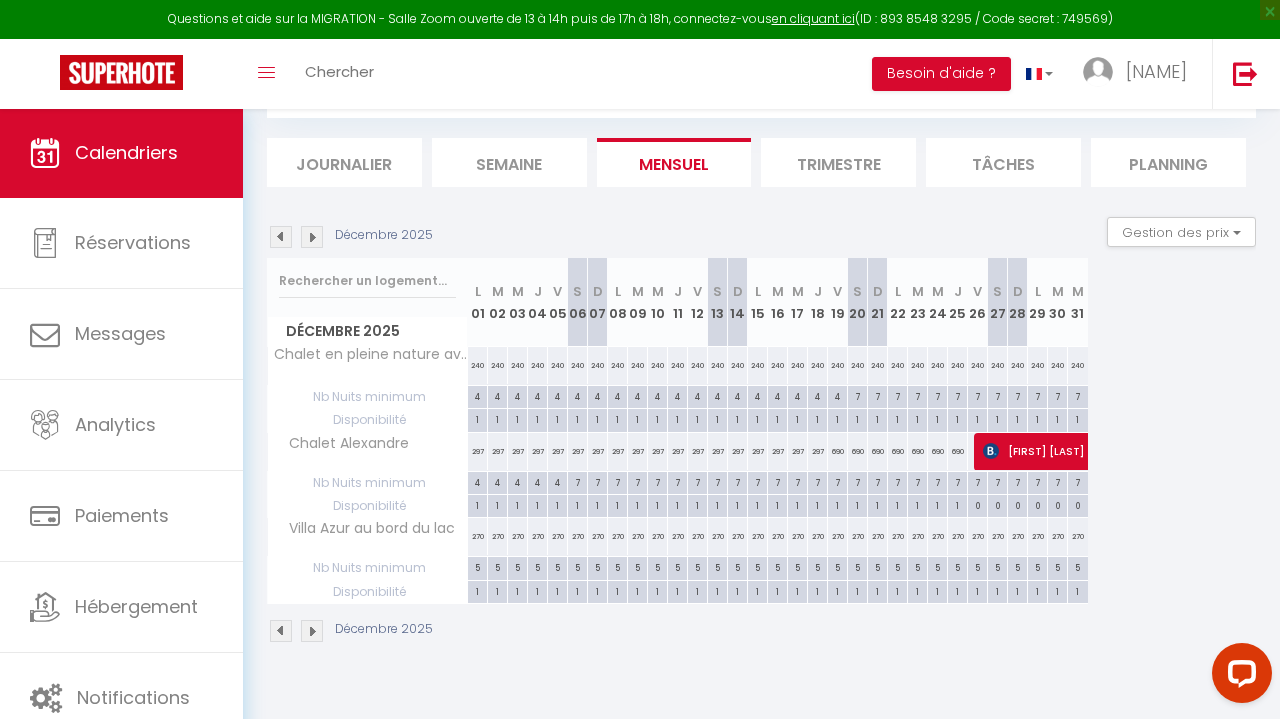 click at bounding box center [312, 237] 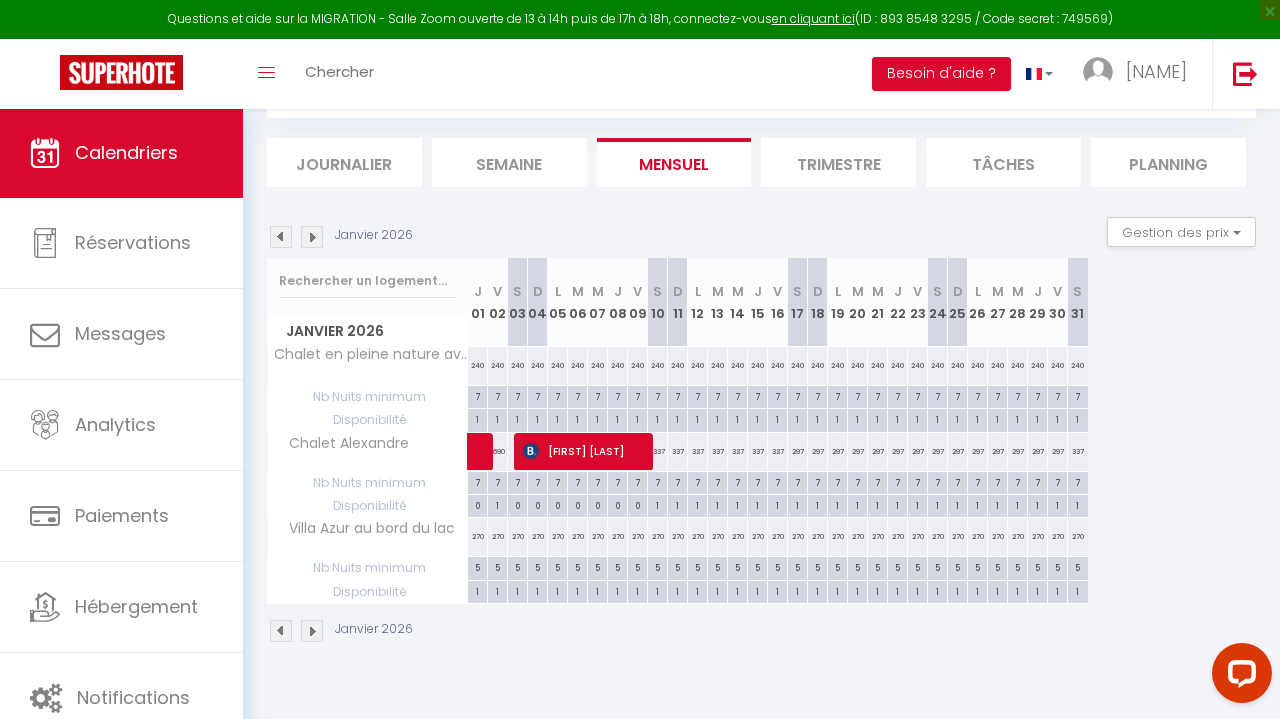 click on "7" at bounding box center [517, 395] 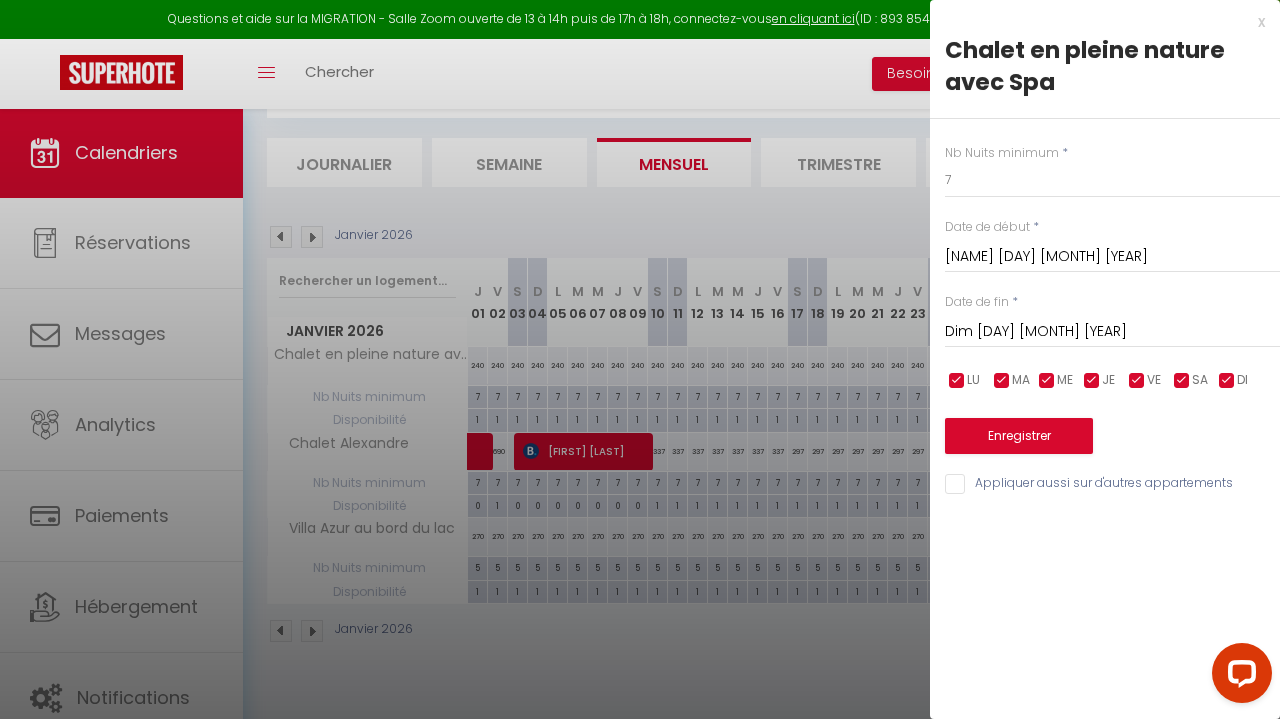 click on "Dim [DAY] [MONTH] [YEAR]" at bounding box center [1112, 332] 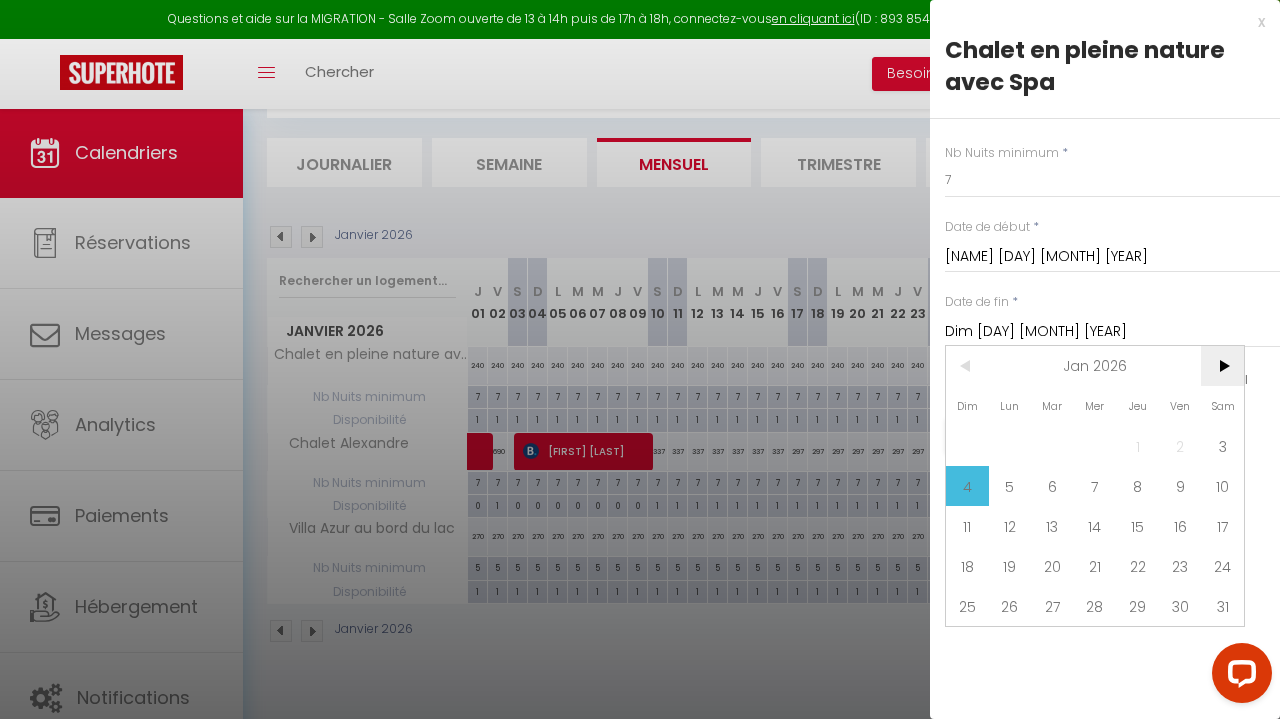 click on ">" at bounding box center [1222, 366] 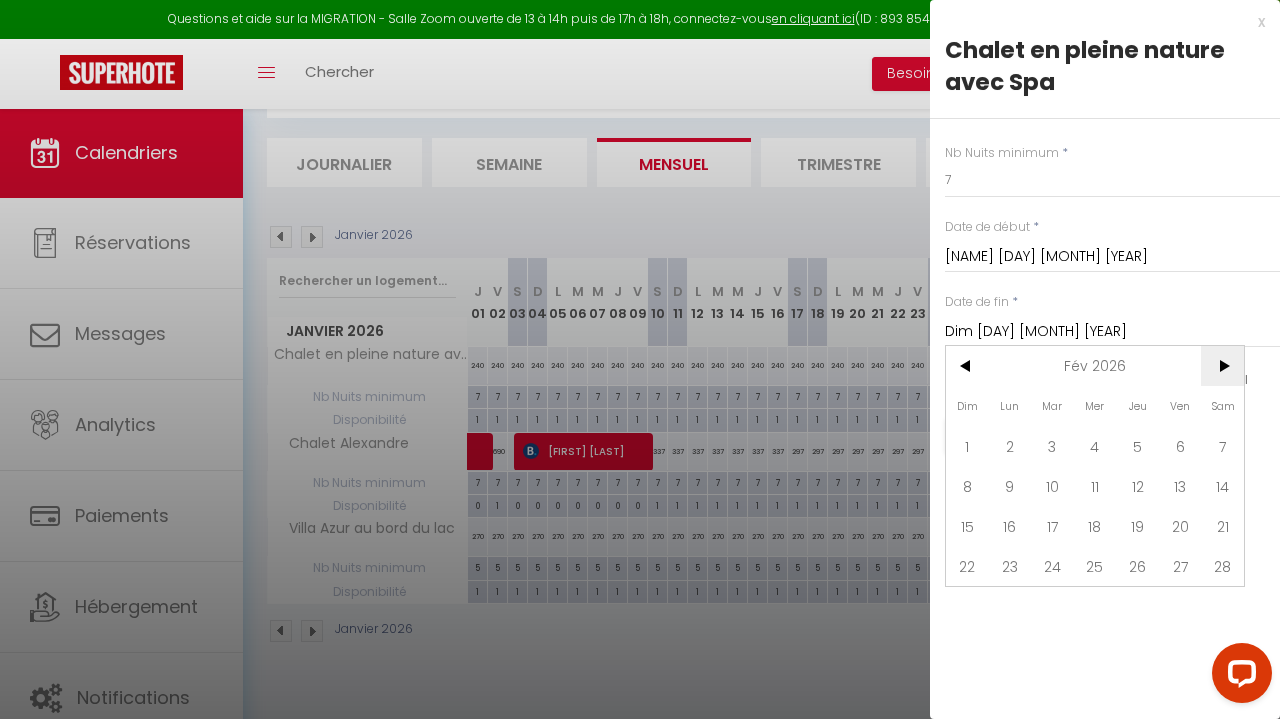 click on ">" at bounding box center (1222, 366) 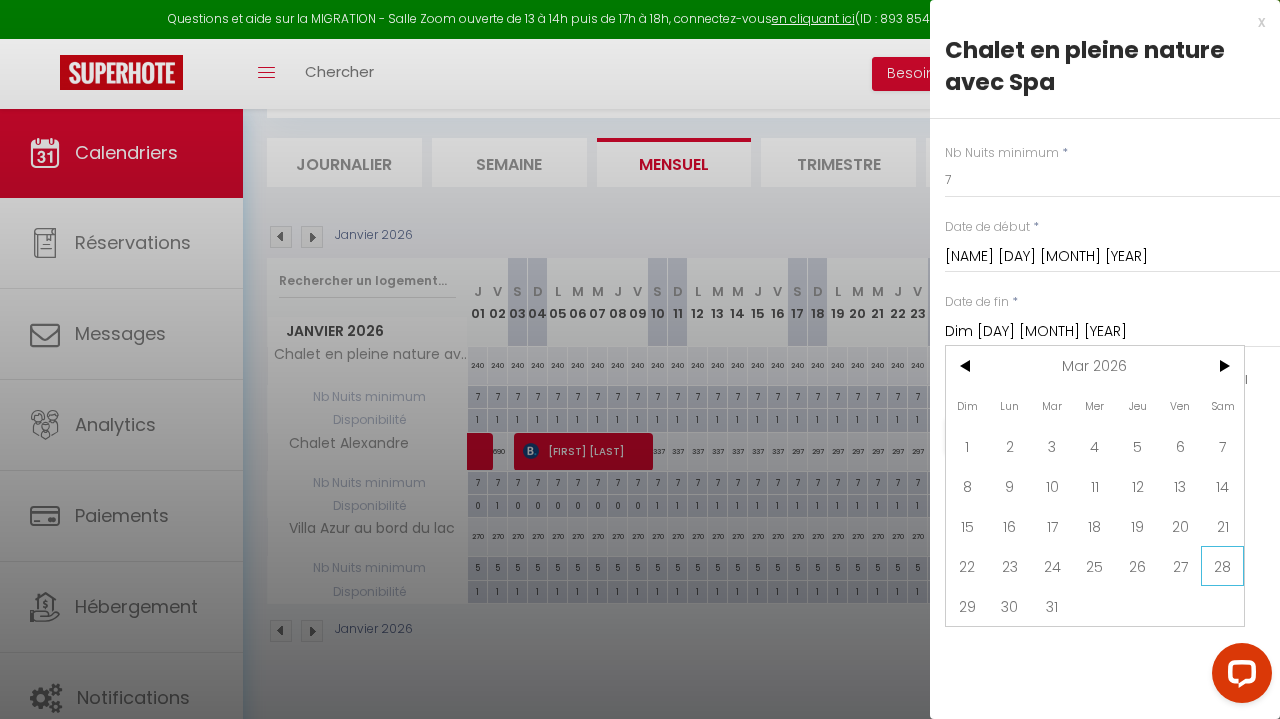 click on "28" at bounding box center (1222, 566) 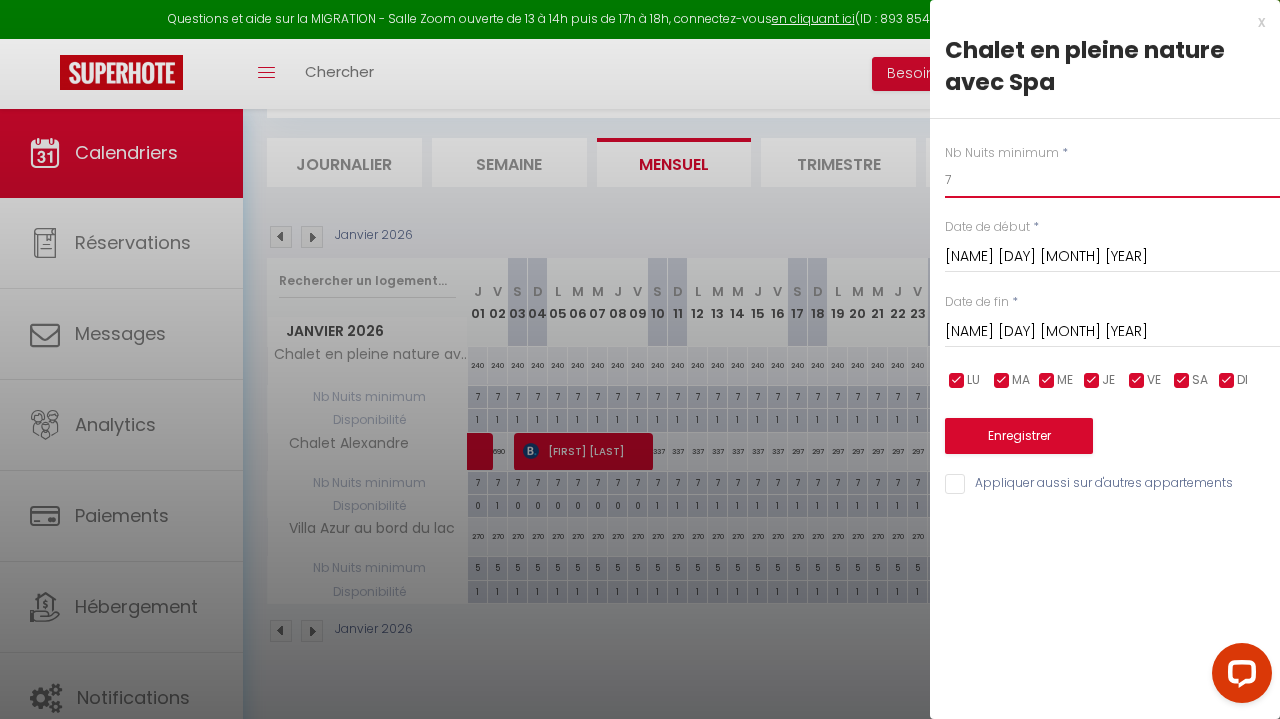 click on "7" at bounding box center (1112, 180) 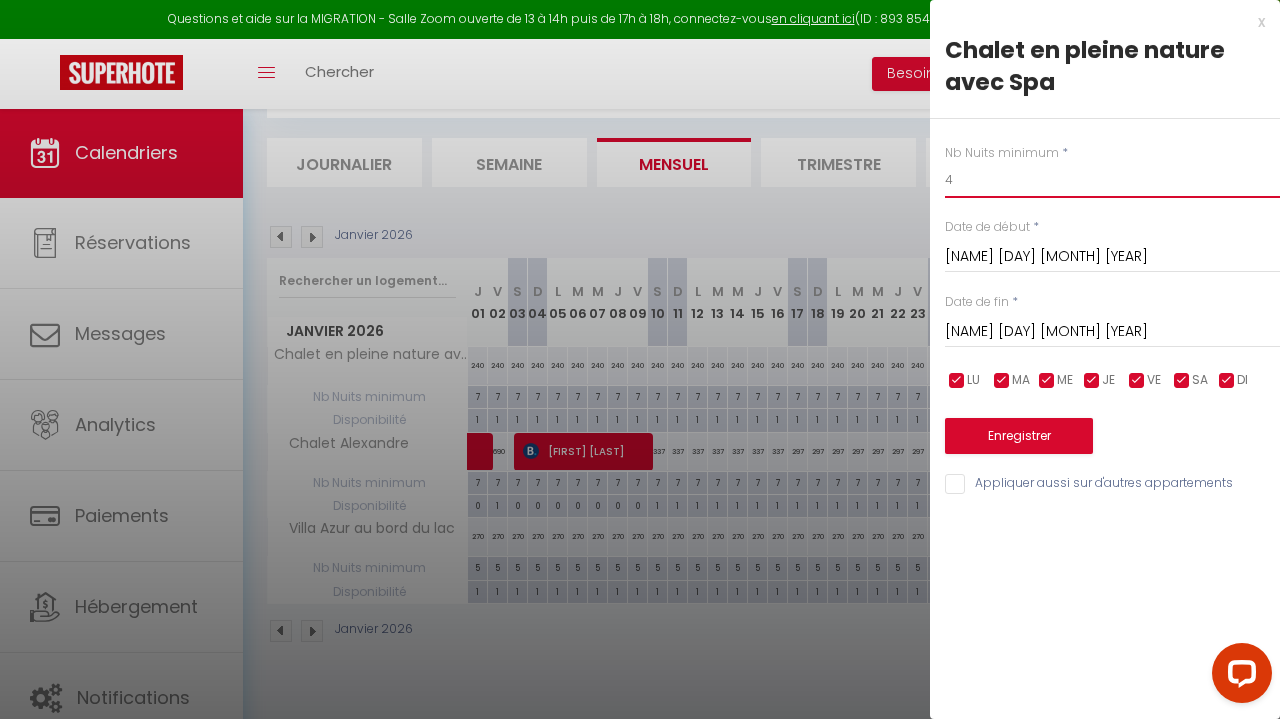 type on "4" 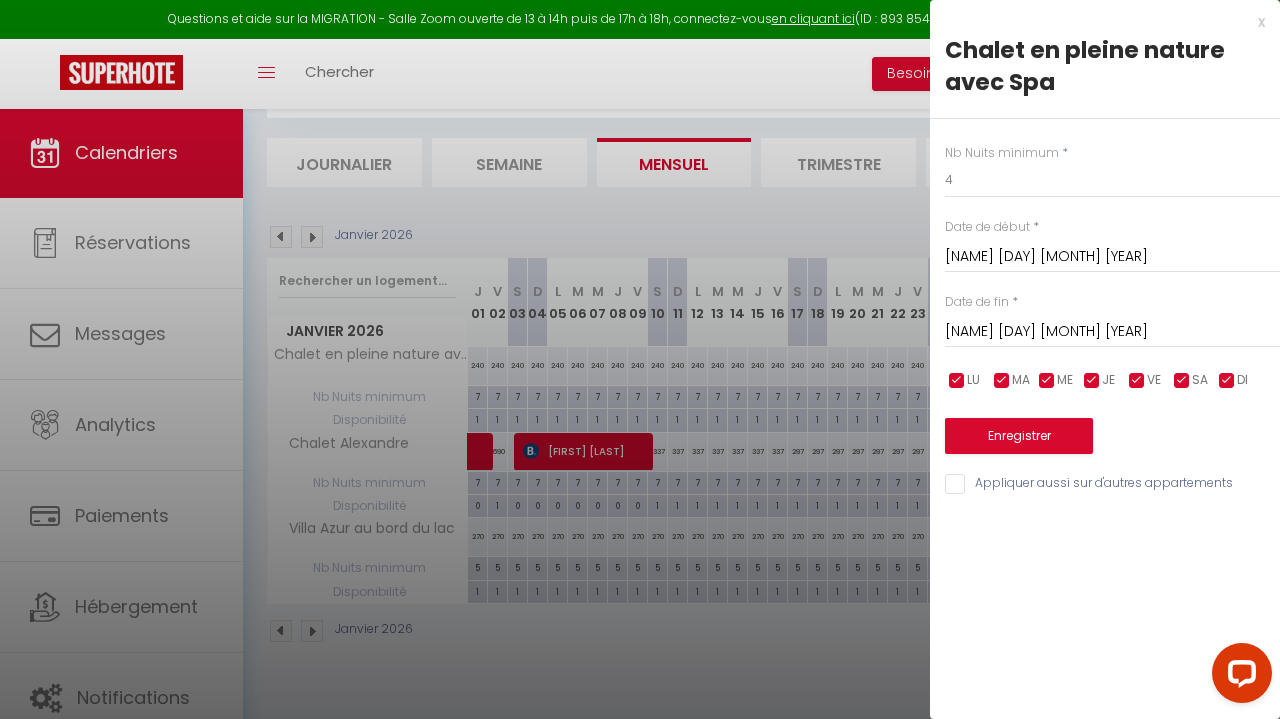 click on "Enregistrer" at bounding box center (1019, 436) 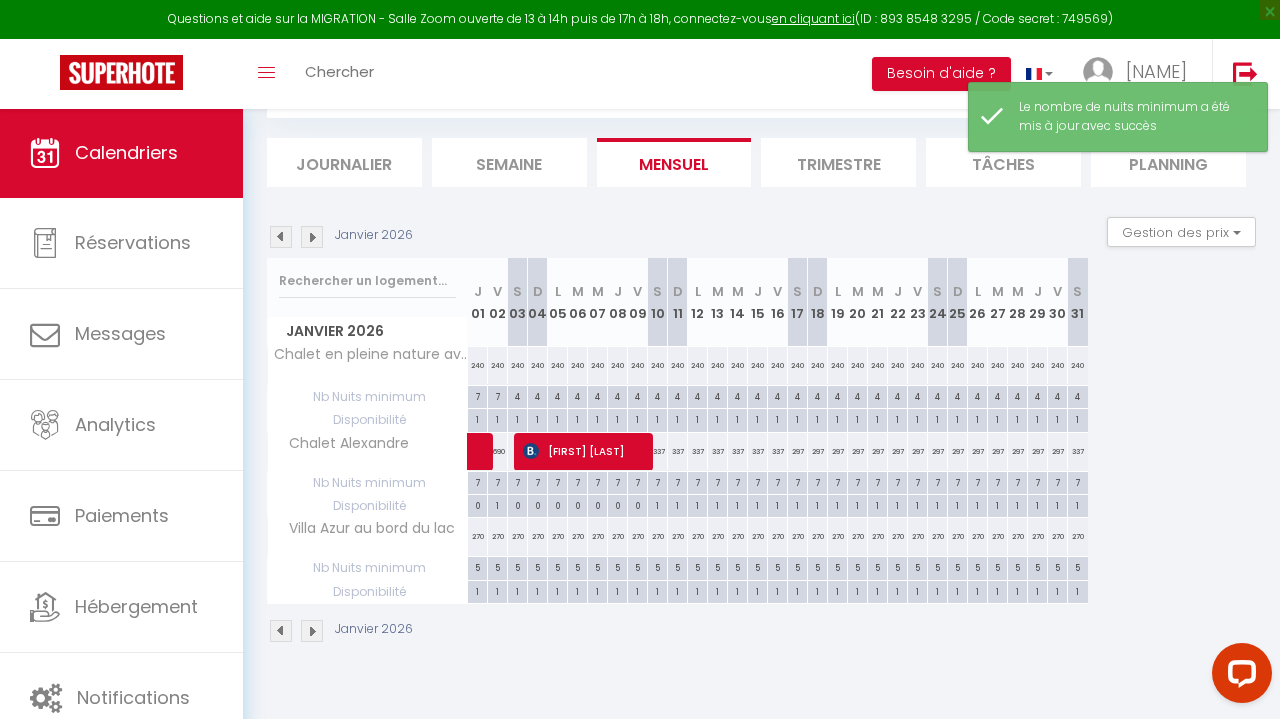click on "Janvier [YEAR]
Gestion des prix
Nb Nuits minimum   Règles   Disponibilité           Janvier [YEAR]
J
01
V
02
S
03
D   L" at bounding box center (761, 343) 